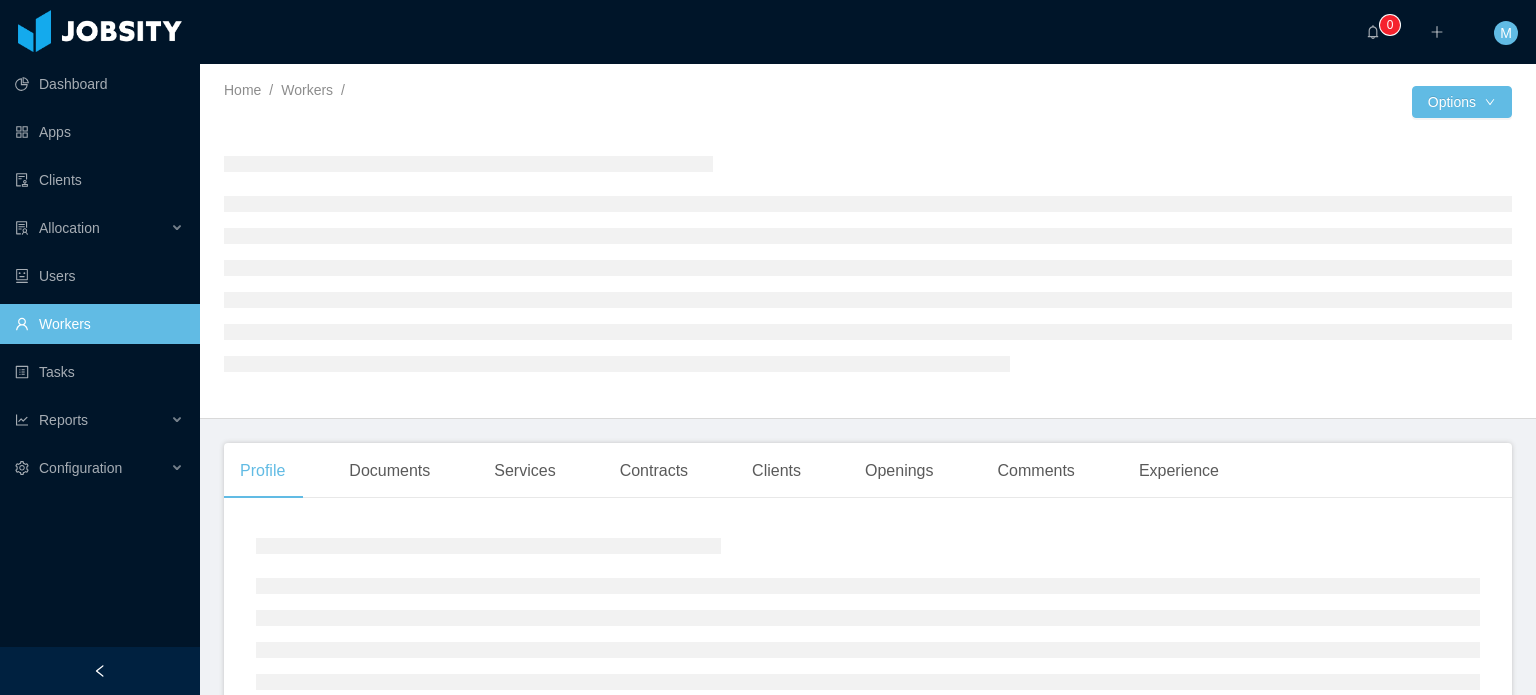 scroll, scrollTop: 0, scrollLeft: 0, axis: both 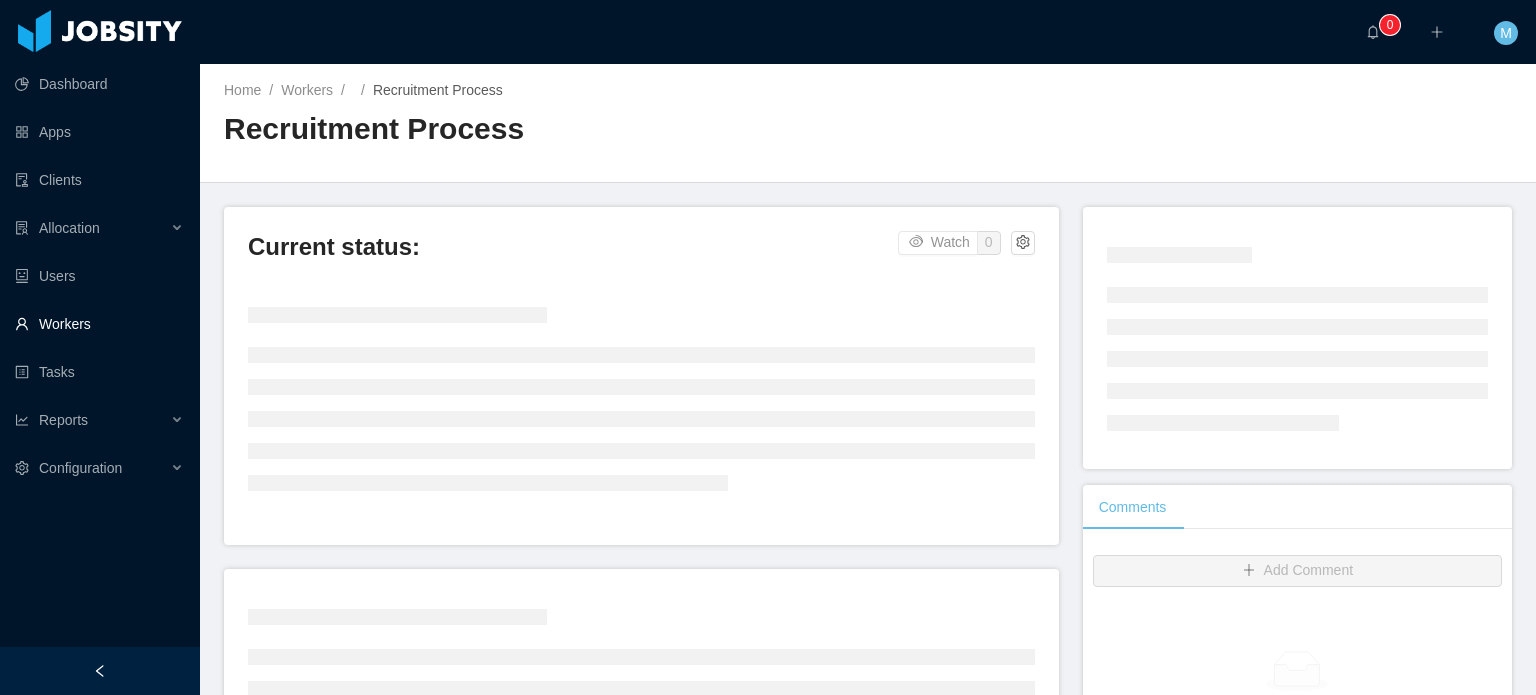 click on "Workers" at bounding box center [99, 324] 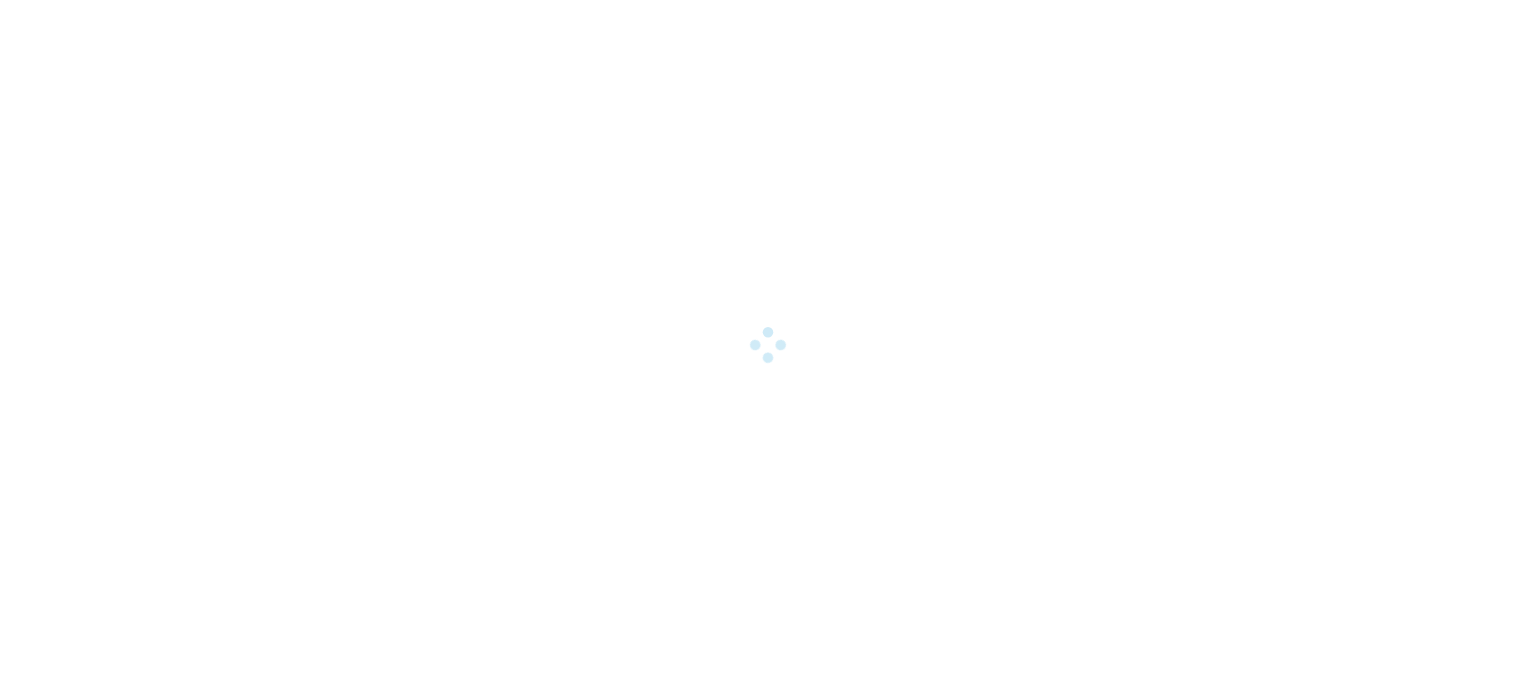 scroll, scrollTop: 0, scrollLeft: 0, axis: both 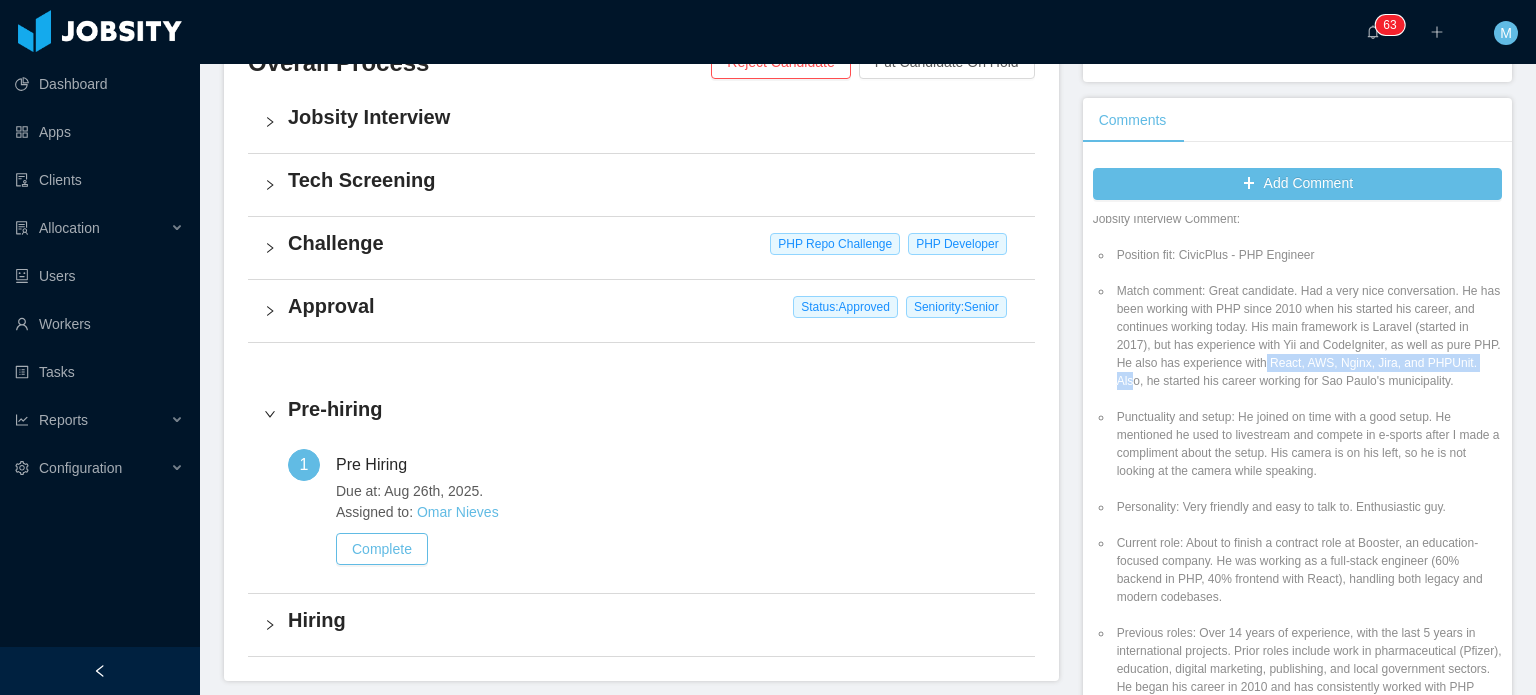drag, startPoint x: 1173, startPoint y: 355, endPoint x: 1282, endPoint y: 343, distance: 109.65856 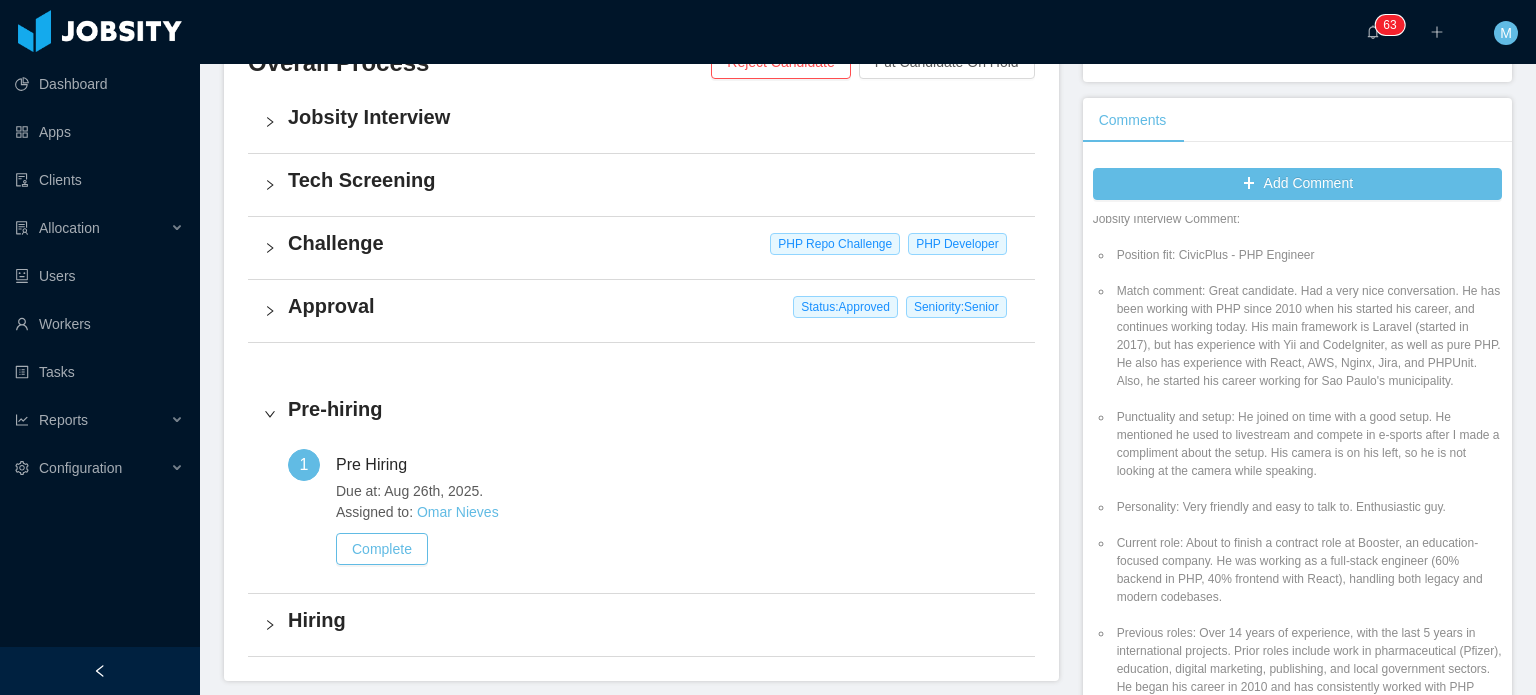 click on "Match comment: Great candidate. Had a very nice conversation. He has been working with PHP since 2010 when his started his career, and continues working today. His main framework is Laravel (started in 2017), but has experience with Yii and CodeIgniter, as well as pure PHP. He also has experience with React, AWS, Nginx, Jira, and PHPUnit. Also, he started his career working for Sao Paulo's municipality." at bounding box center (1307, 336) 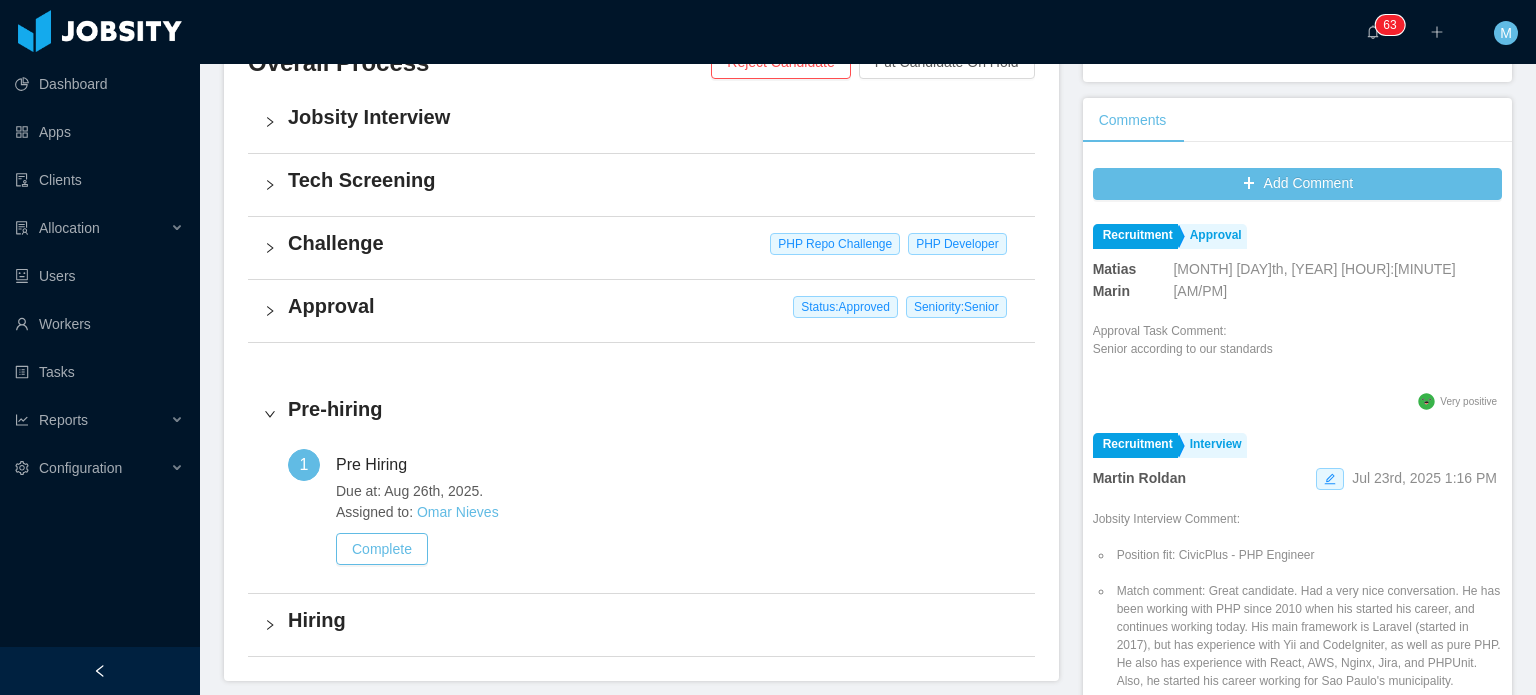 scroll, scrollTop: 0, scrollLeft: 0, axis: both 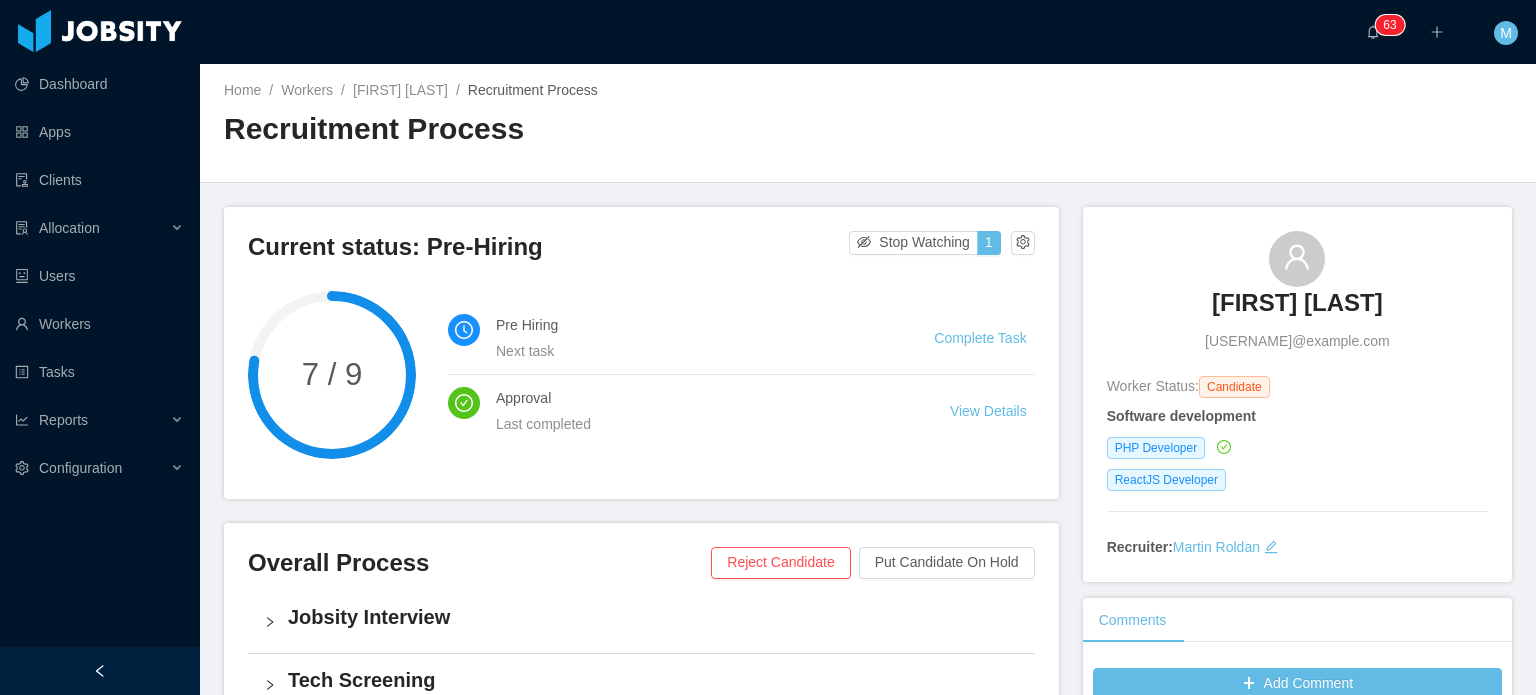 click on "Alexandre Moretti Santos" at bounding box center [1297, 303] 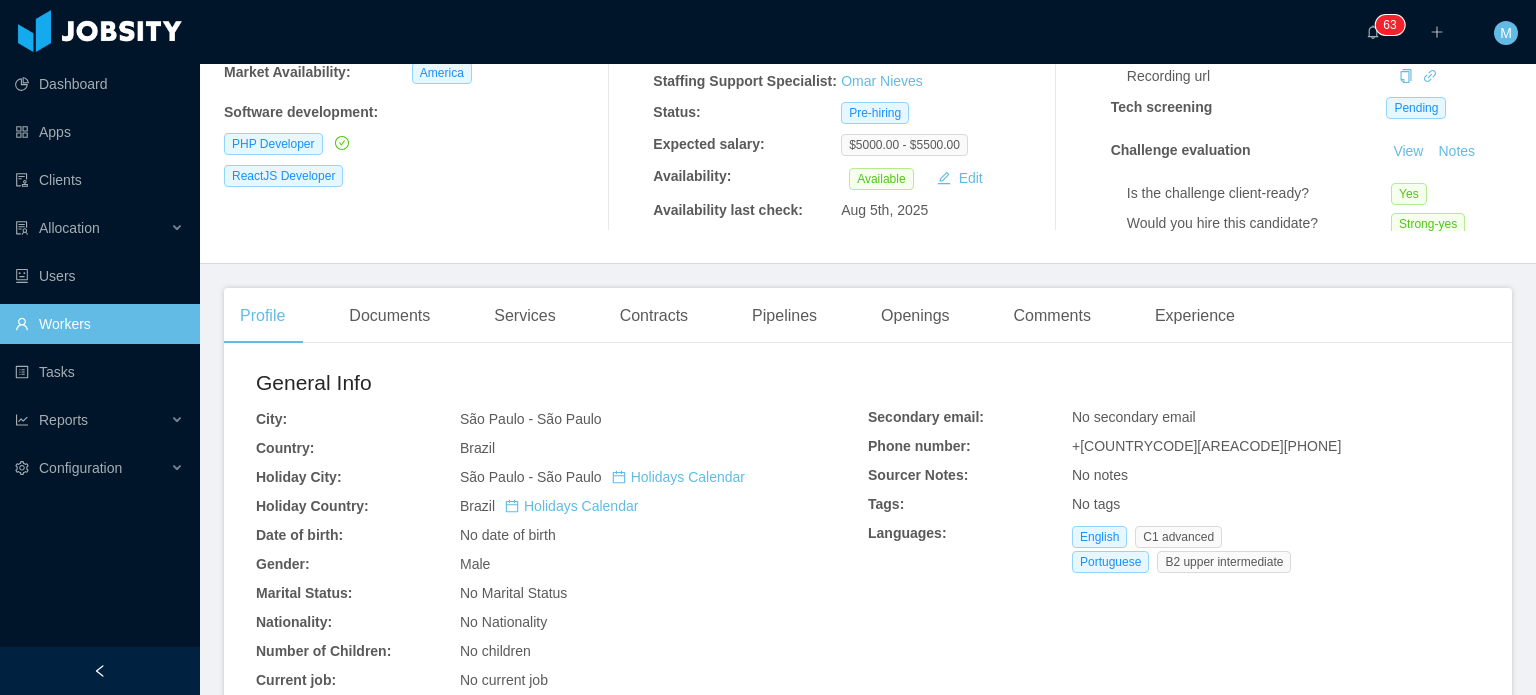 scroll, scrollTop: 0, scrollLeft: 0, axis: both 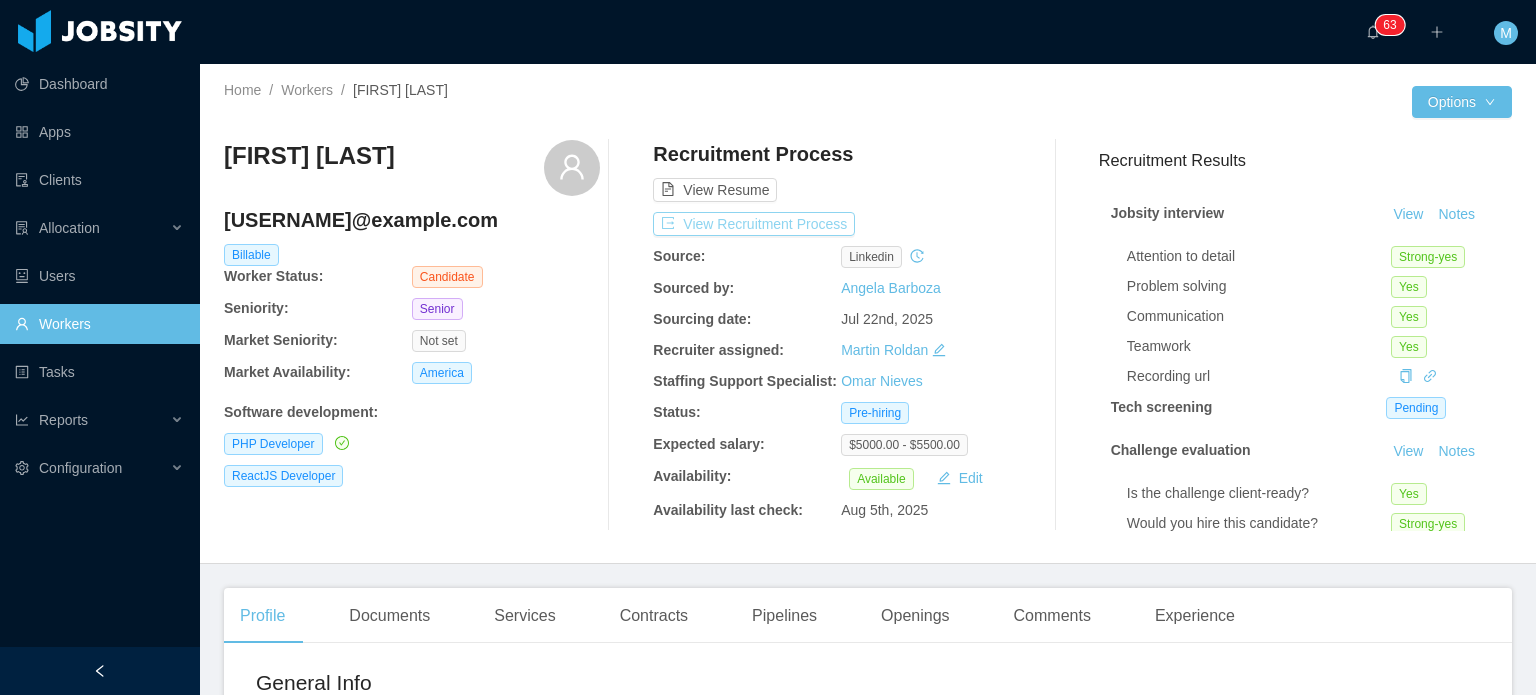 click on "View Recruitment Process" at bounding box center (754, 224) 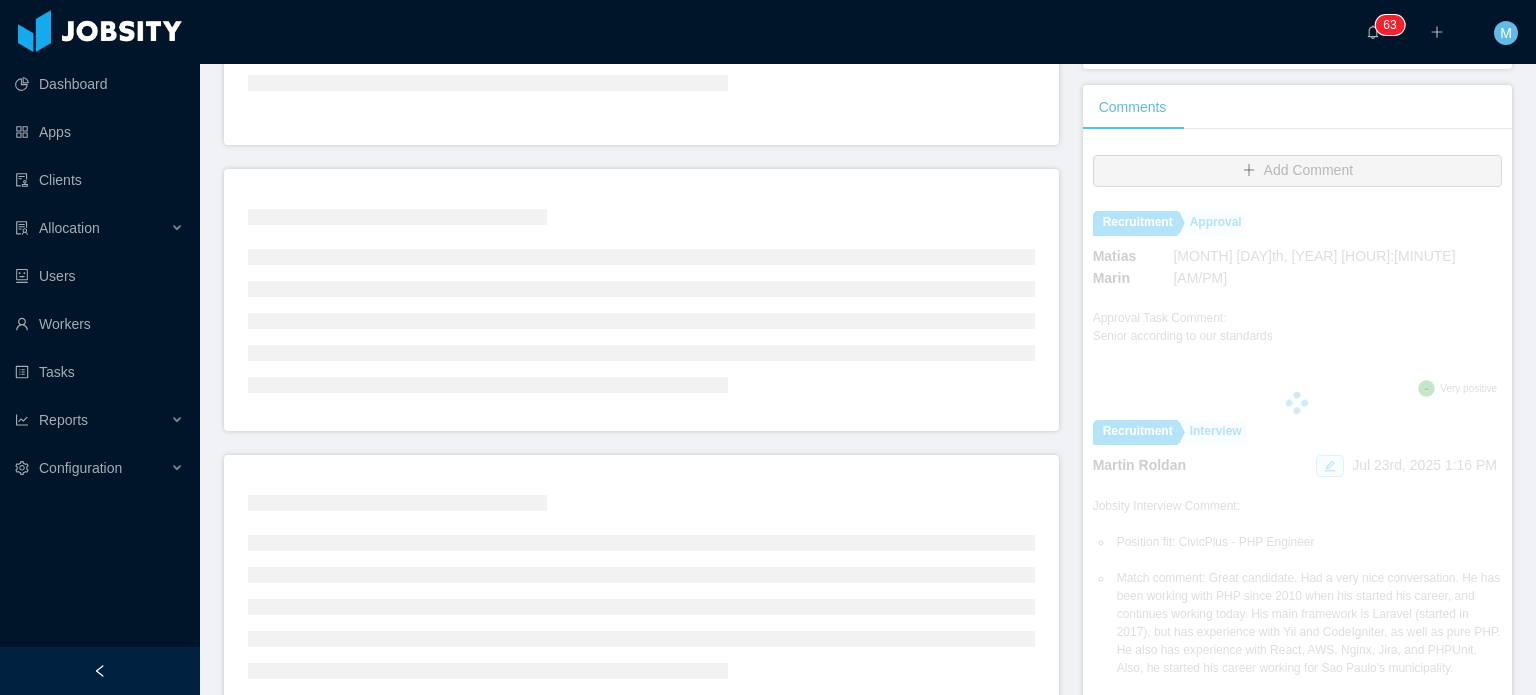 scroll, scrollTop: 0, scrollLeft: 0, axis: both 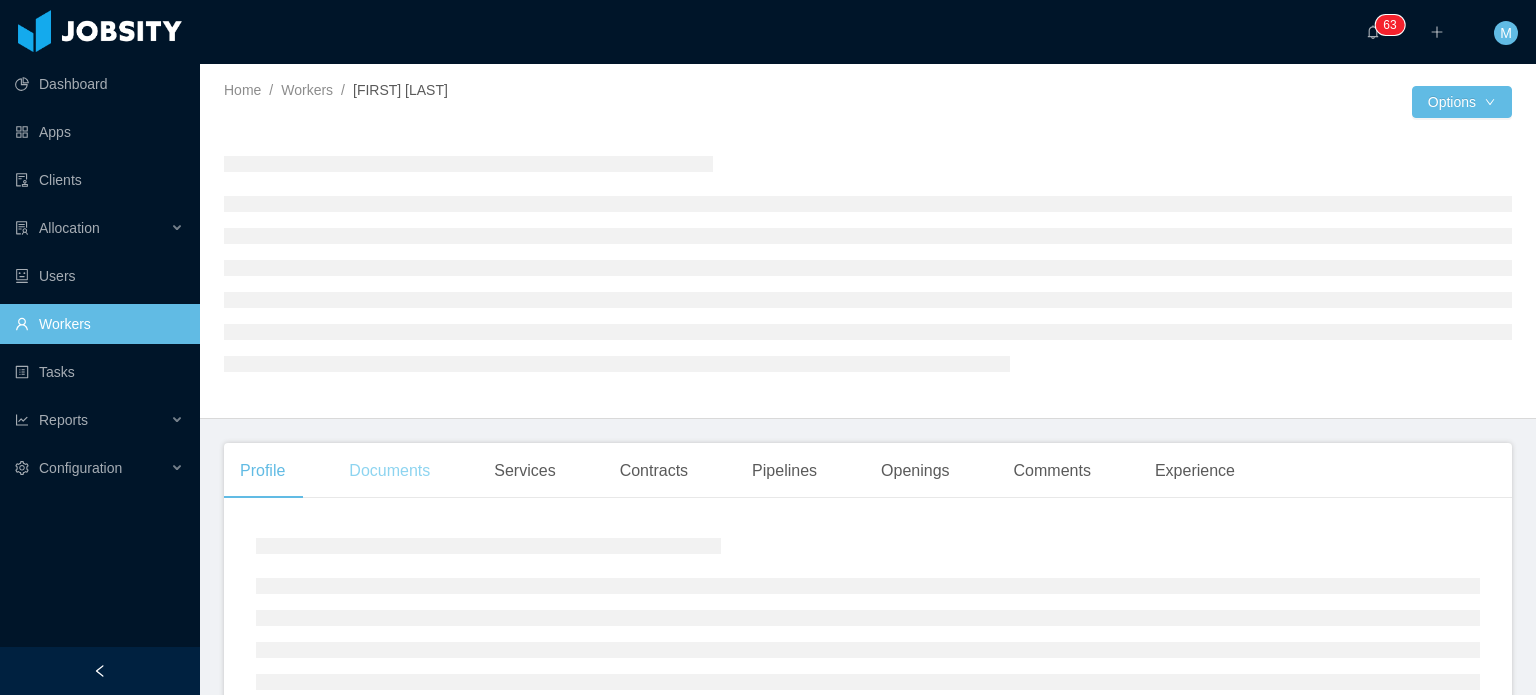 click on "Documents" at bounding box center [389, 471] 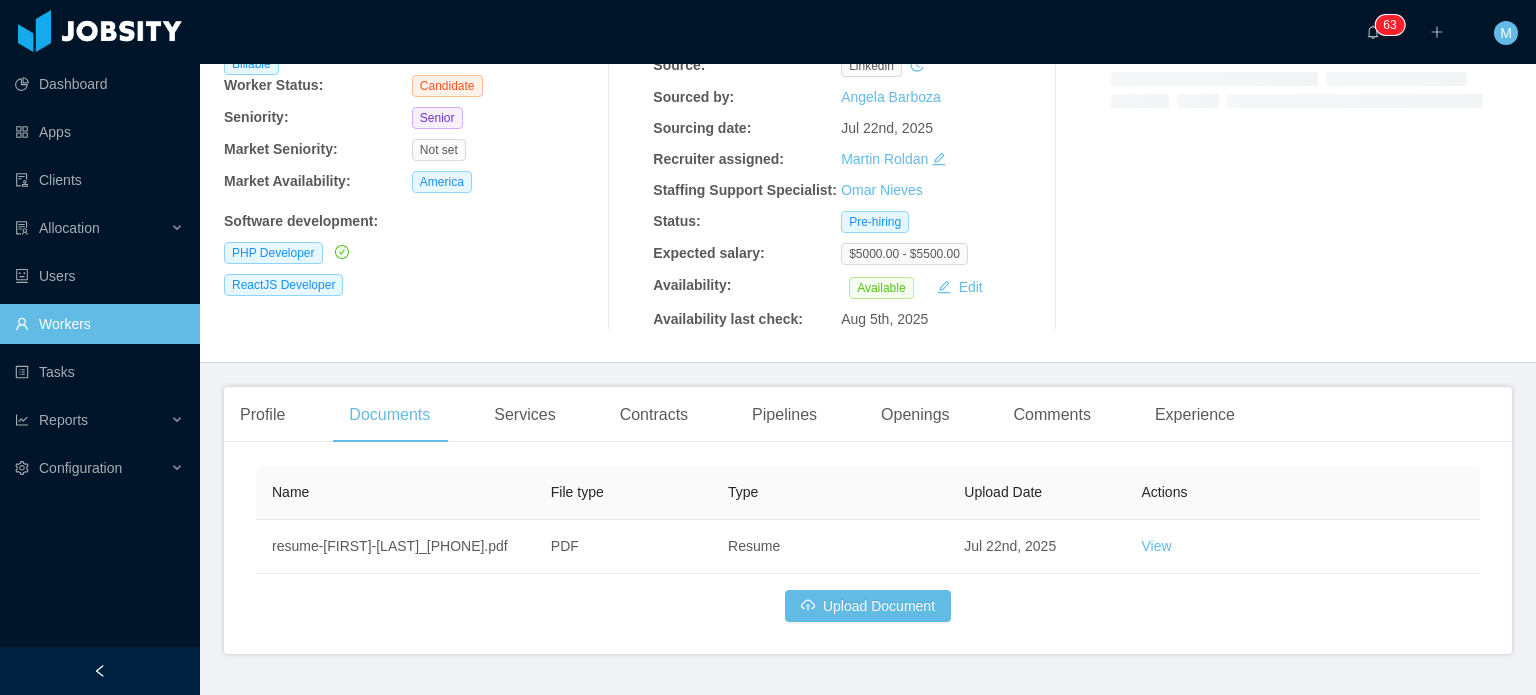 scroll, scrollTop: 264, scrollLeft: 0, axis: vertical 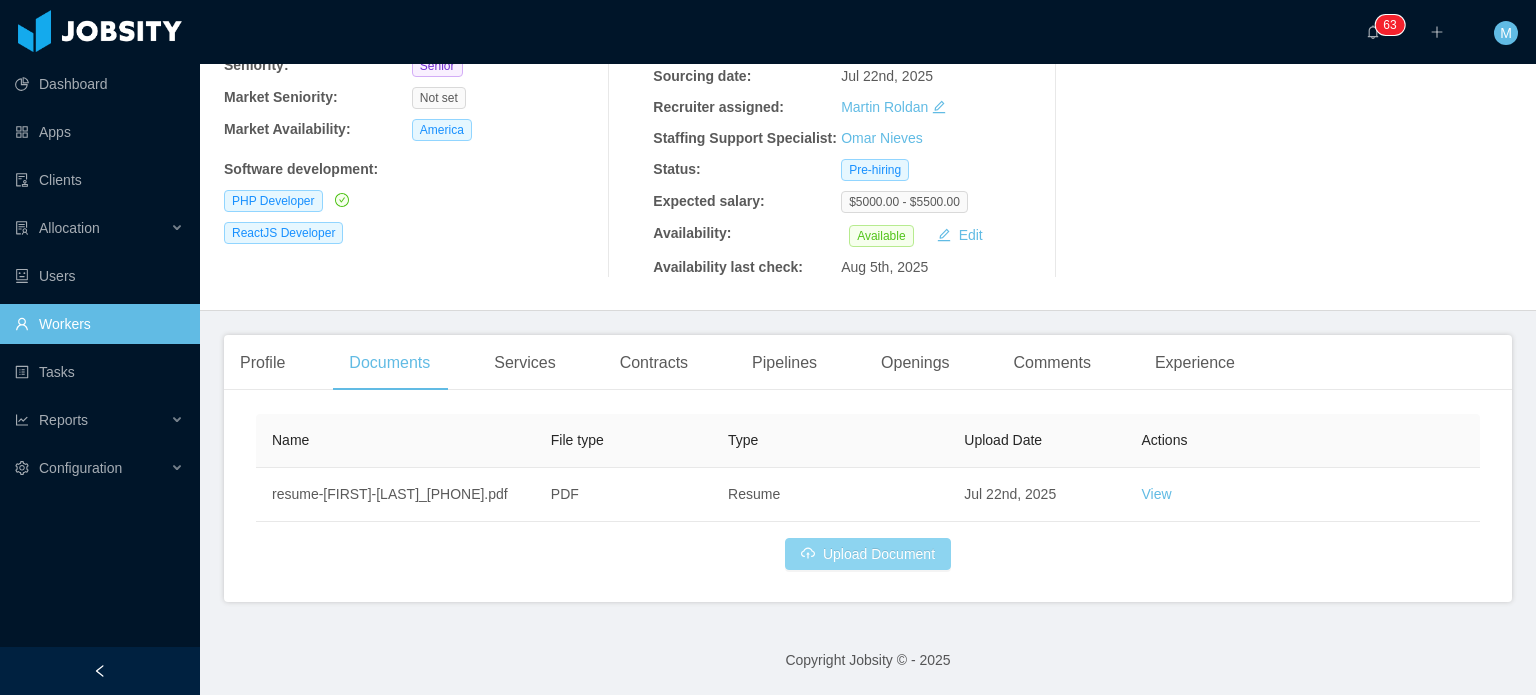 click on "Upload Document" at bounding box center [868, 554] 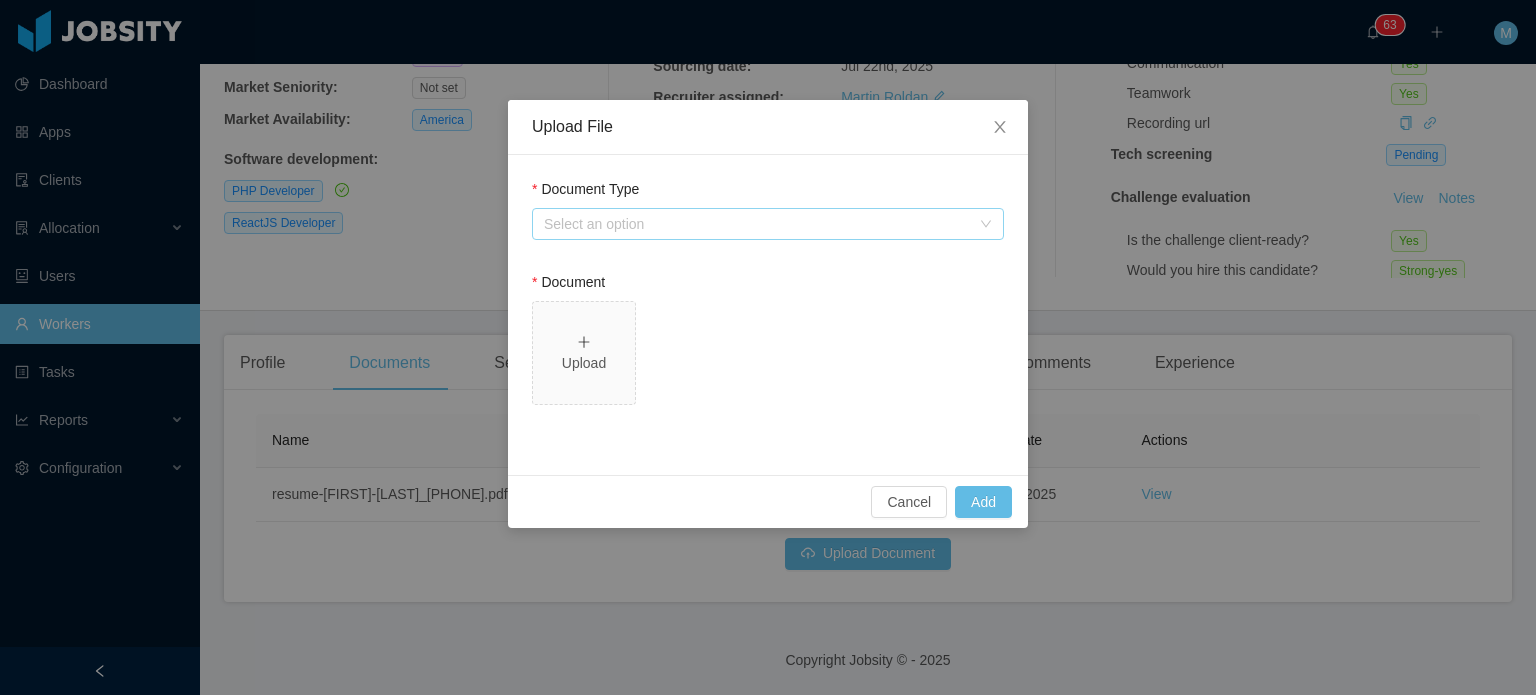 click on "Select an option" at bounding box center (757, 224) 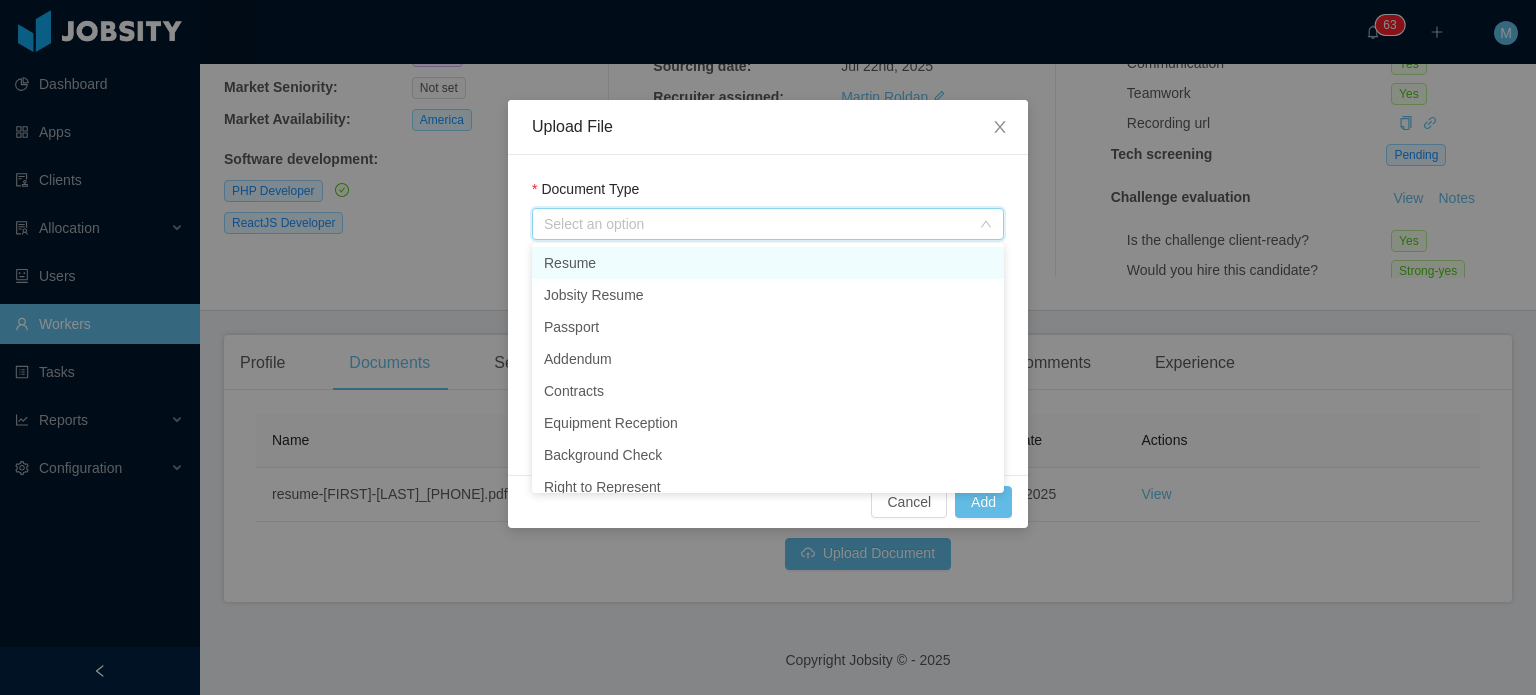 click on "Resume" at bounding box center [768, 263] 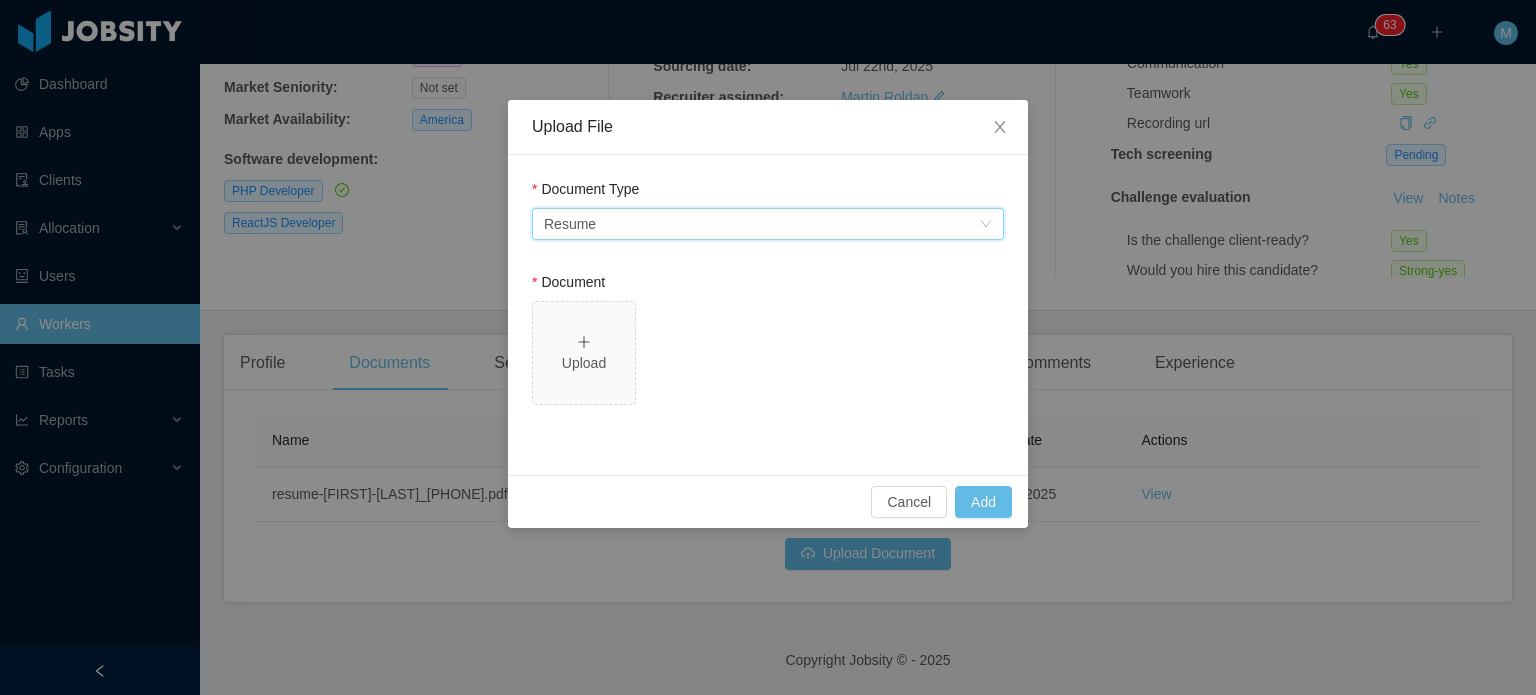 click on "Select an option Resume" at bounding box center (761, 224) 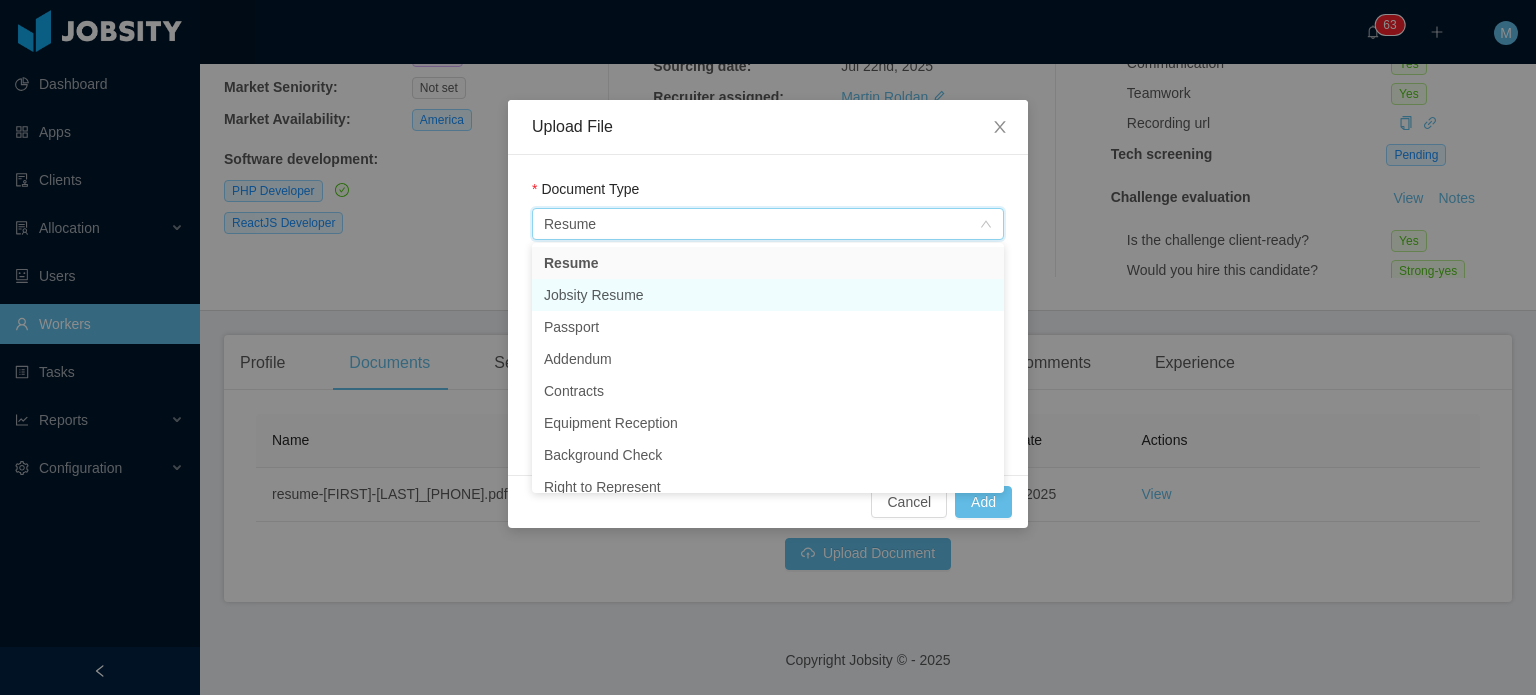 click on "Jobsity Resume" at bounding box center [768, 295] 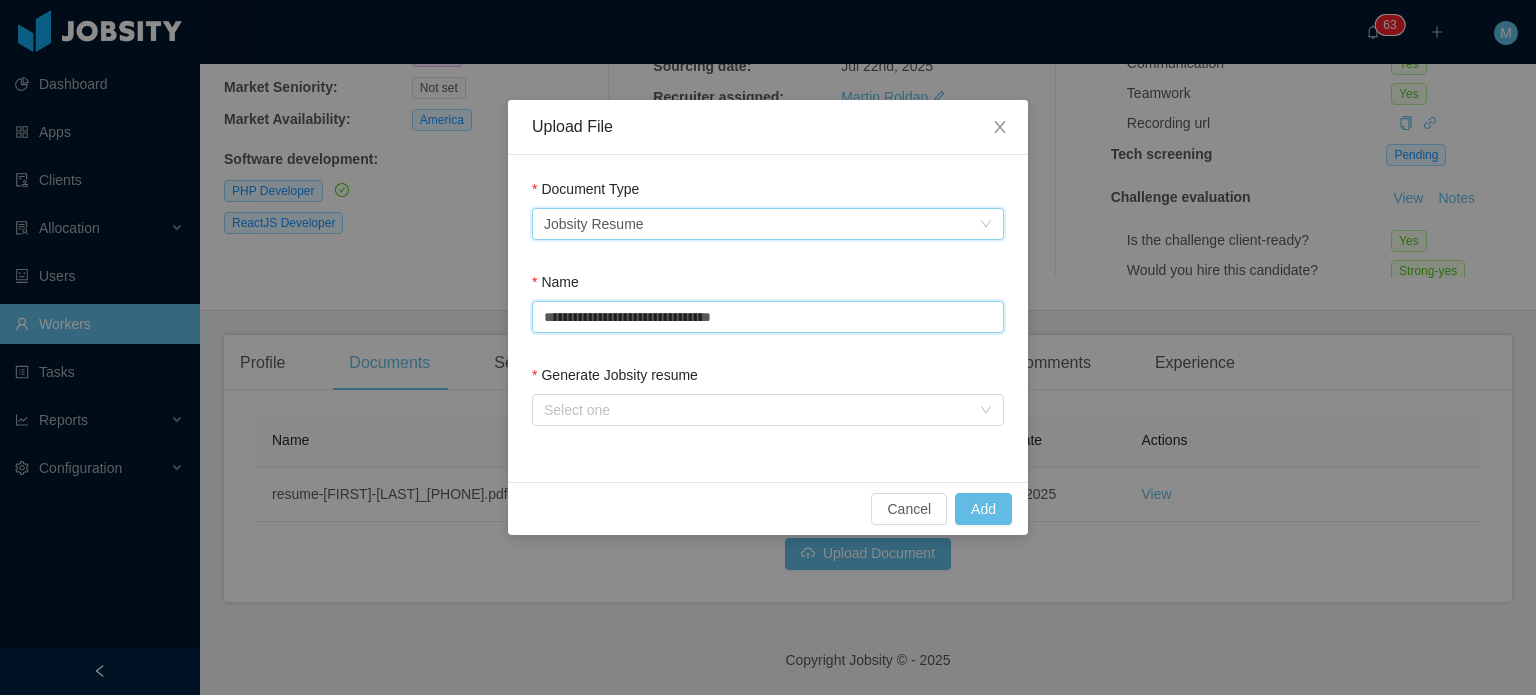 click on "**********" at bounding box center (768, 317) 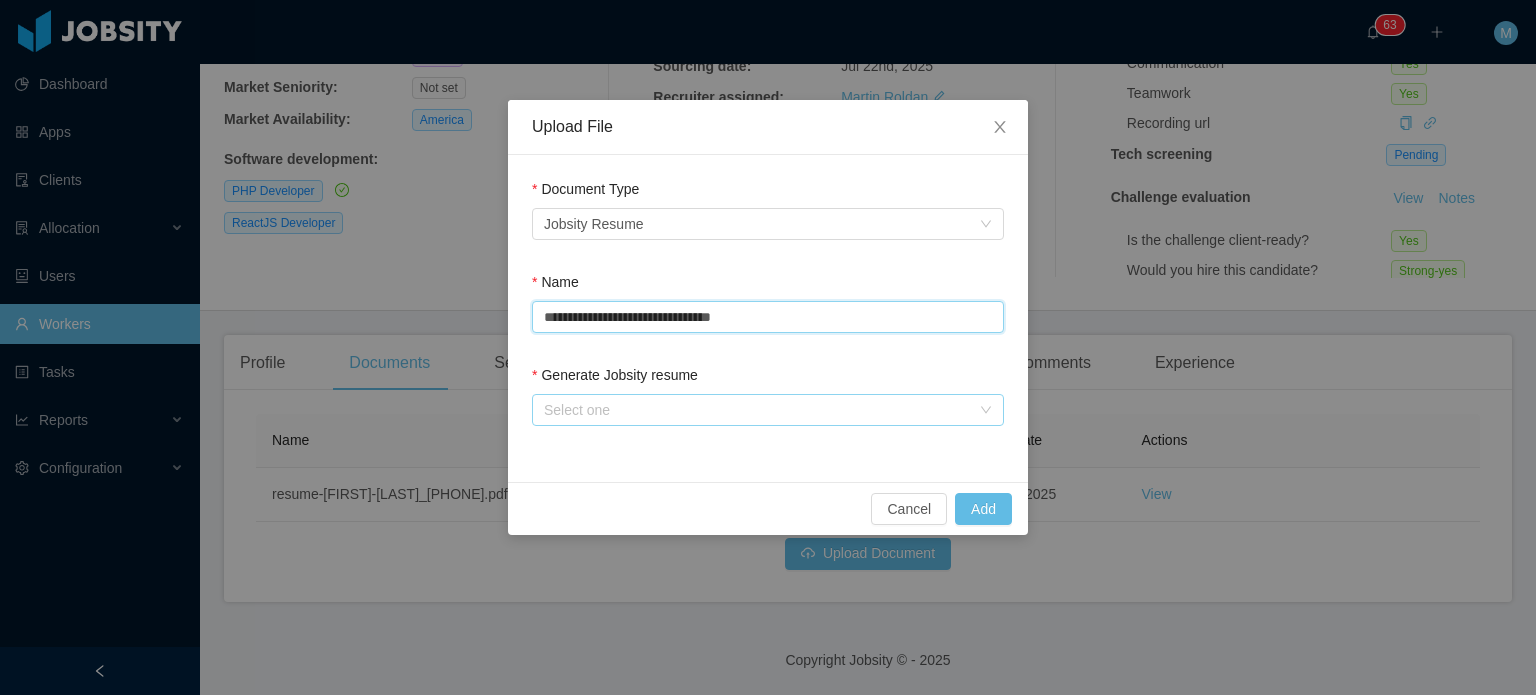click on "Select one" at bounding box center (757, 410) 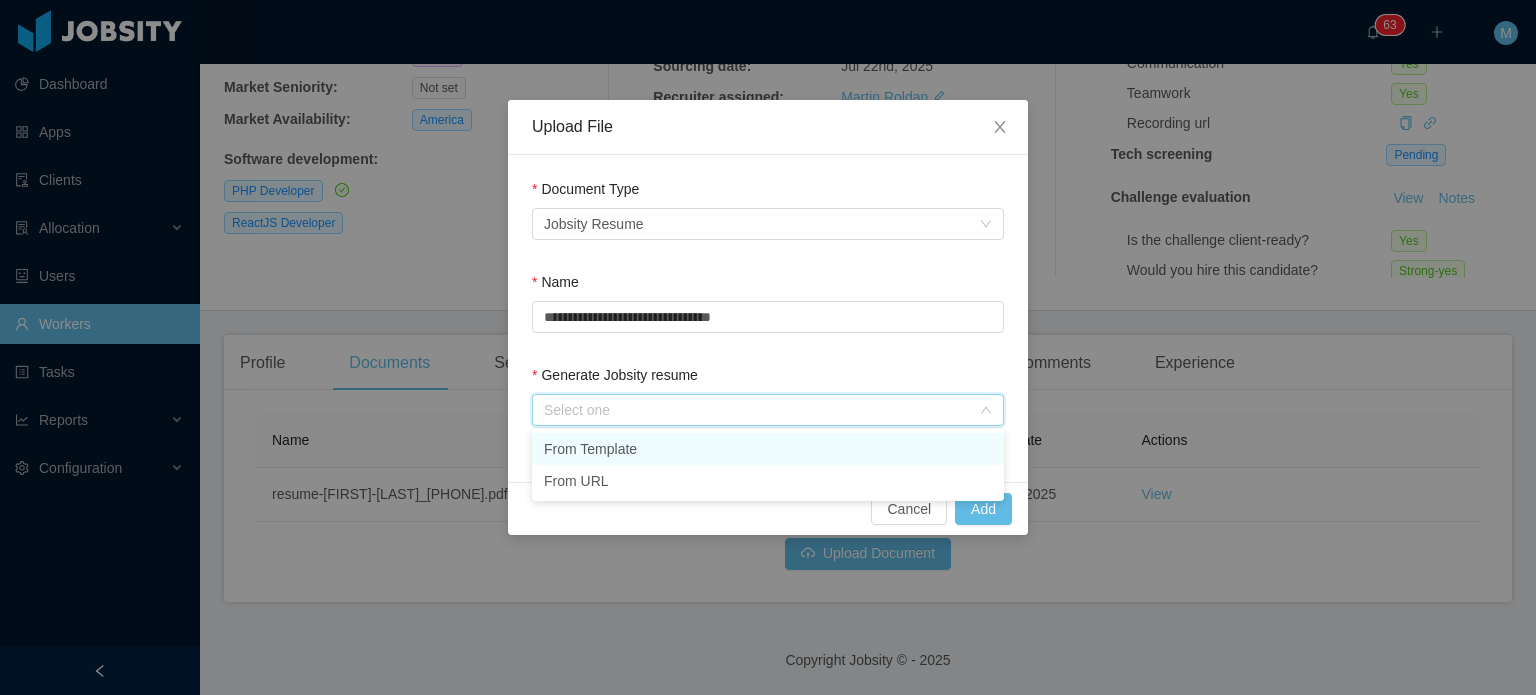 click on "From Template" at bounding box center (768, 449) 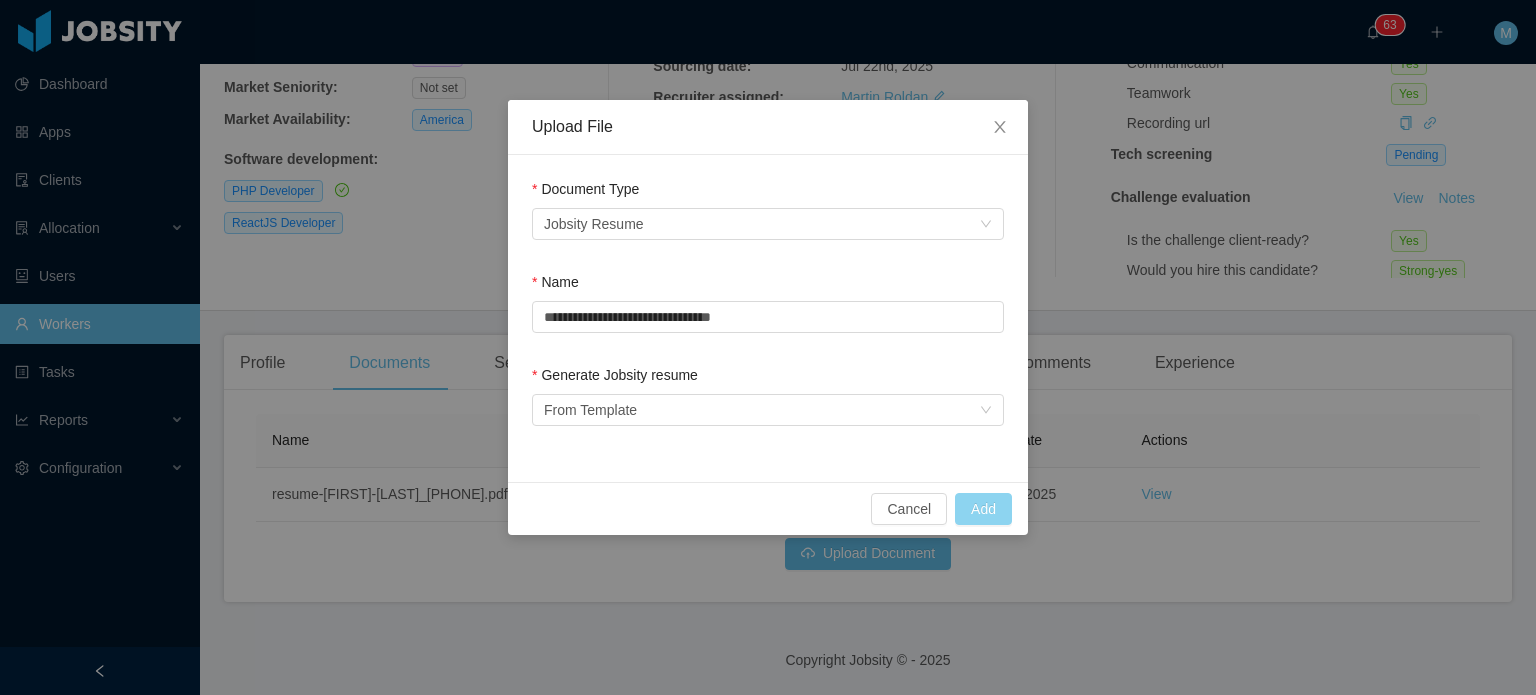 click on "Add" at bounding box center (983, 509) 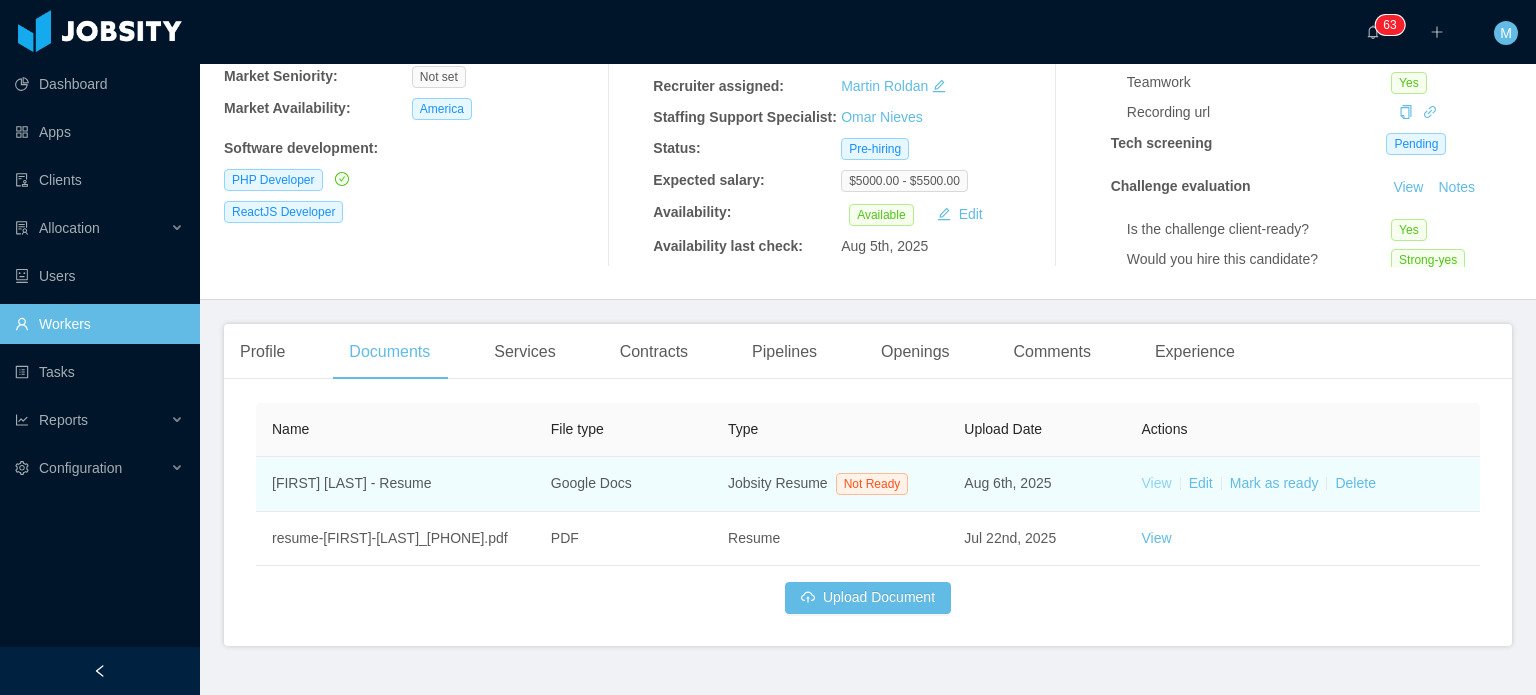 click on "View" at bounding box center [1157, 483] 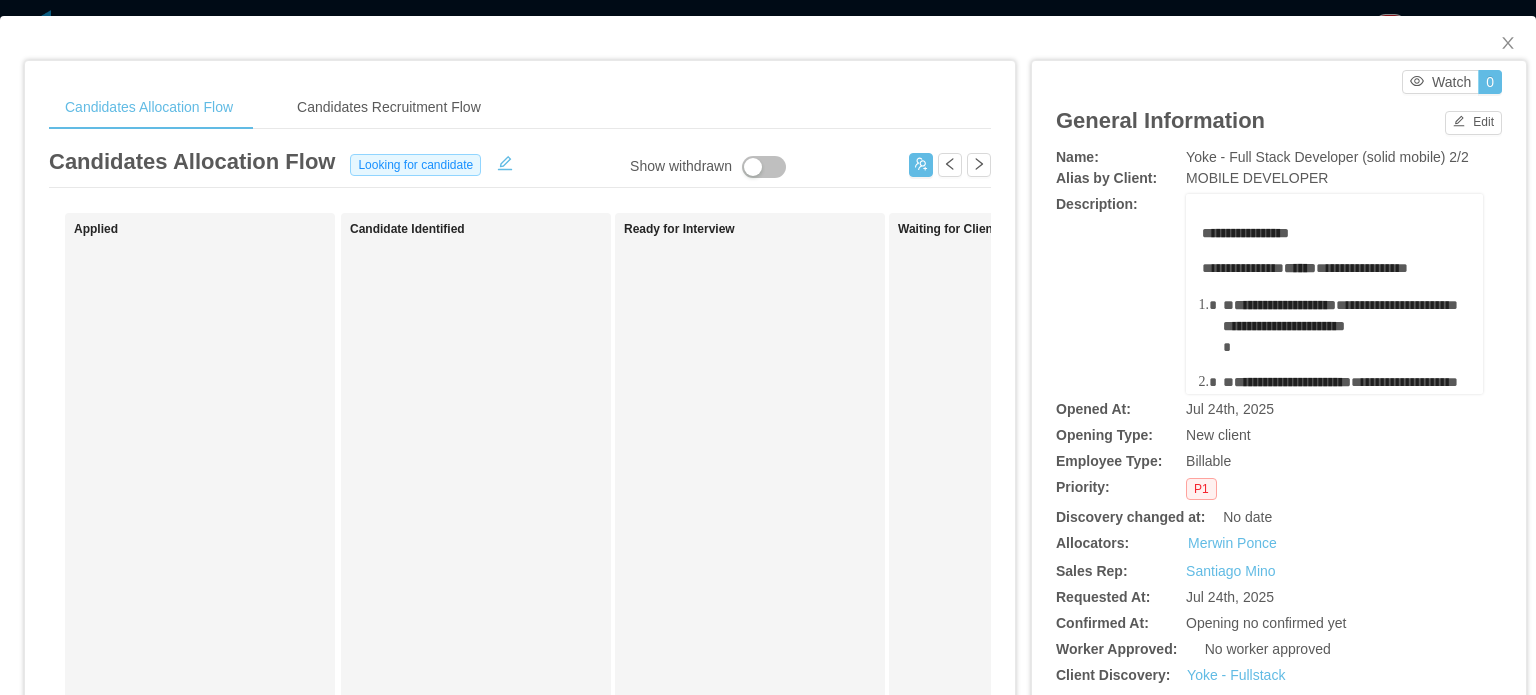 scroll, scrollTop: 0, scrollLeft: 0, axis: both 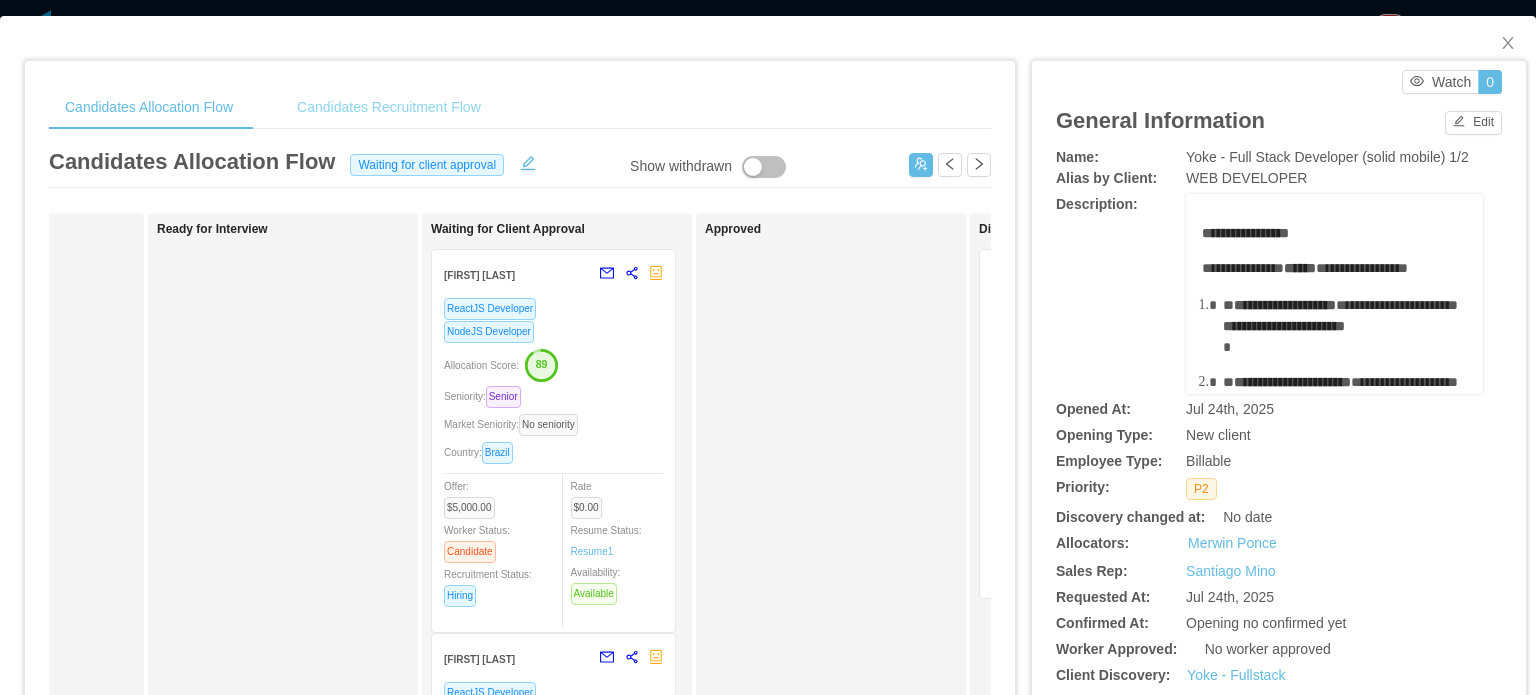 click on "Candidates Recruitment Flow" at bounding box center [389, 107] 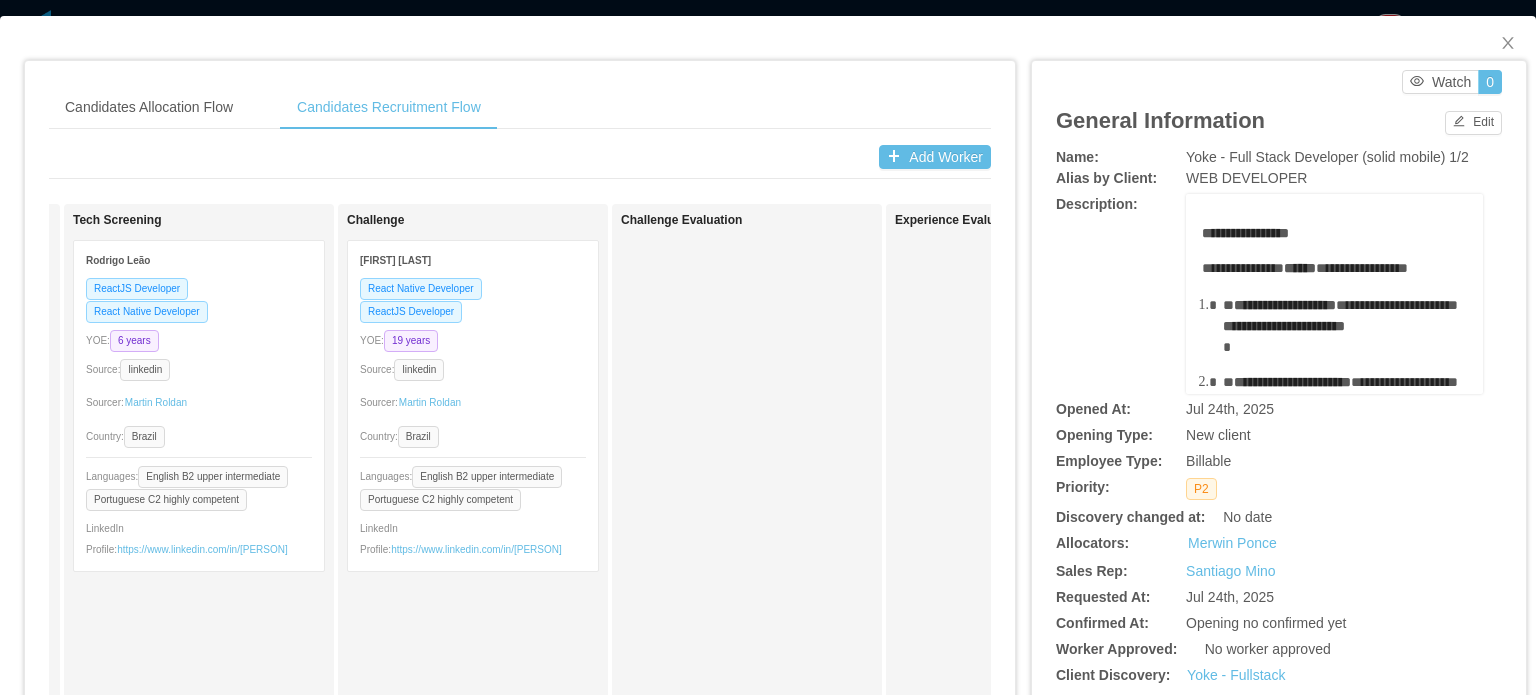scroll, scrollTop: 0, scrollLeft: 544, axis: horizontal 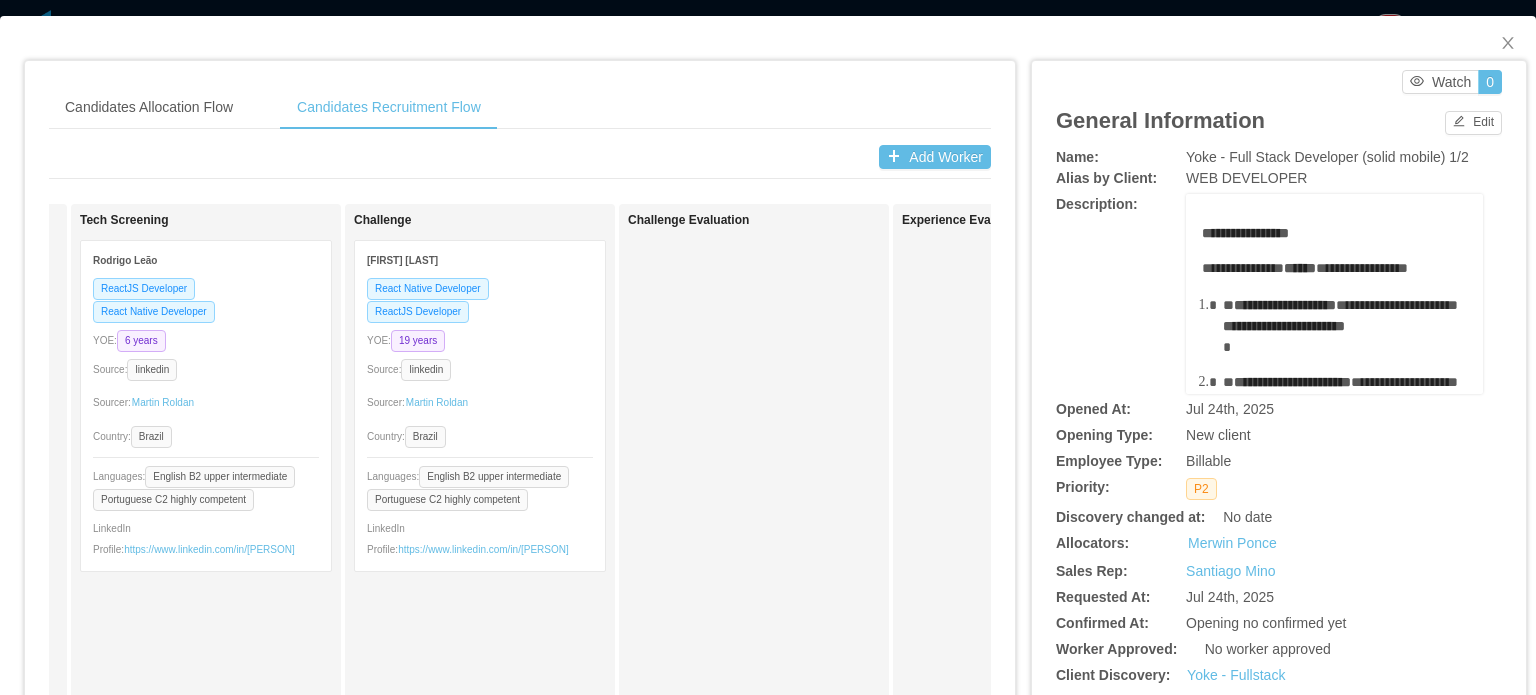 drag, startPoint x: 69, startPoint y: 106, endPoint x: 91, endPoint y: 7, distance: 101.414986 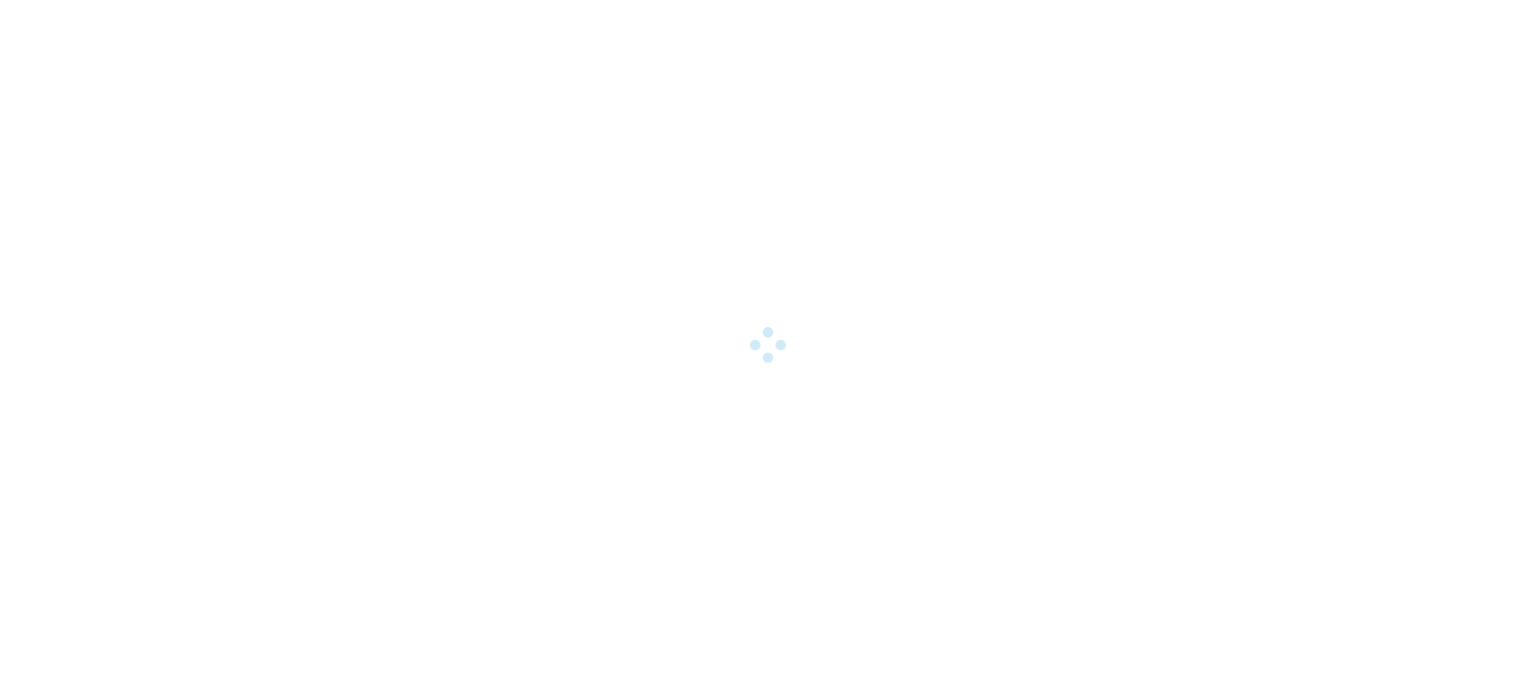 scroll, scrollTop: 0, scrollLeft: 0, axis: both 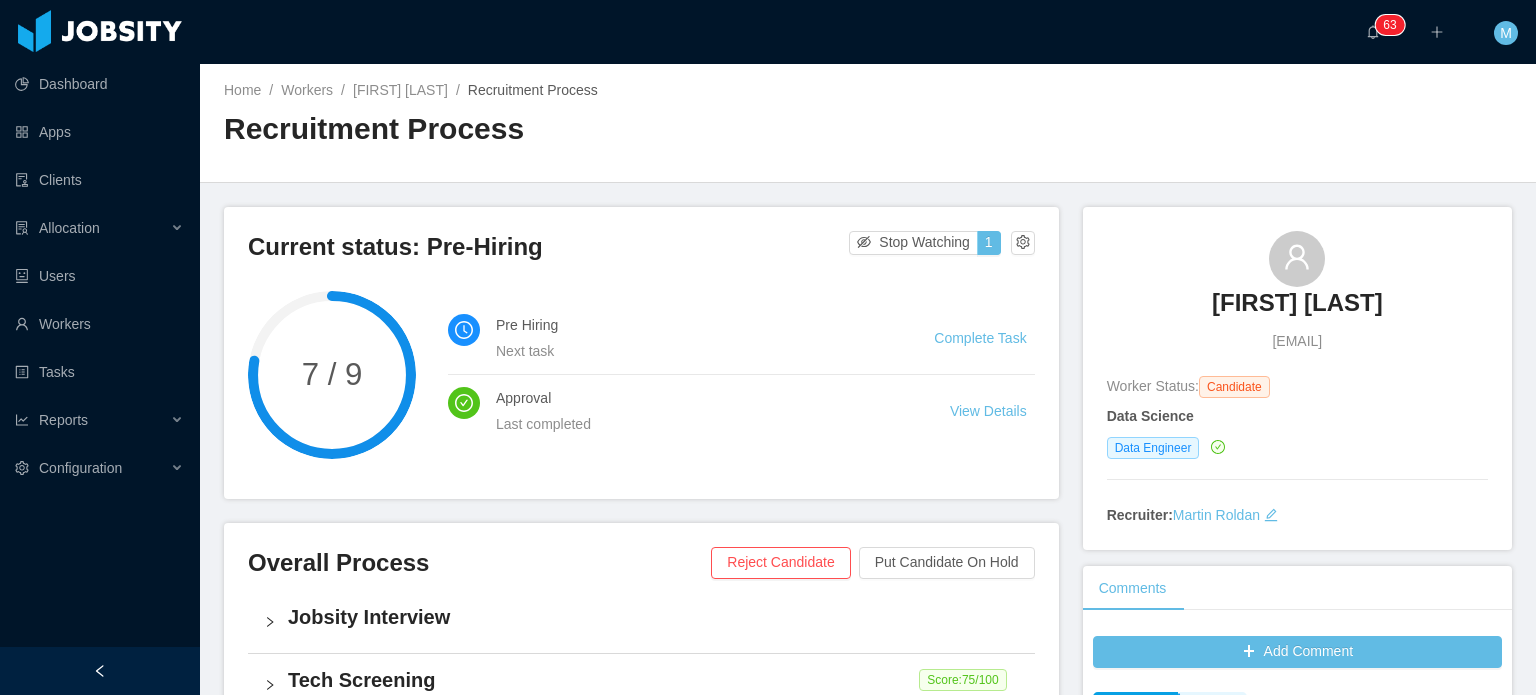 click on "[FIRST] [LAST]" at bounding box center [1297, 303] 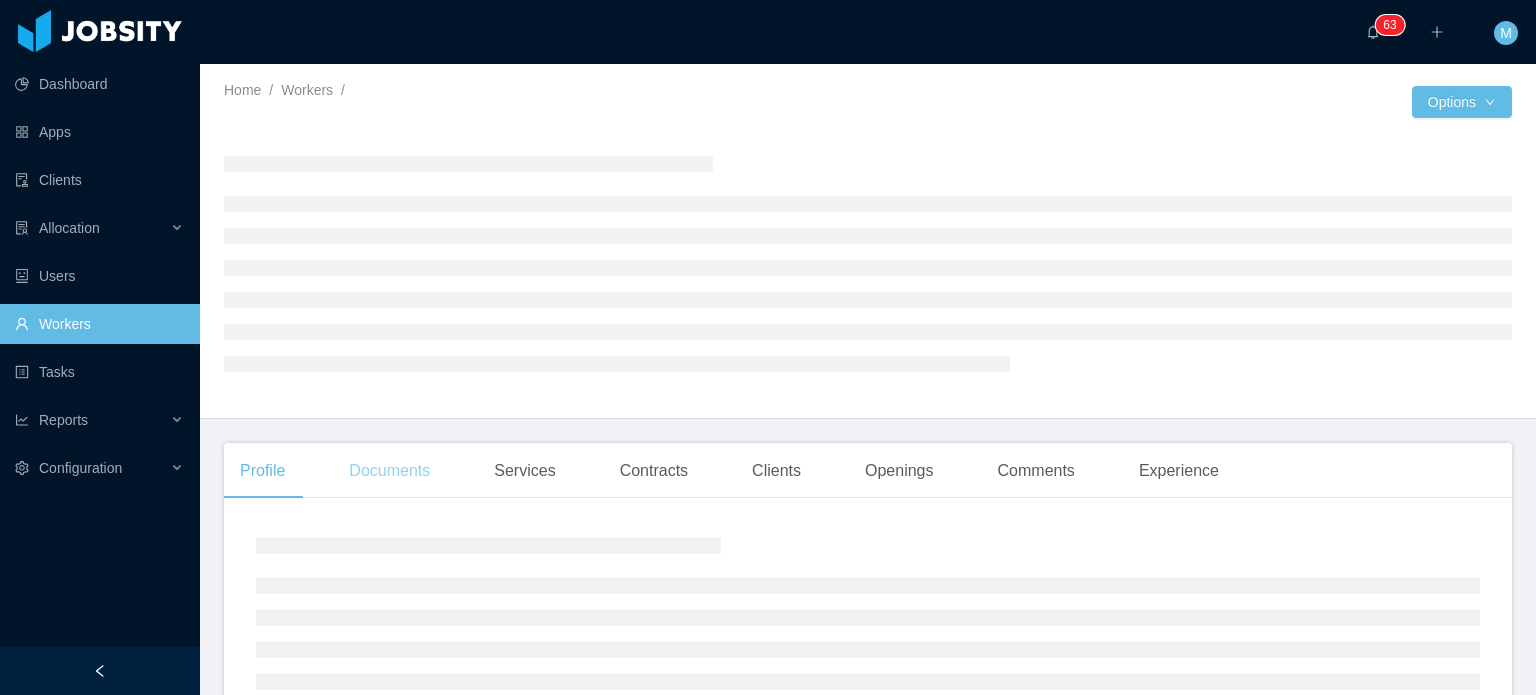 click on "Documents" at bounding box center (389, 471) 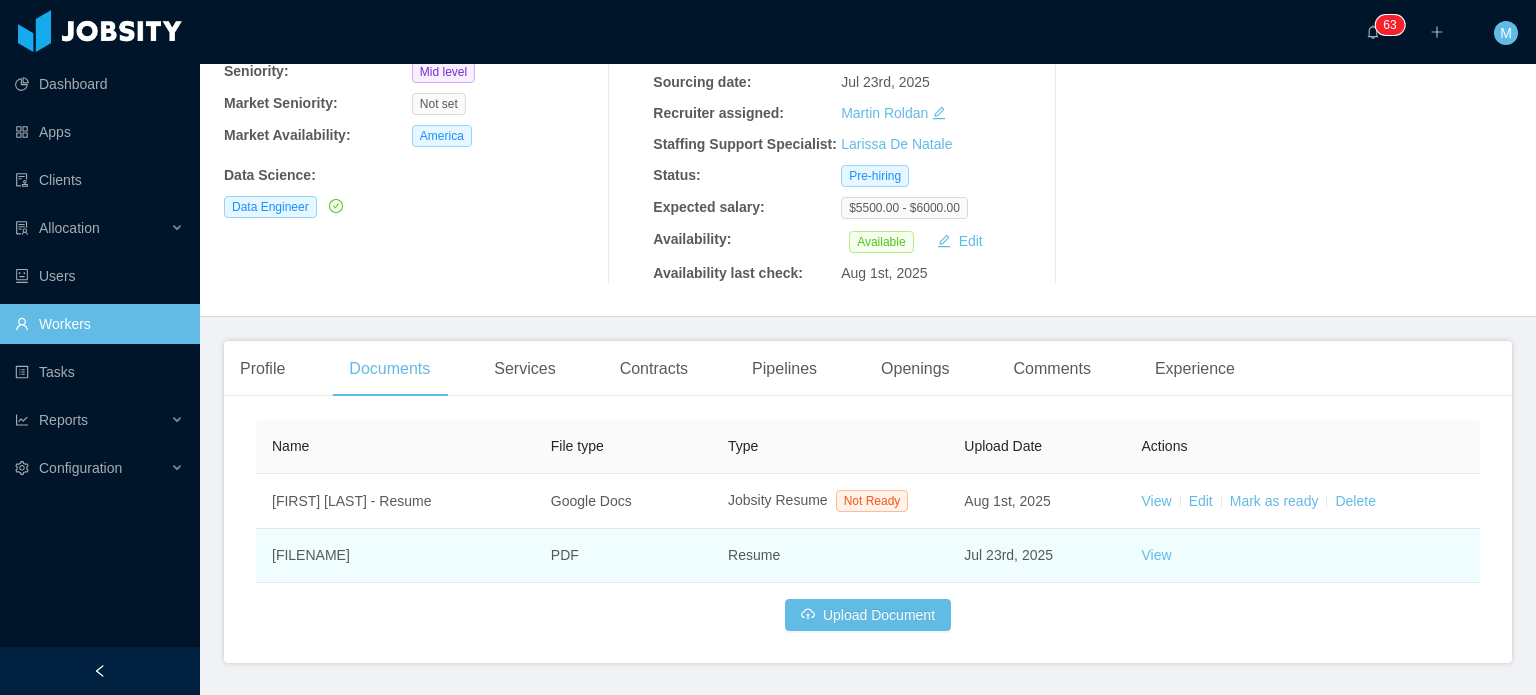 scroll, scrollTop: 320, scrollLeft: 0, axis: vertical 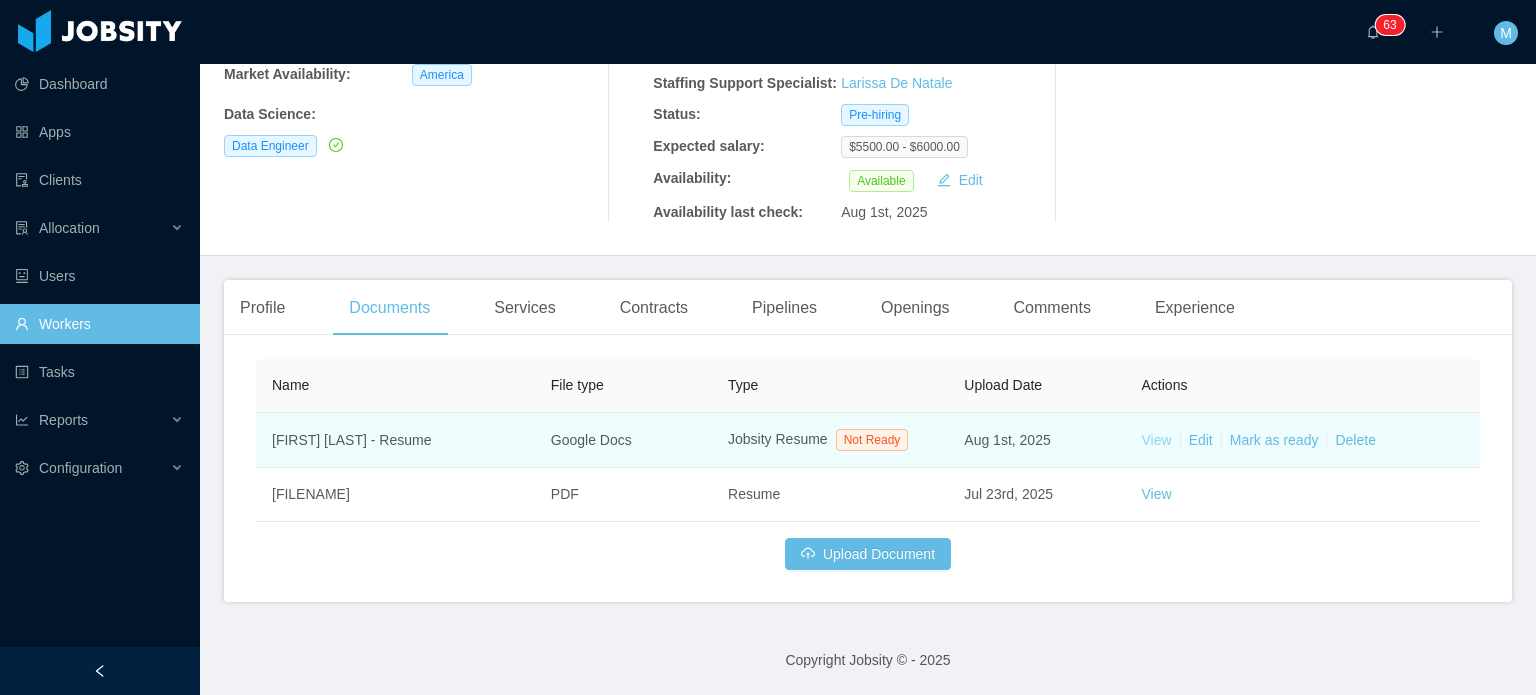 click on "View" at bounding box center (1157, 440) 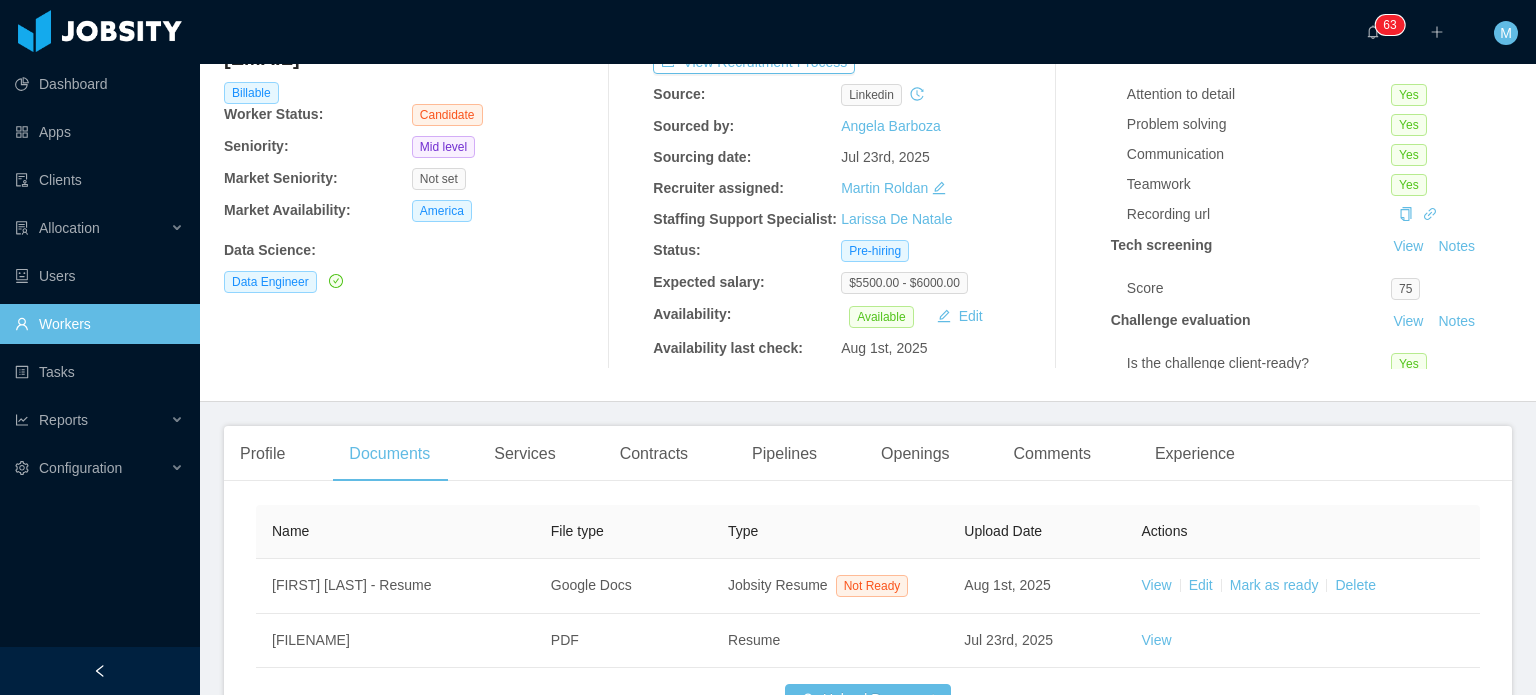 scroll, scrollTop: 0, scrollLeft: 0, axis: both 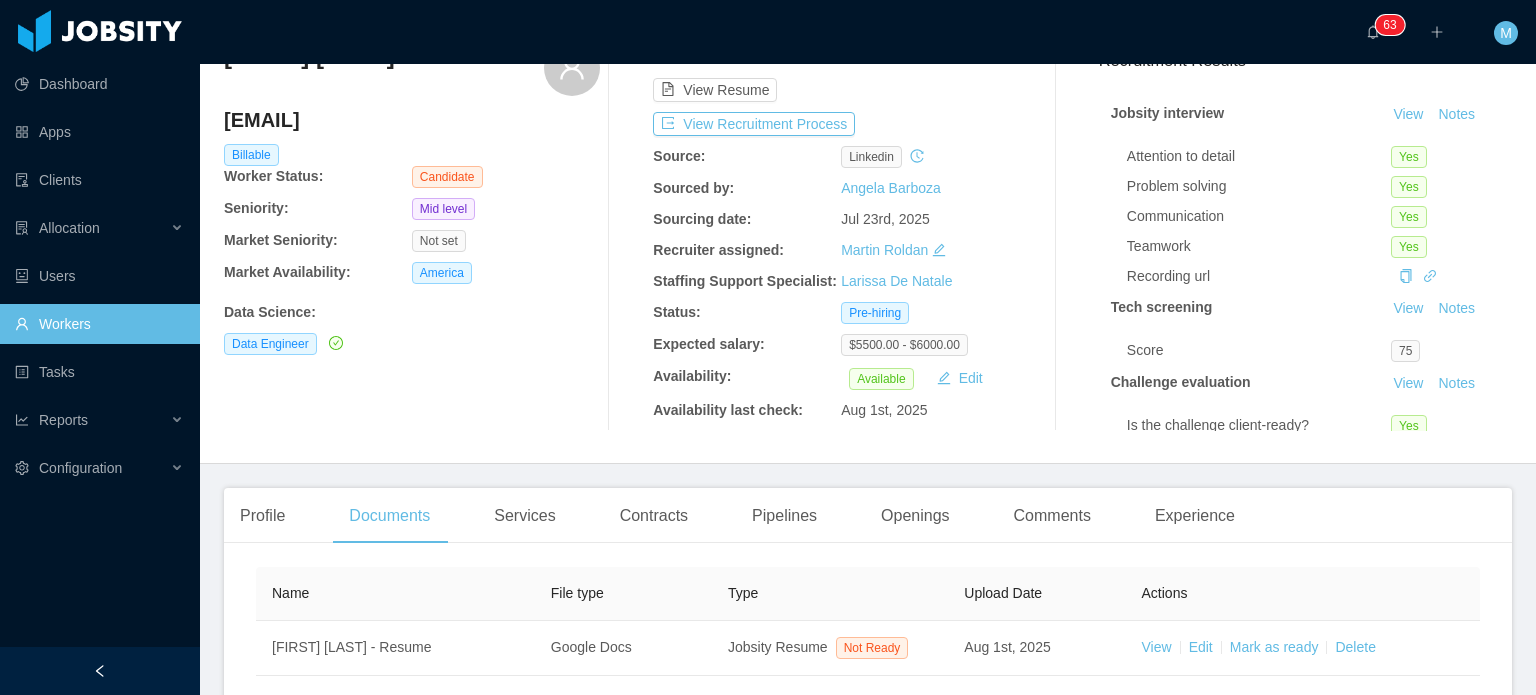 drag, startPoint x: 276, startPoint y: 569, endPoint x: 278, endPoint y: 556, distance: 13.152946 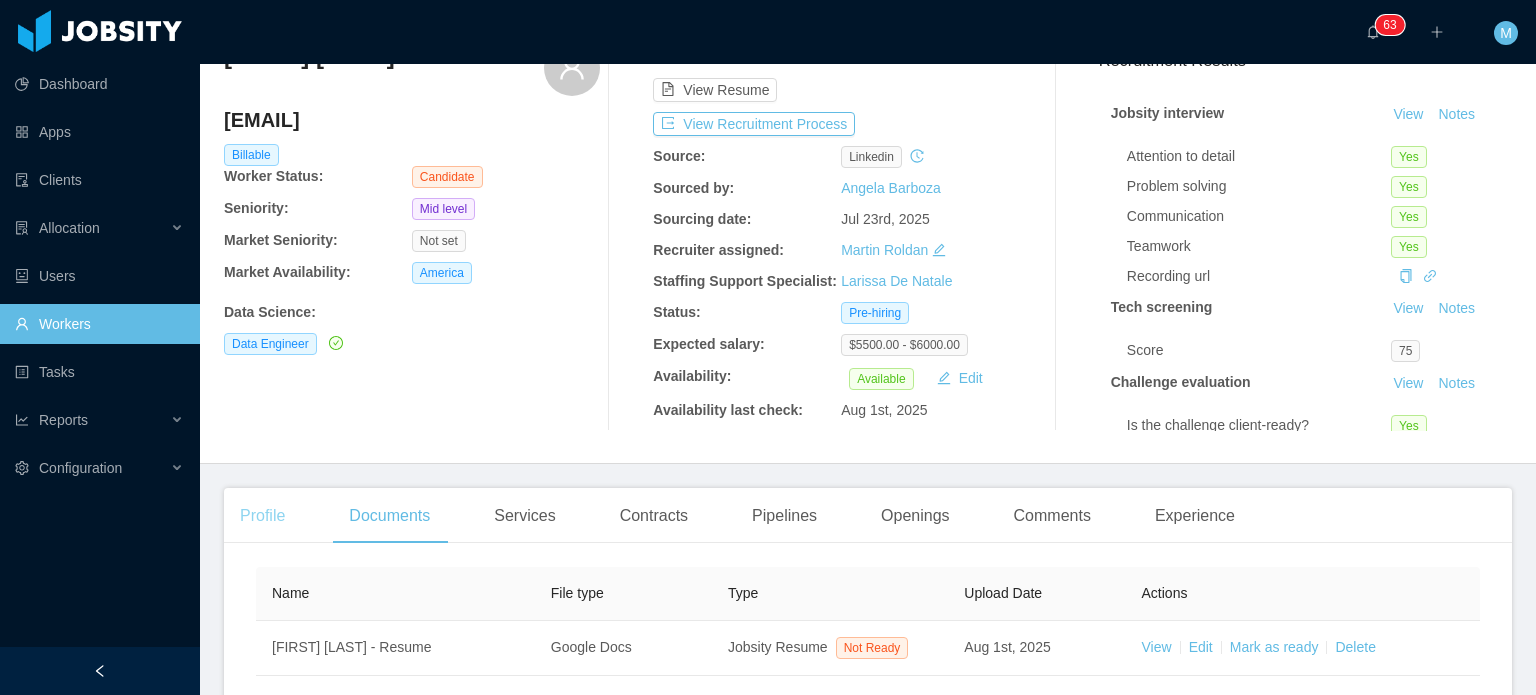 click on "Profile" at bounding box center (262, 516) 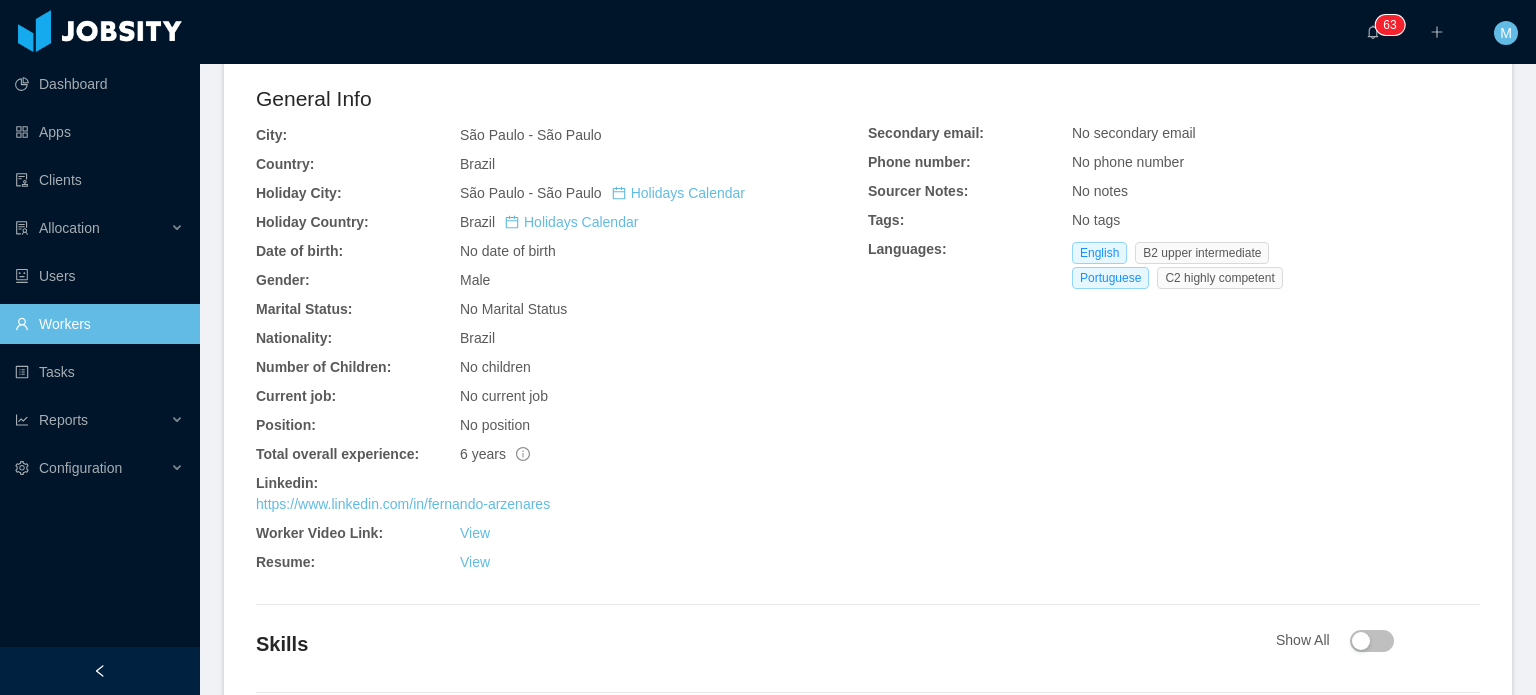 scroll, scrollTop: 600, scrollLeft: 0, axis: vertical 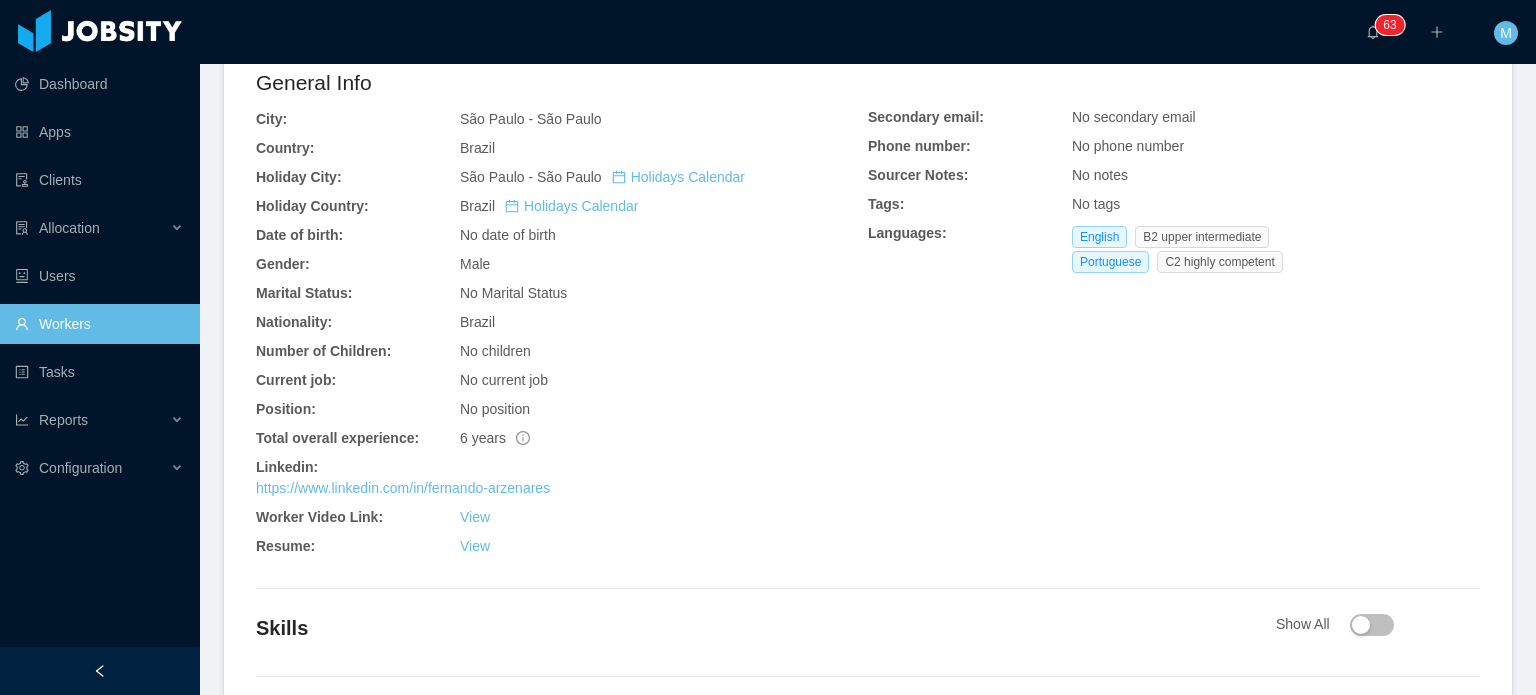 click on "General Info City: São Paulo - São Paulo Country: Brazil Holiday City: São Paulo - São Paulo Holidays Calendar Holiday Country: Brazil Holidays Calendar Date of birth: No date of birth Gender: Male Marital Status: No Marital Status Nationality: Brazil Number of Children: No children Current job: No current job Position: No position Total overall experience: 6 years Linkedin: https://www.linkedin.com/in/fernando-arzenares Worker Video Link: View Resume: View" at bounding box center [562, 316] 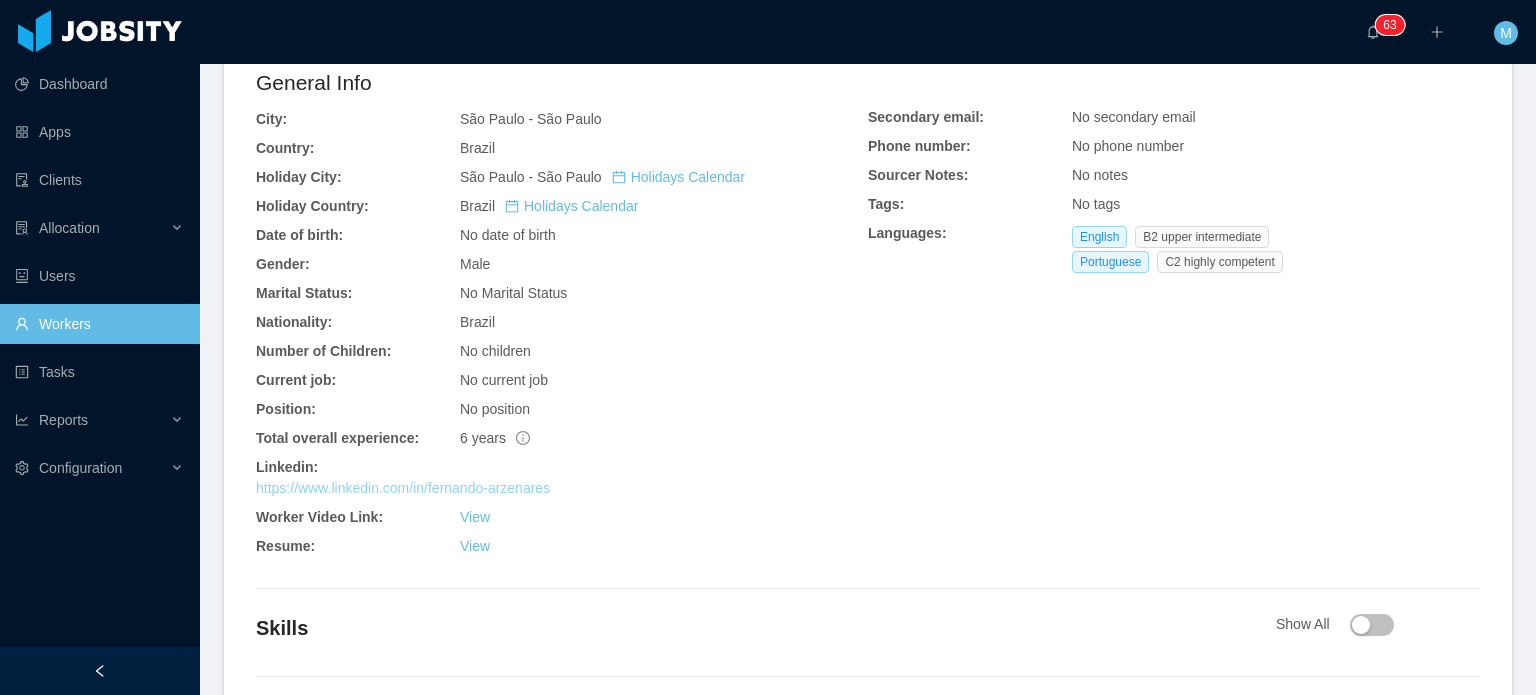 click on "https://www.linkedin.com/in/fernando-arzenares" at bounding box center (403, 488) 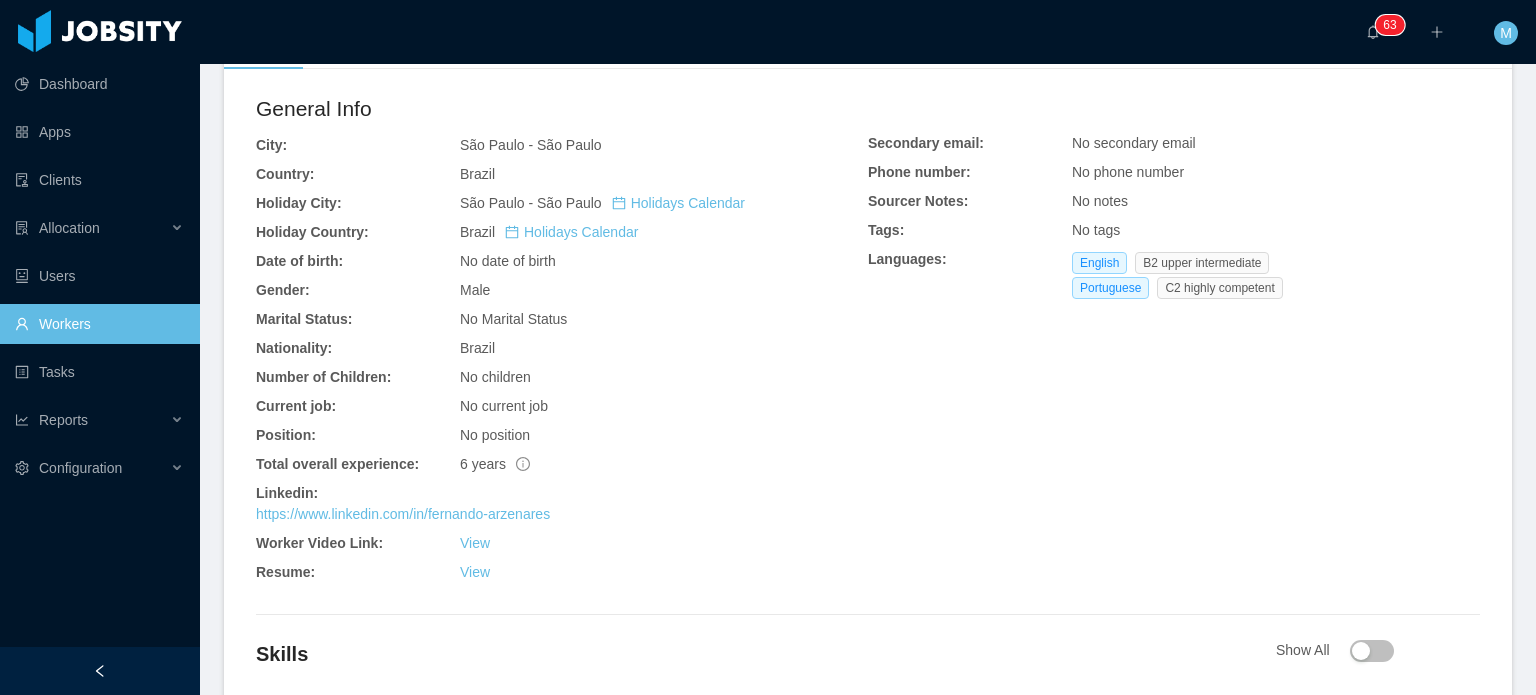 scroll, scrollTop: 0, scrollLeft: 0, axis: both 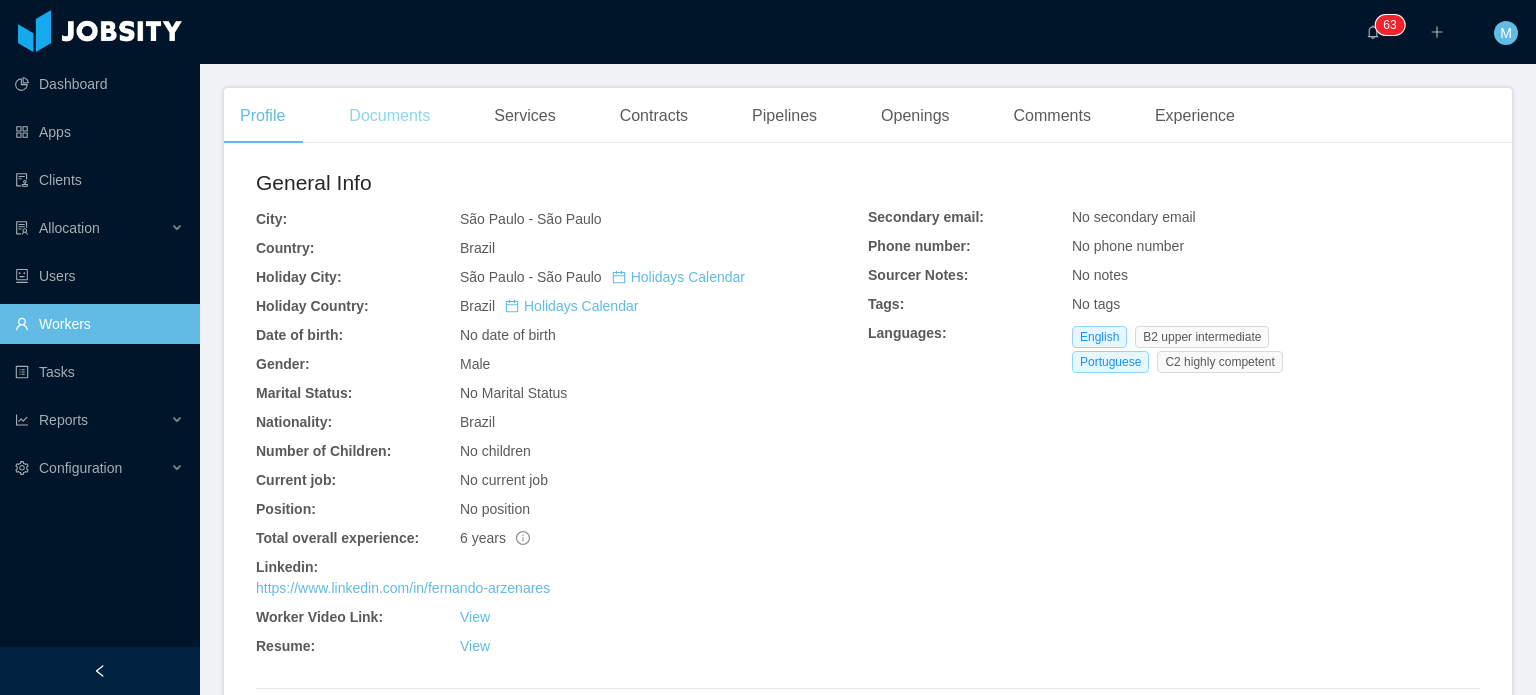 click on "Documents" at bounding box center [389, 116] 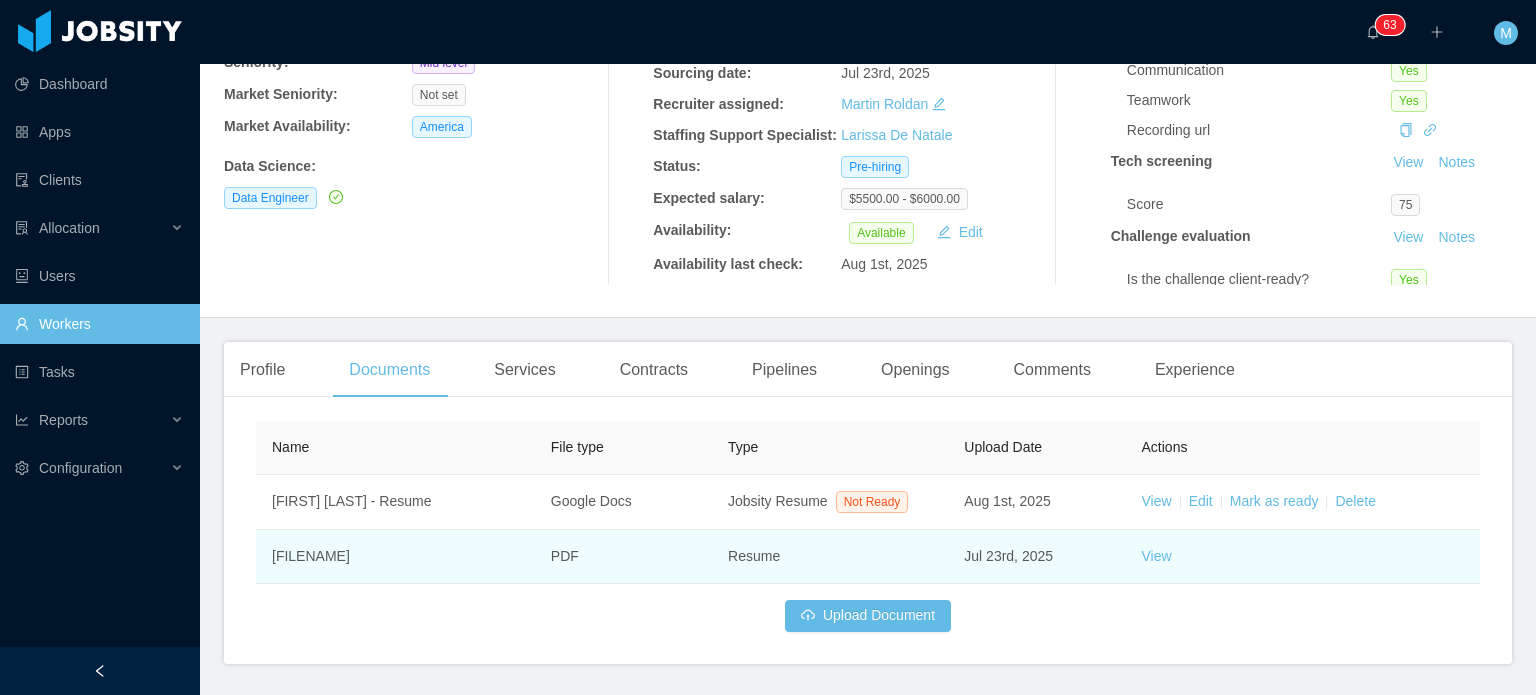 scroll, scrollTop: 328, scrollLeft: 0, axis: vertical 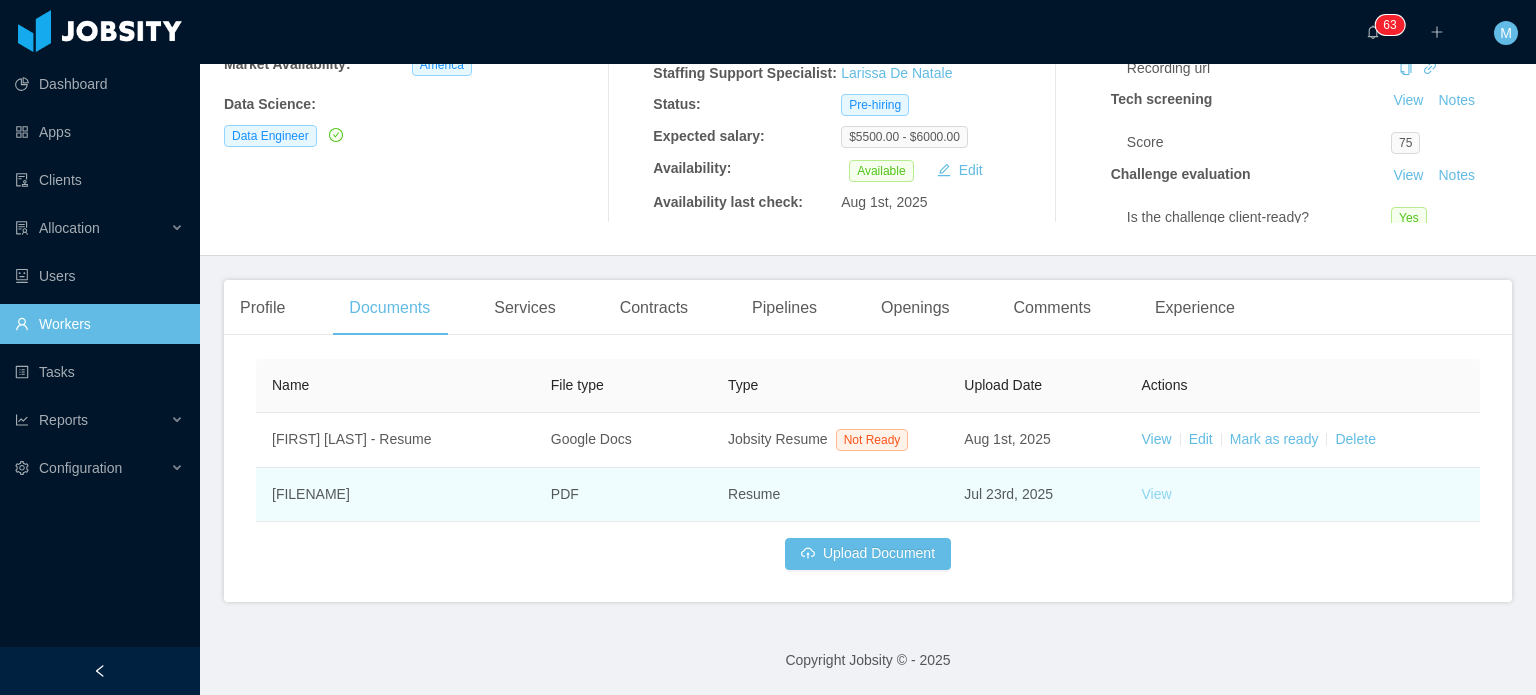 click on "View" at bounding box center [1157, 494] 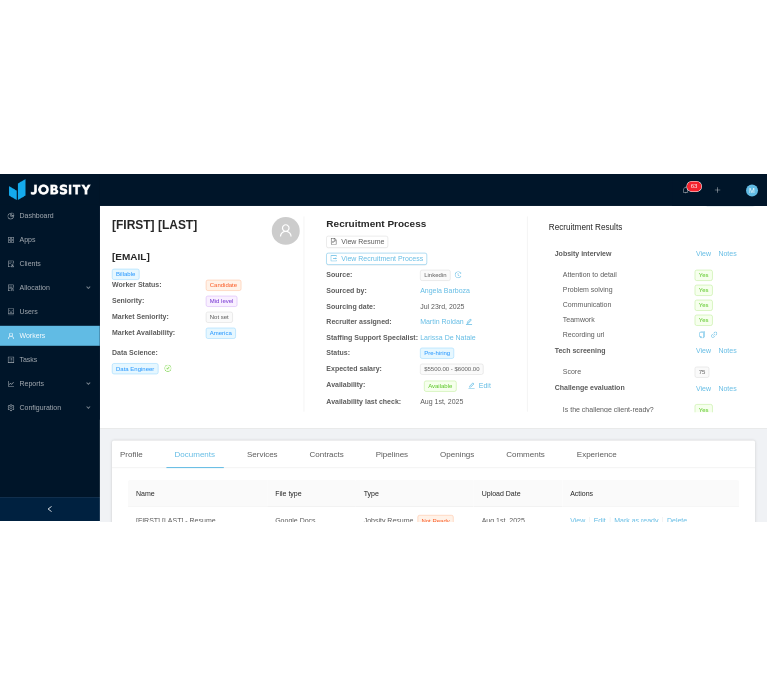 scroll, scrollTop: 0, scrollLeft: 0, axis: both 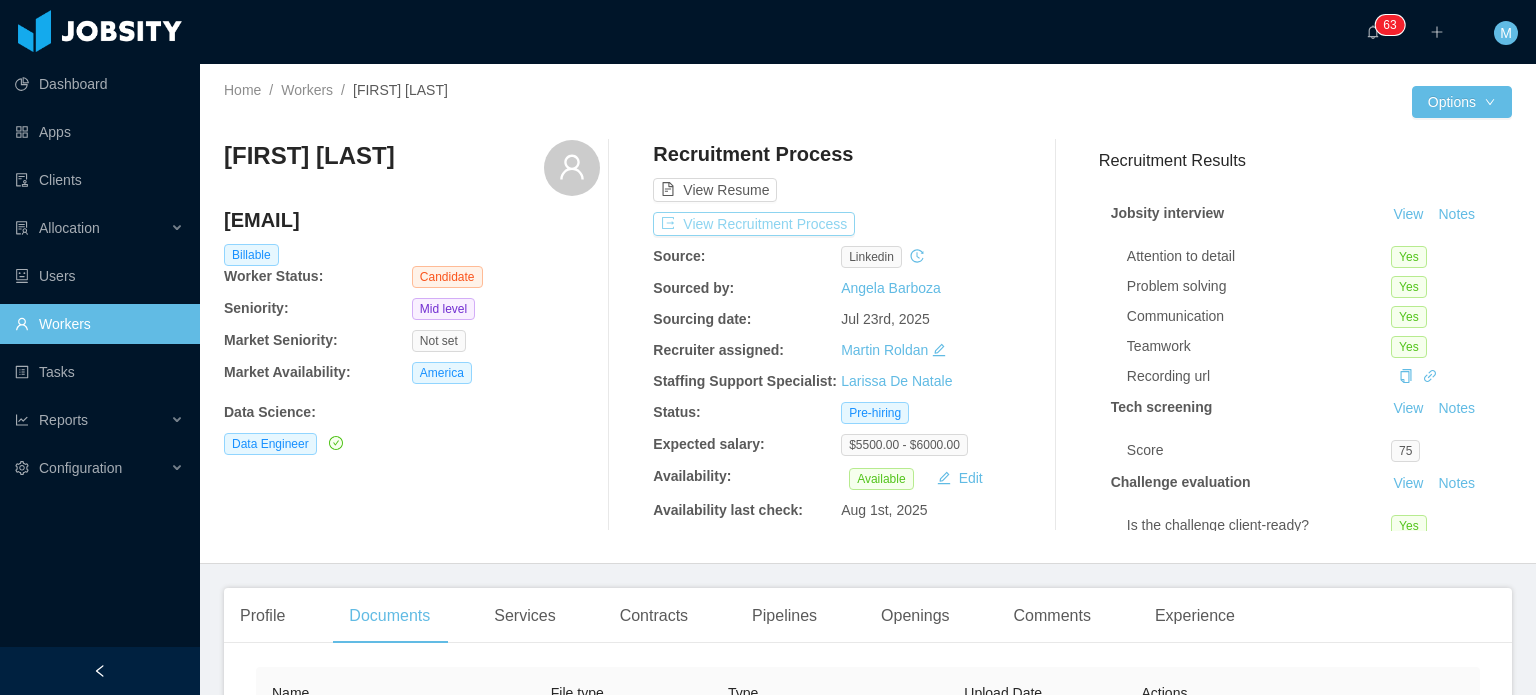 click on "View Recruitment Process" at bounding box center [754, 224] 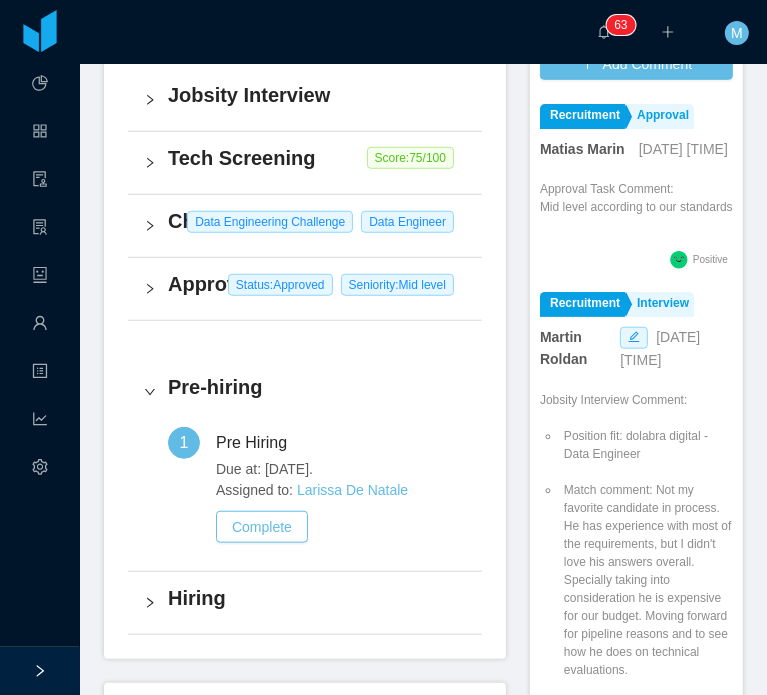 scroll, scrollTop: 700, scrollLeft: 0, axis: vertical 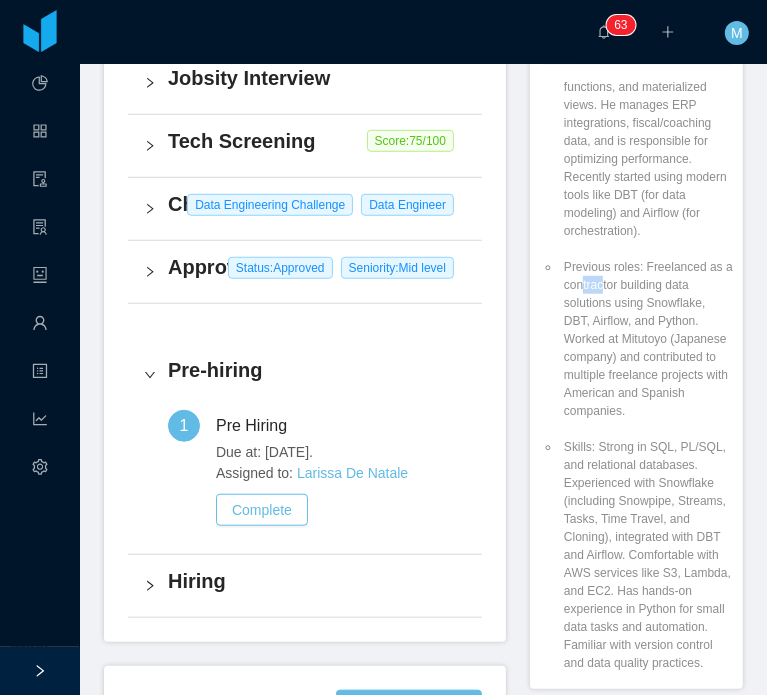 drag, startPoint x: 596, startPoint y: 379, endPoint x: 646, endPoint y: 379, distance: 50 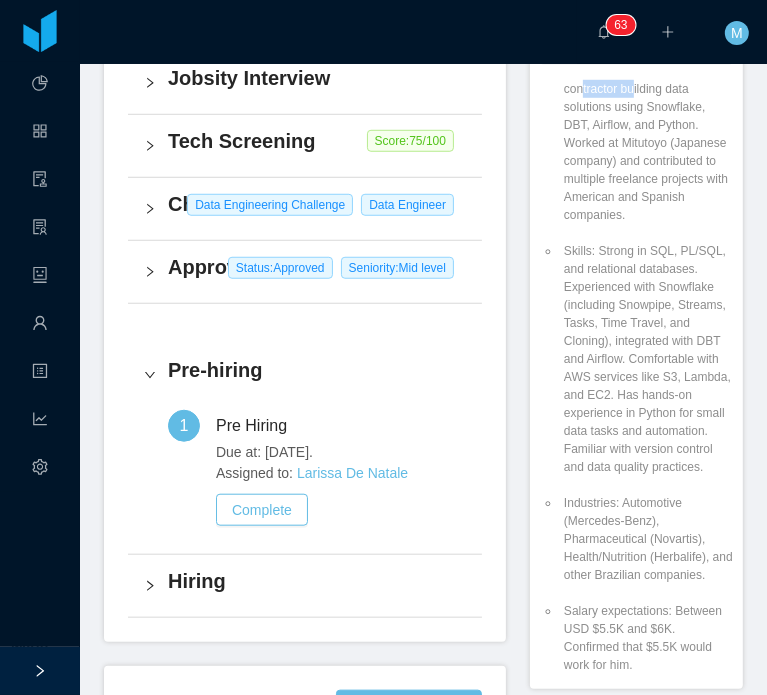 scroll, scrollTop: 1000, scrollLeft: 0, axis: vertical 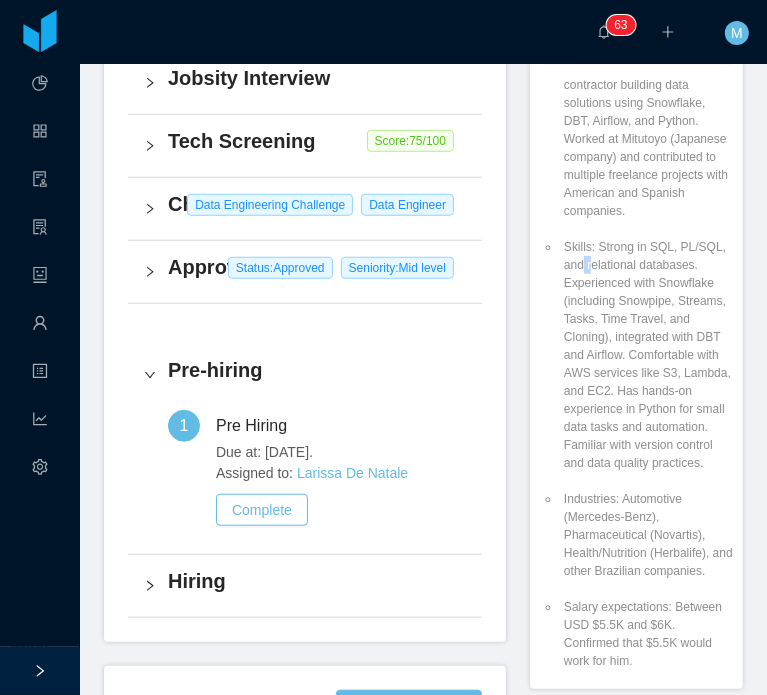 drag, startPoint x: 617, startPoint y: 375, endPoint x: 635, endPoint y: 390, distance: 23.43075 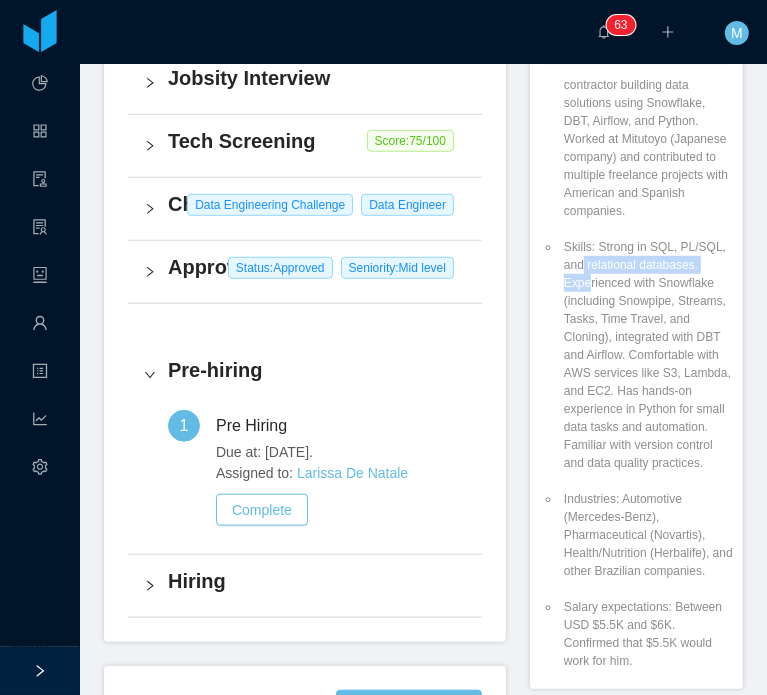 click on "Skills: Strong in SQL, PL/SQL, and relational databases. Experienced with Snowflake (including Snowpipe, Streams, Tasks, Time Travel, and Cloning), integrated with DBT and Airflow. Comfortable with AWS services like S3, Lambda, and EC2. Has hands-on experience in Python for small data tasks and automation. Familiar with version control and data quality practices." at bounding box center [646, 355] 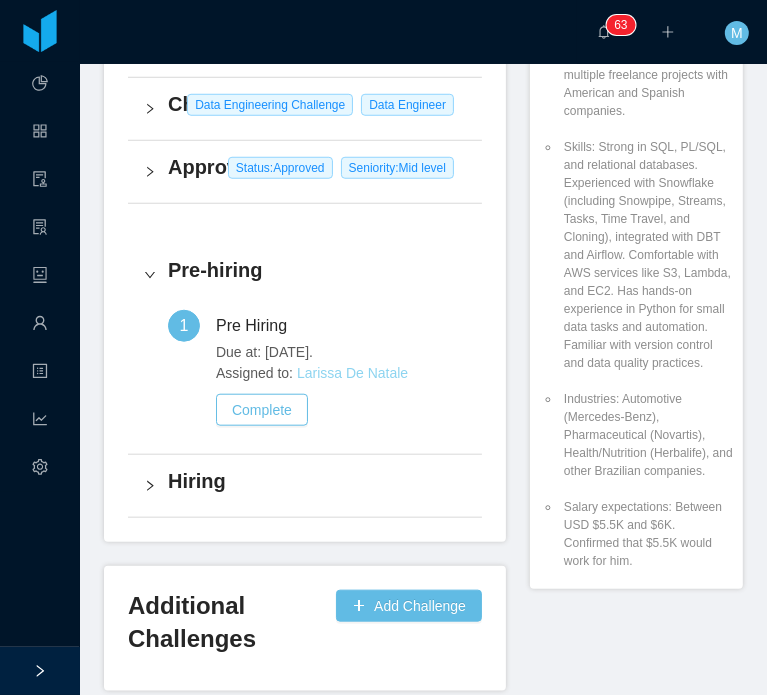 scroll, scrollTop: 812, scrollLeft: 0, axis: vertical 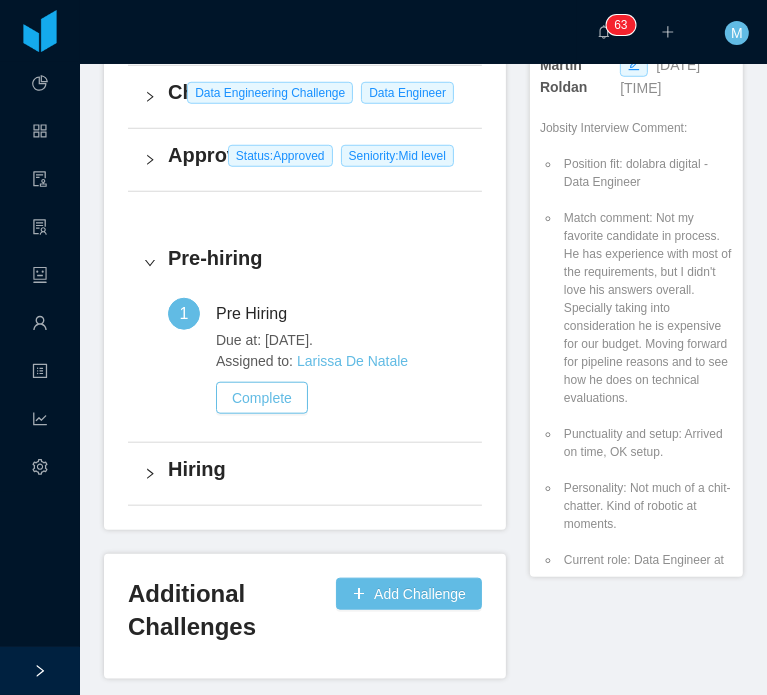 click on "Match comment: Not my favorite candidate in process. He has experience with most of the requirements, but I didn't love his answers overall. Specially taking into consideration he is expensive for our budget. Moving forward for pipeline reasons and to see how he does on technical evaluations." at bounding box center (646, 308) 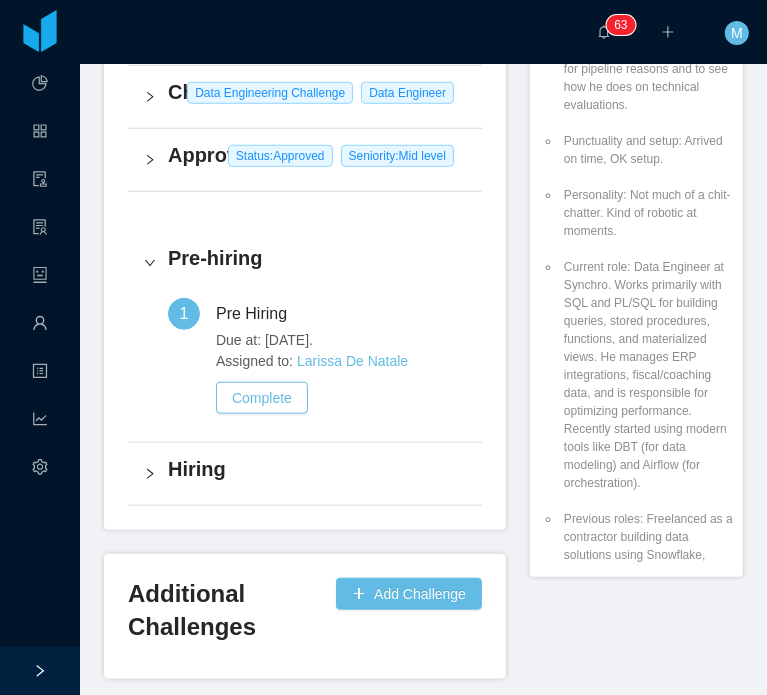 click on "Current role: Data Engineer at Synchro. Works primarily with SQL and PL/SQL for building queries, stored procedures, functions, and materialized views. He manages ERP integrations, fiscal/coaching data, and is responsible for optimizing performance. Recently started using modern tools like DBT (for data modeling) and Airflow (for orchestration)." at bounding box center [646, 375] 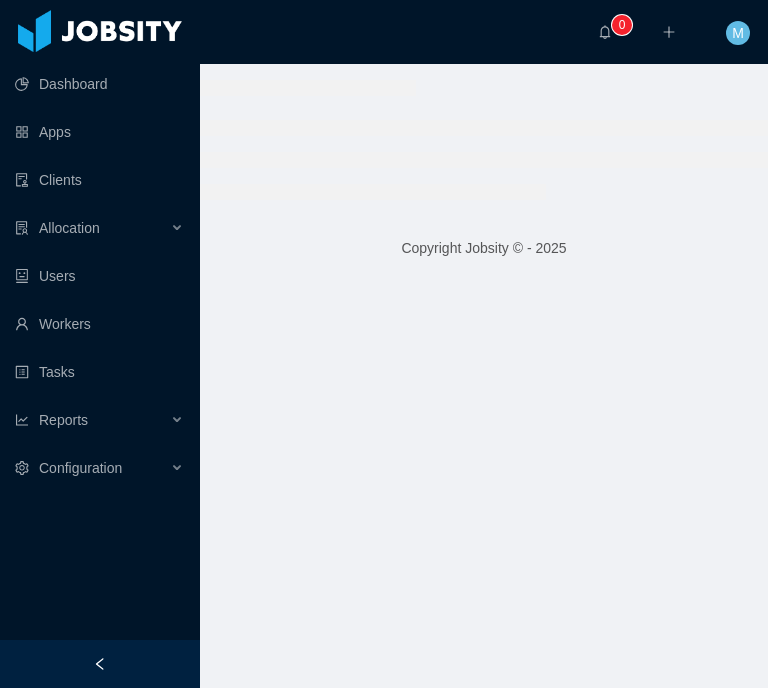 scroll, scrollTop: 0, scrollLeft: 0, axis: both 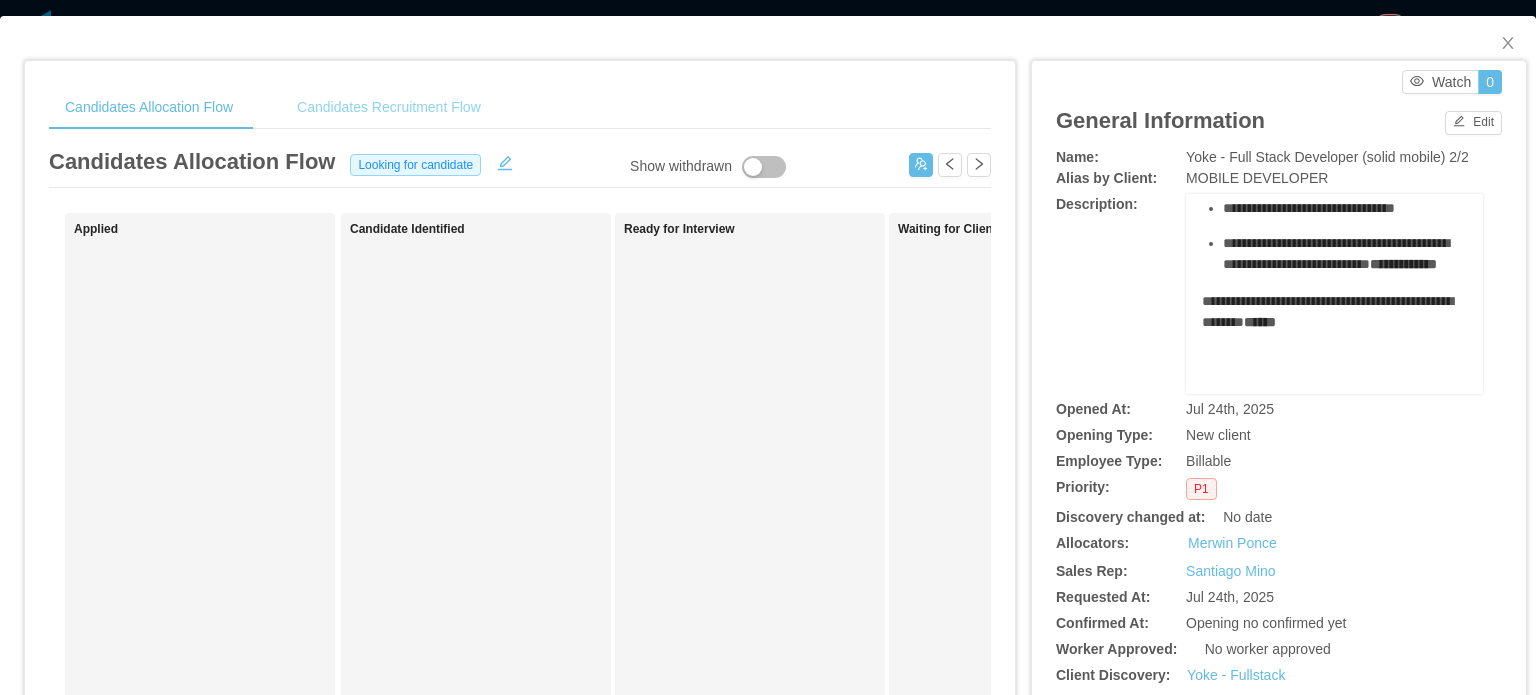 click on "Candidates Recruitment Flow" at bounding box center (389, 107) 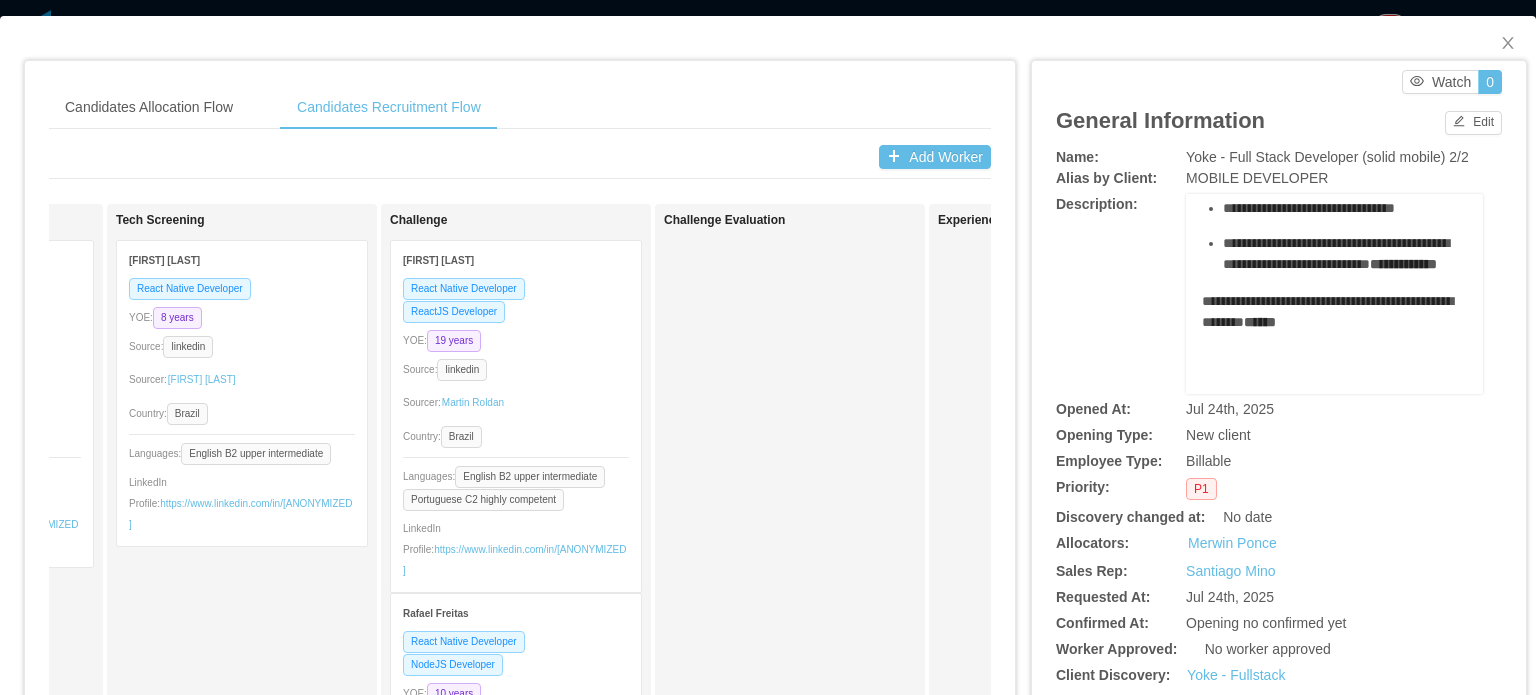 scroll, scrollTop: 0, scrollLeft: 523, axis: horizontal 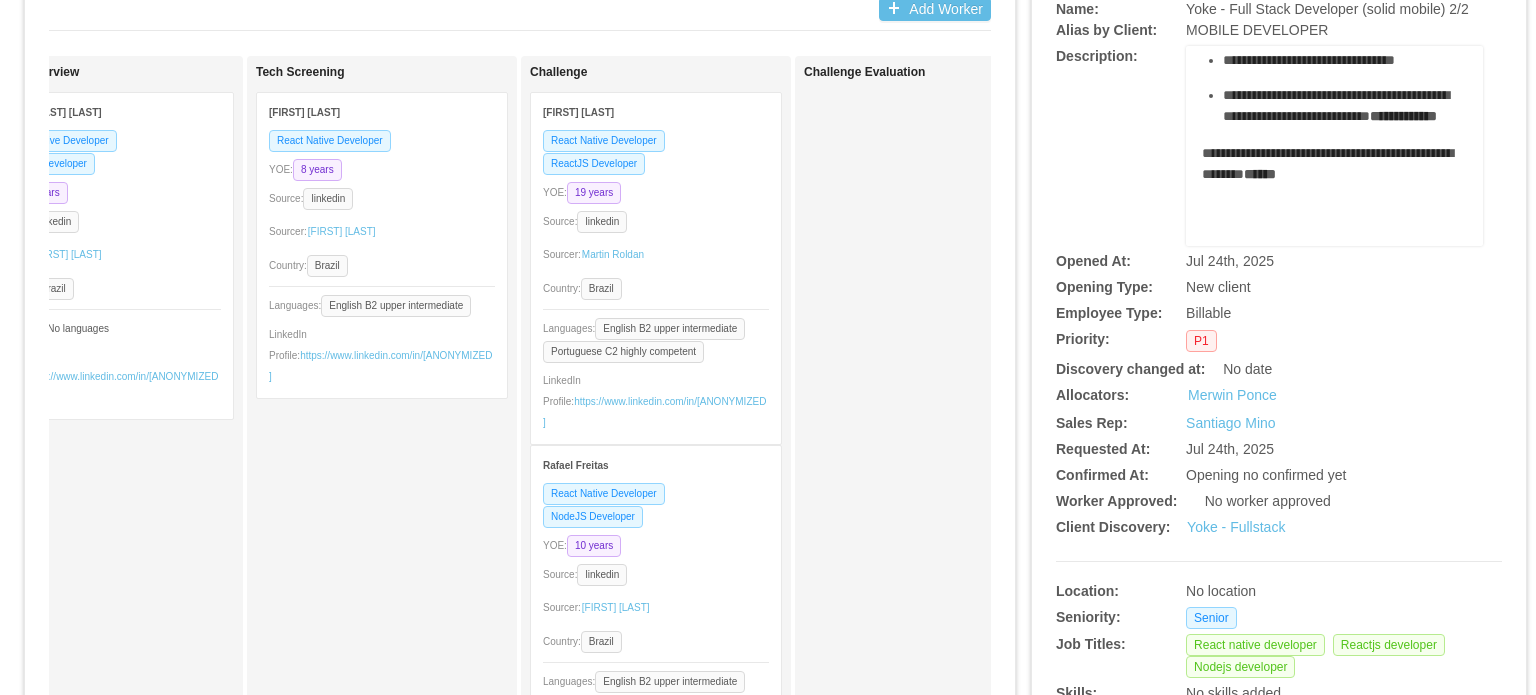 click on "Source:   linkedin" at bounding box center [656, 221] 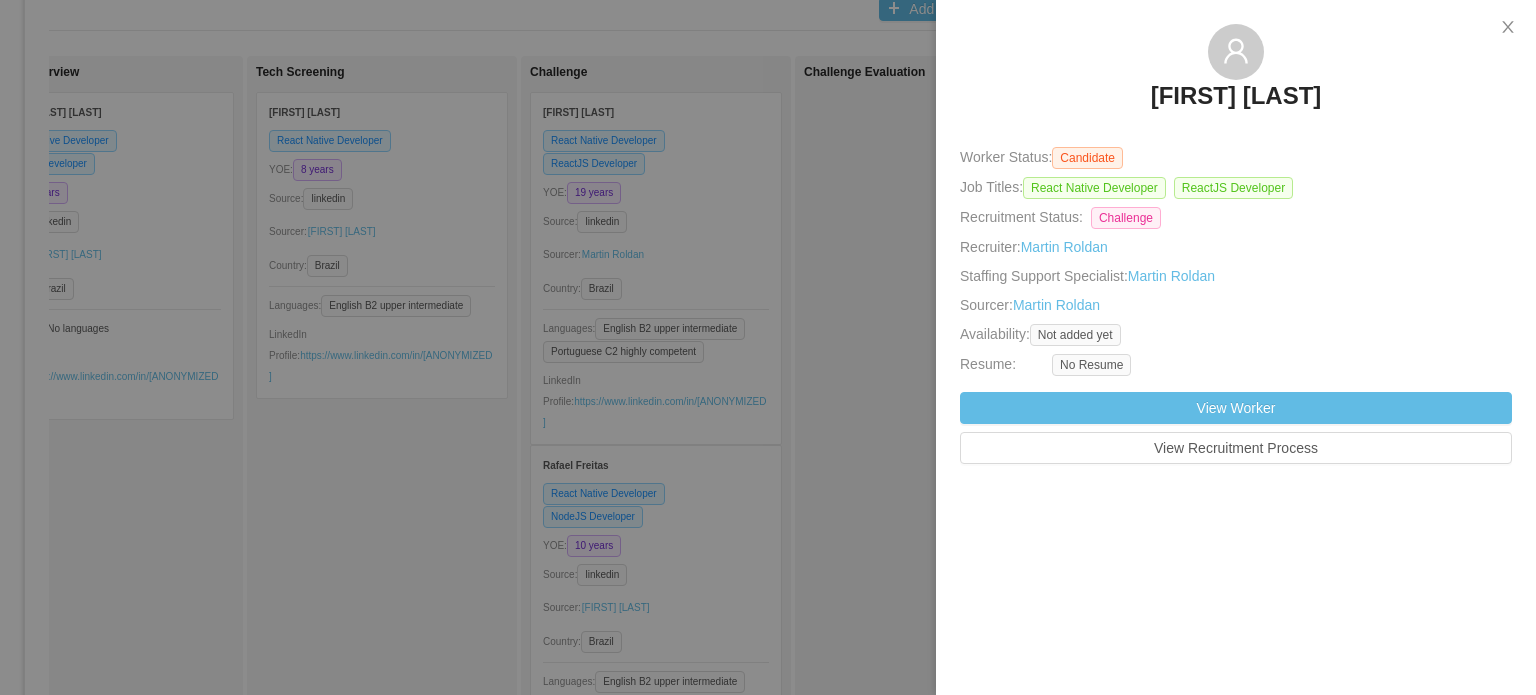click on "Marcelo Mattos" at bounding box center [1236, 96] 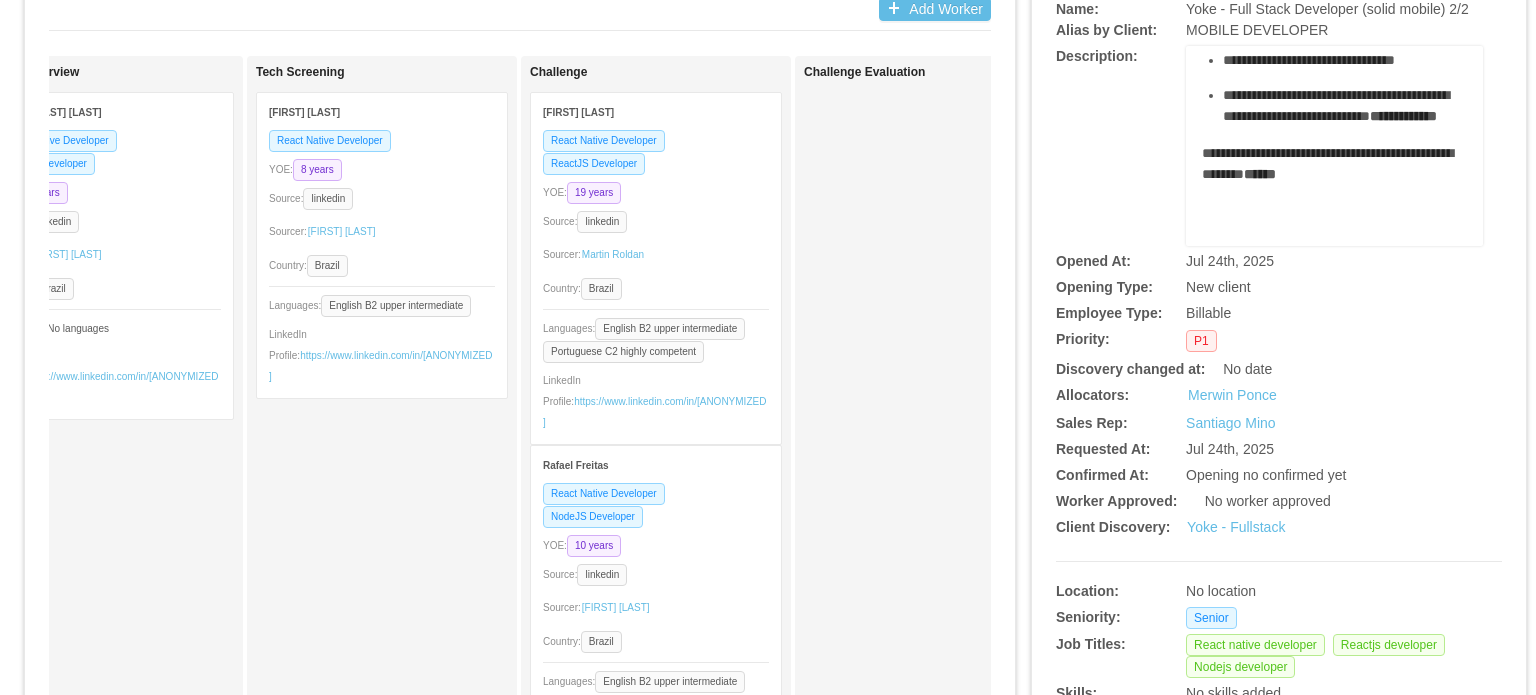 scroll, scrollTop: 0, scrollLeft: 0, axis: both 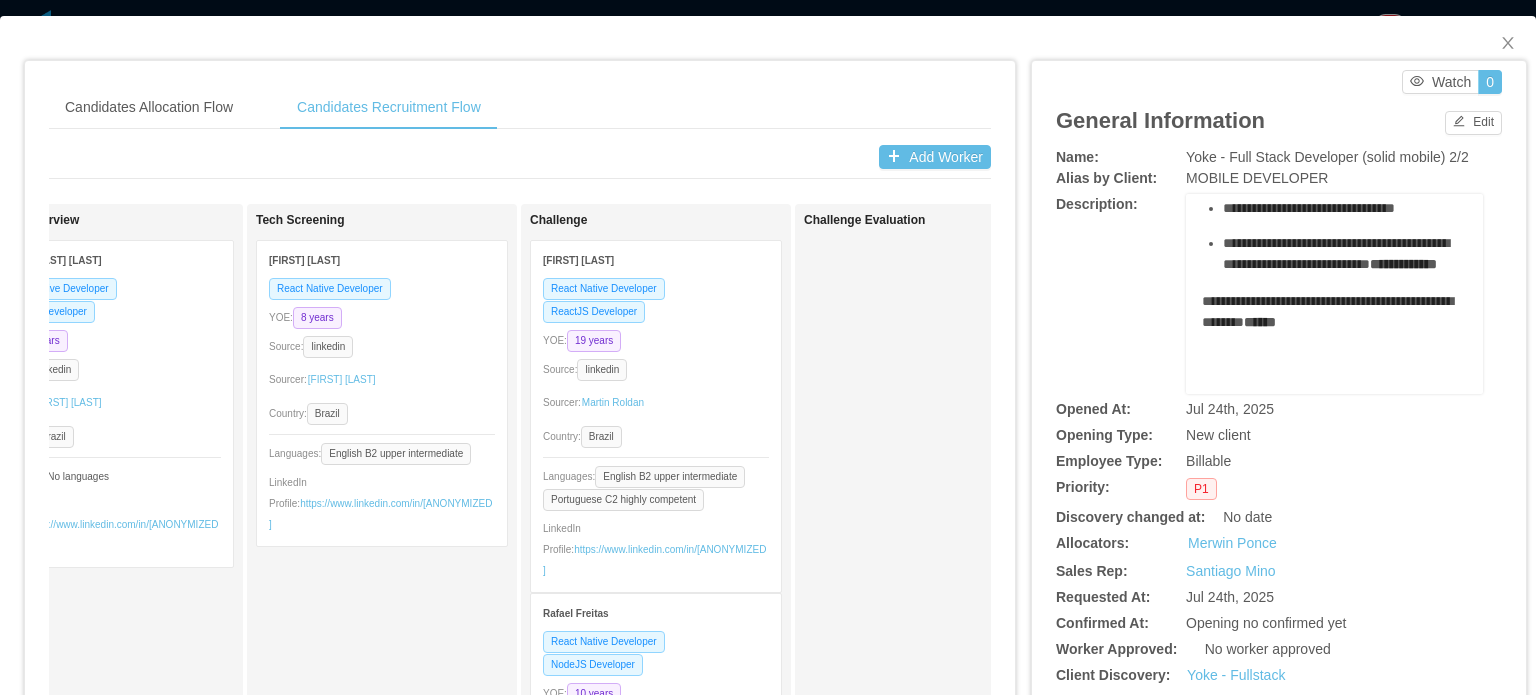 click on "YOE:   19   years" at bounding box center [656, 340] 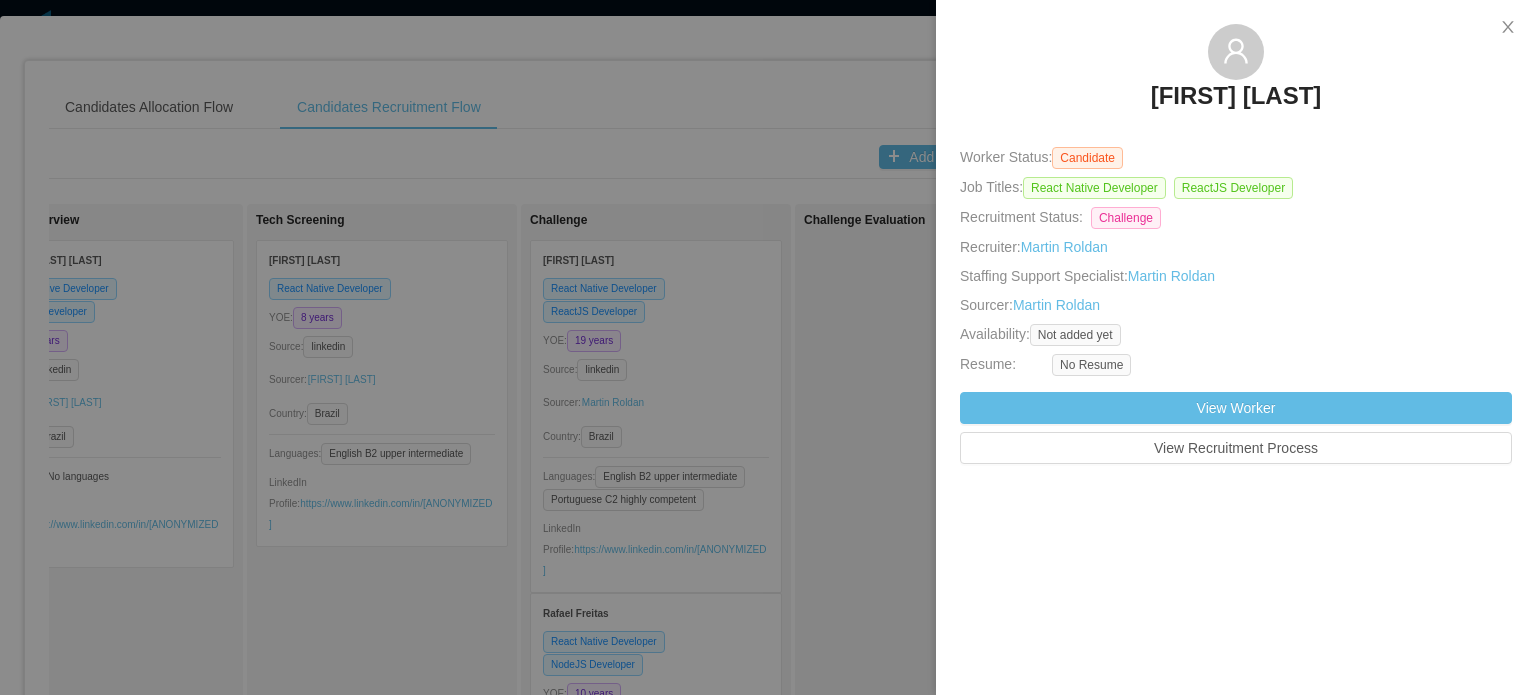 click on "Marcelo Mattos" at bounding box center (1236, 102) 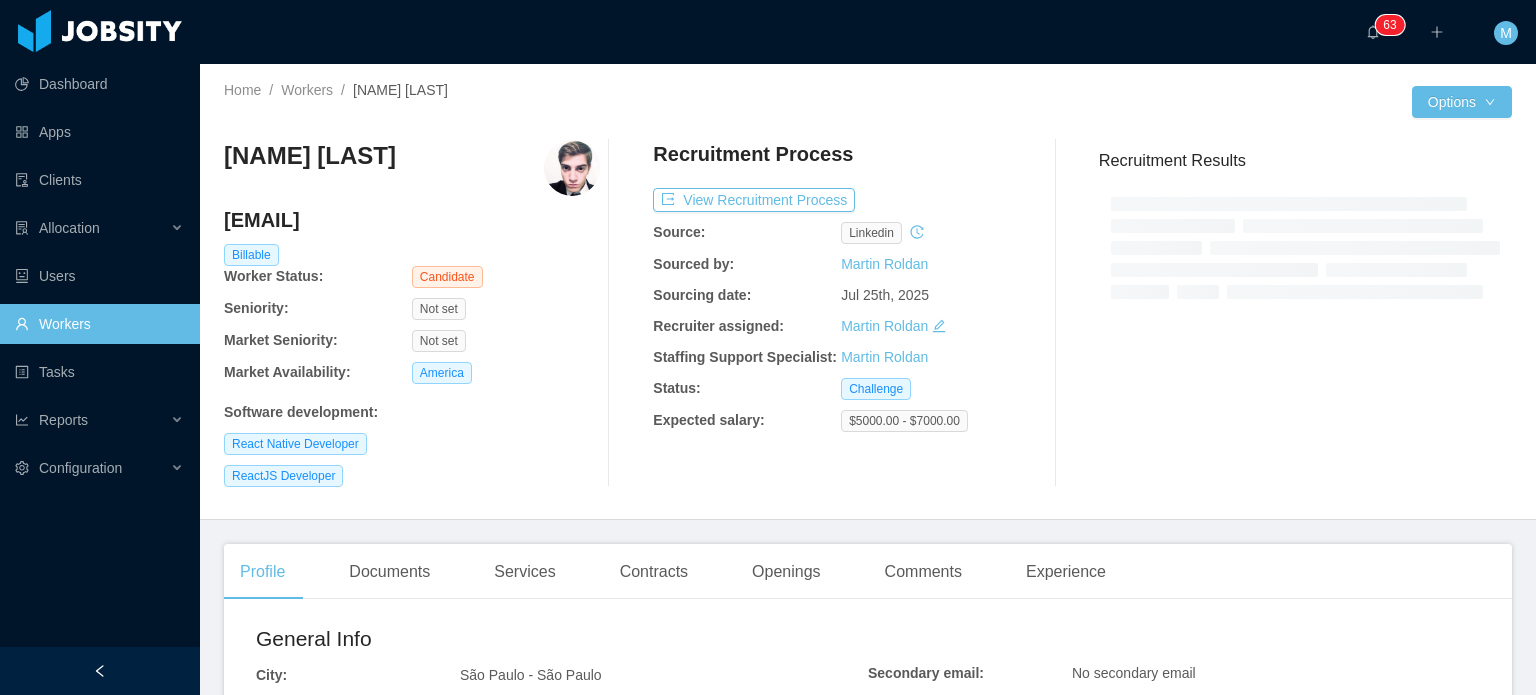 scroll, scrollTop: 0, scrollLeft: 0, axis: both 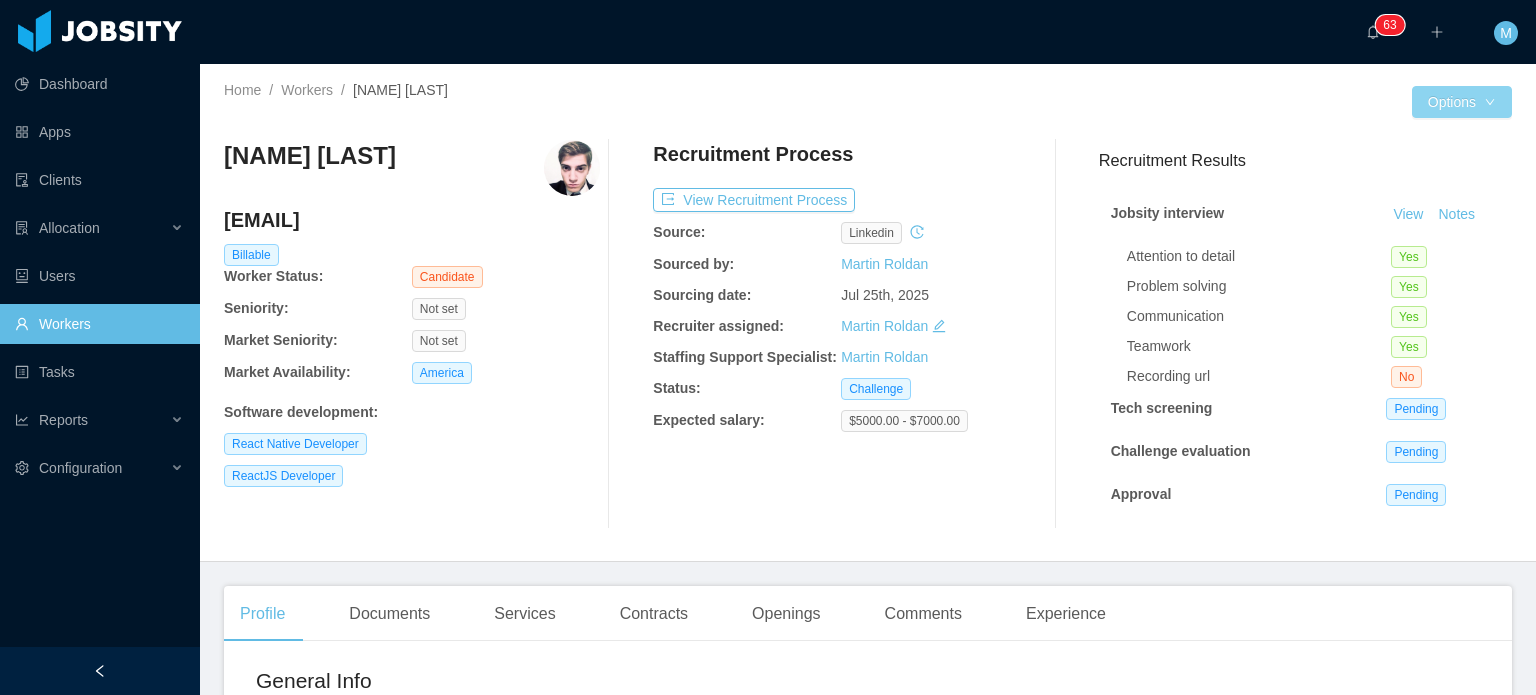 click on "Options" at bounding box center [1462, 102] 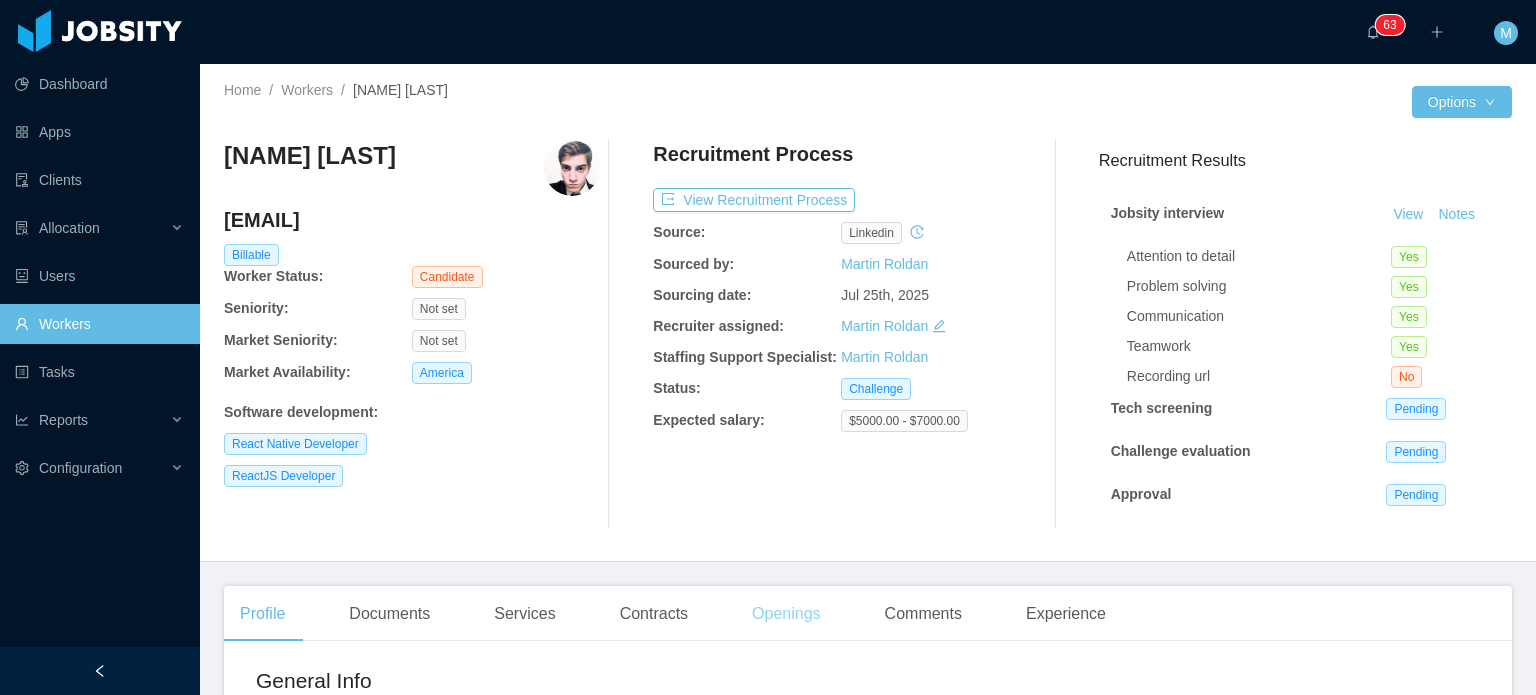 click on "Openings" at bounding box center (786, 614) 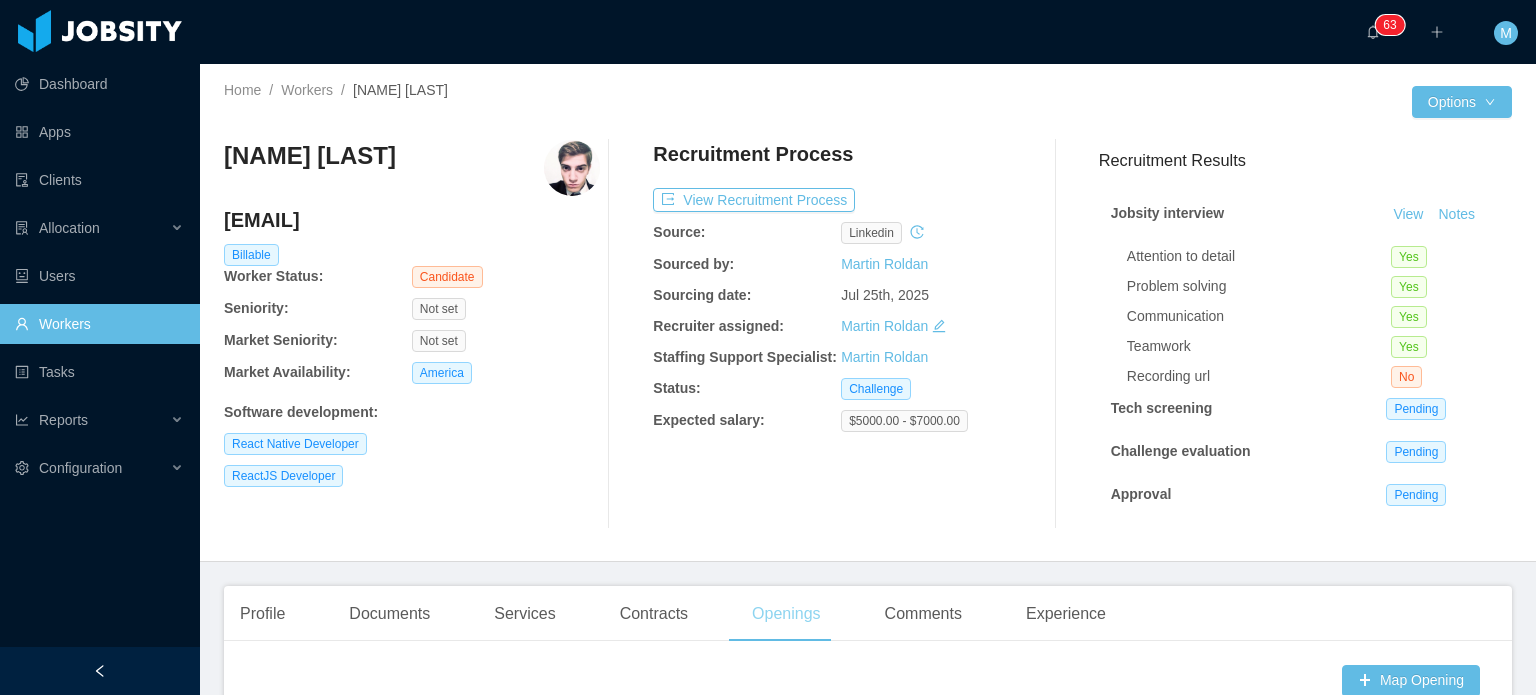 scroll, scrollTop: 456, scrollLeft: 0, axis: vertical 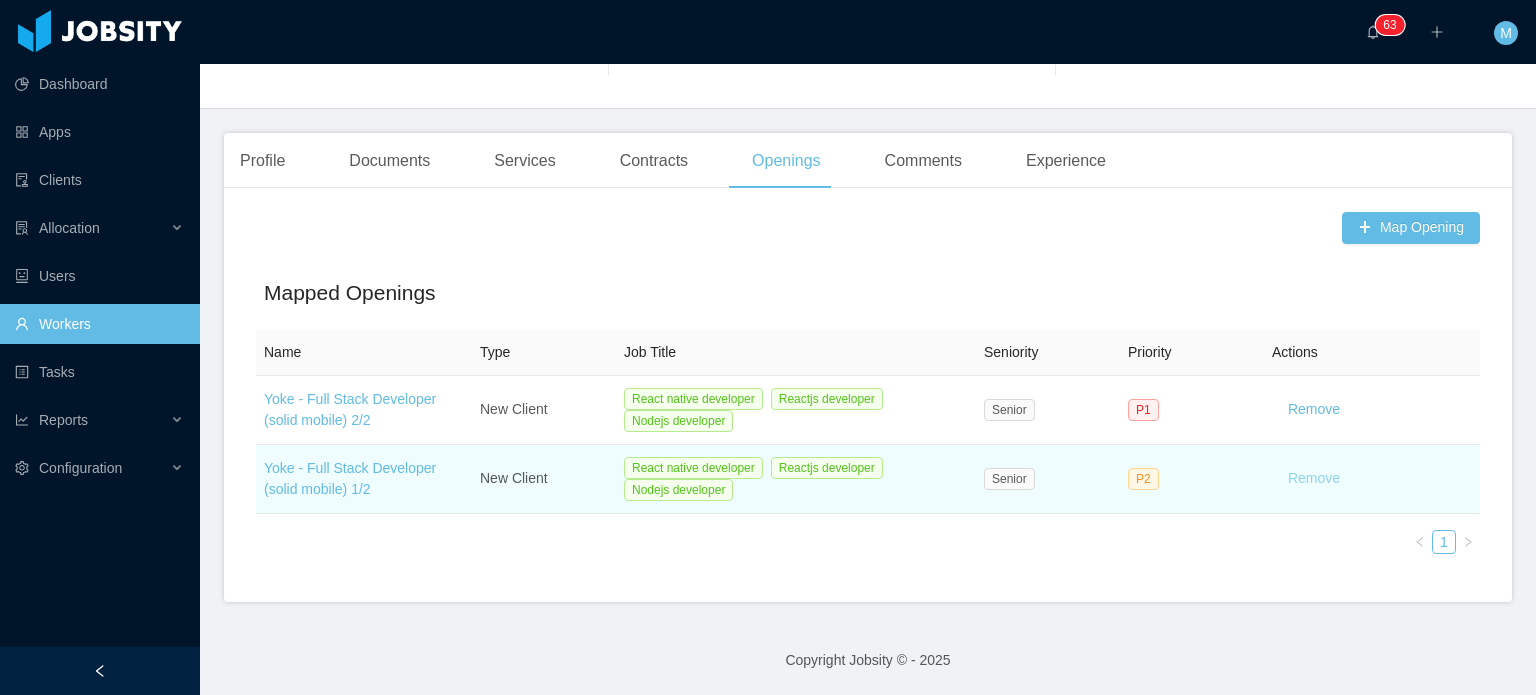 click on "Remove" at bounding box center [1314, 479] 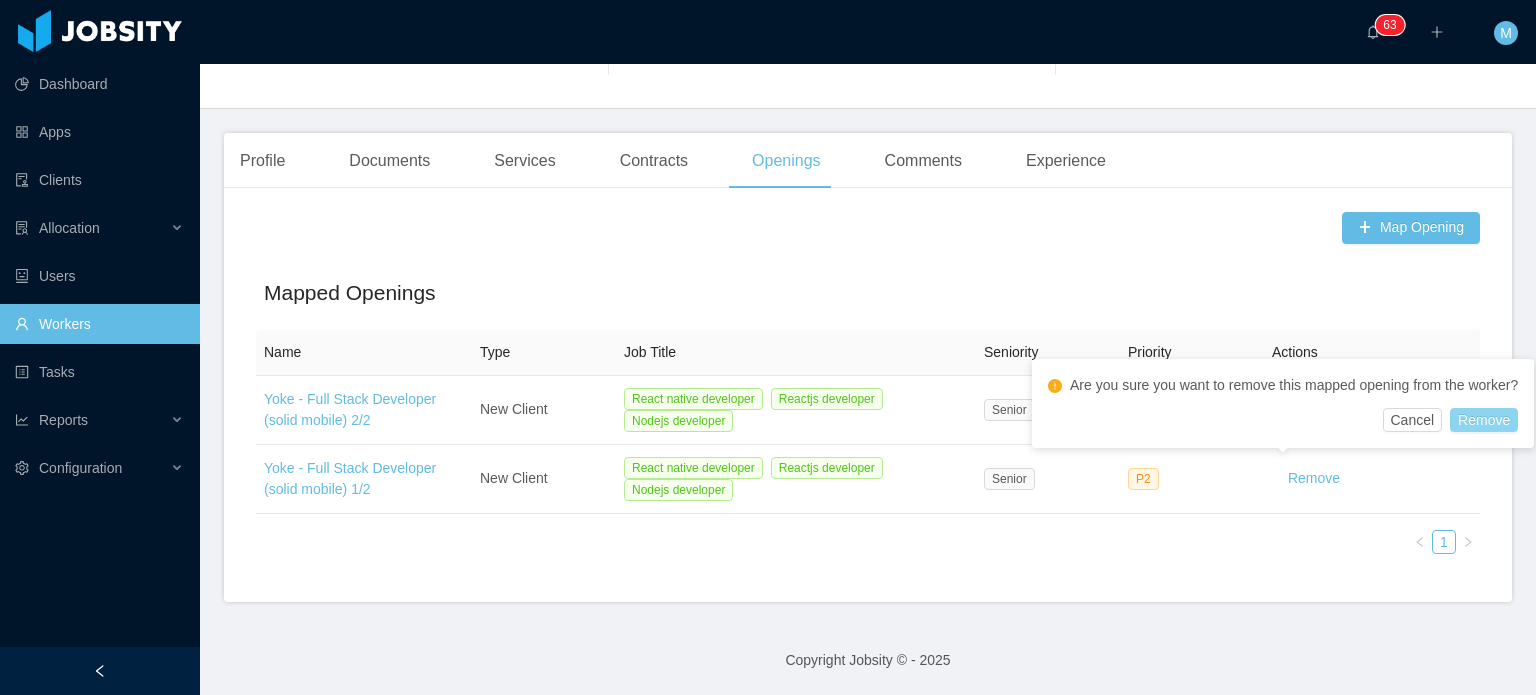 click on "Remove" at bounding box center [1484, 420] 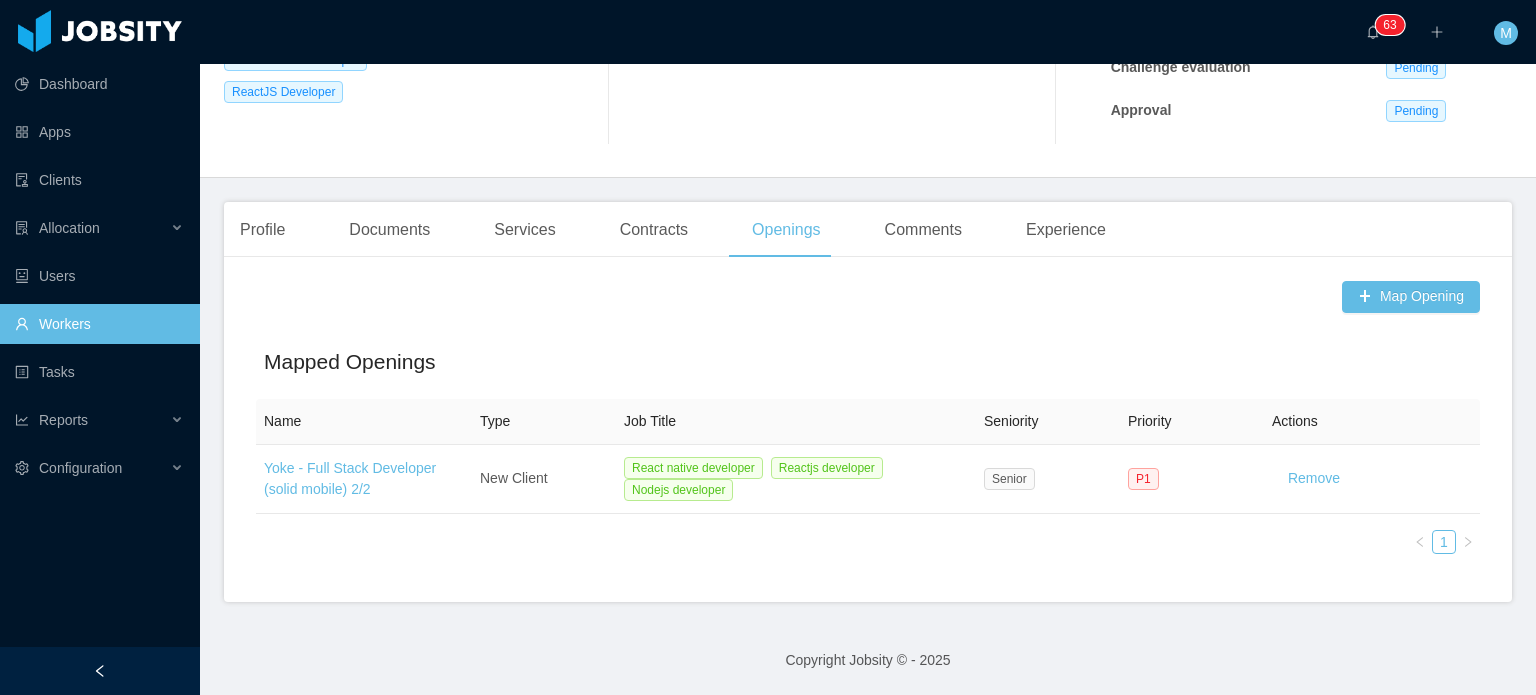 scroll, scrollTop: 0, scrollLeft: 0, axis: both 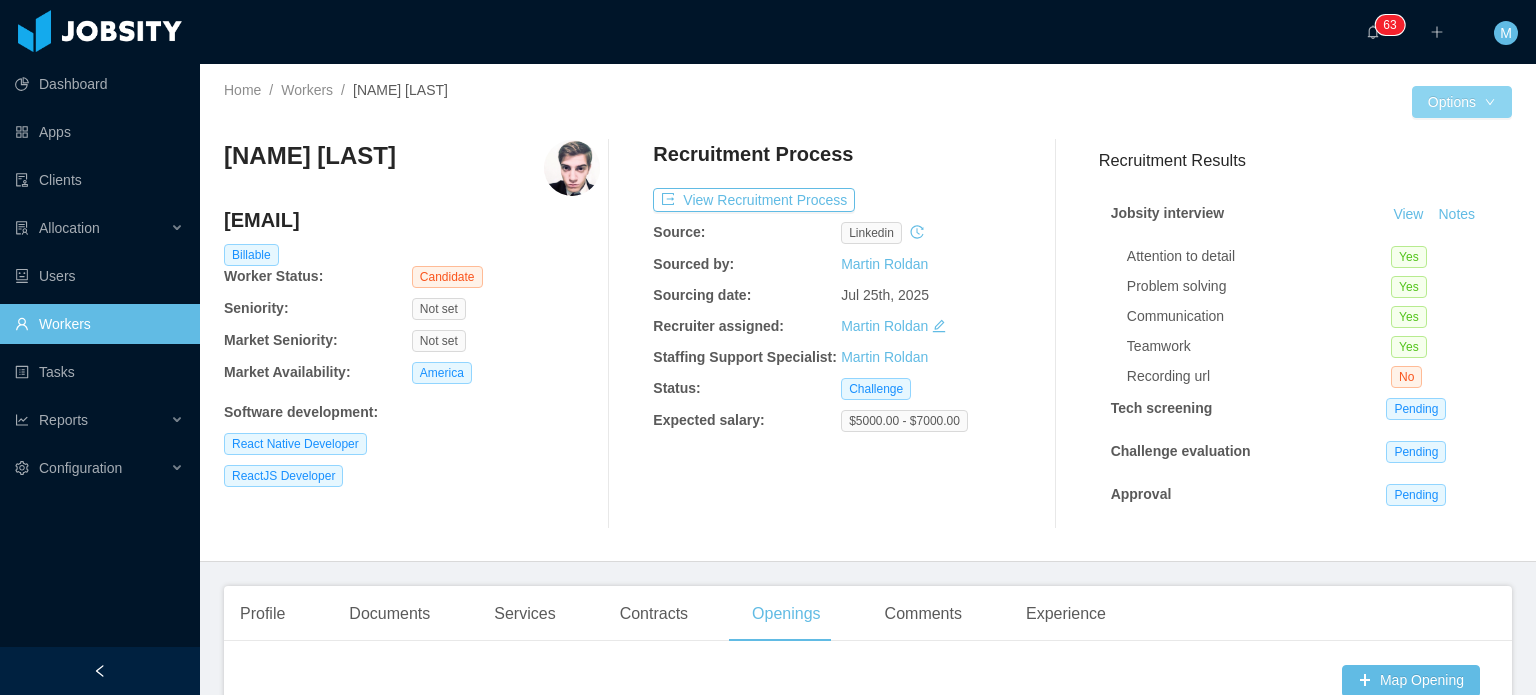 click on "Options" at bounding box center (1462, 102) 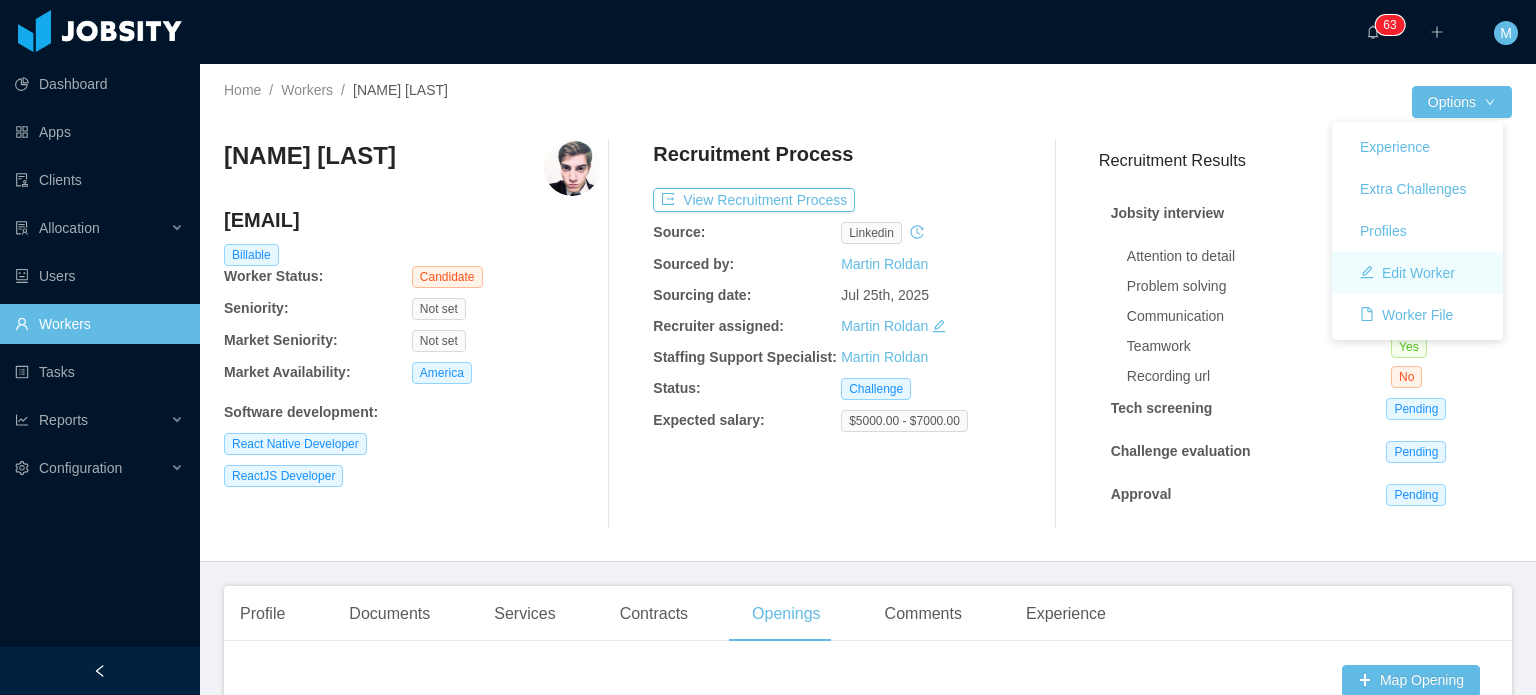 click on "Edit Worker" at bounding box center [1417, 273] 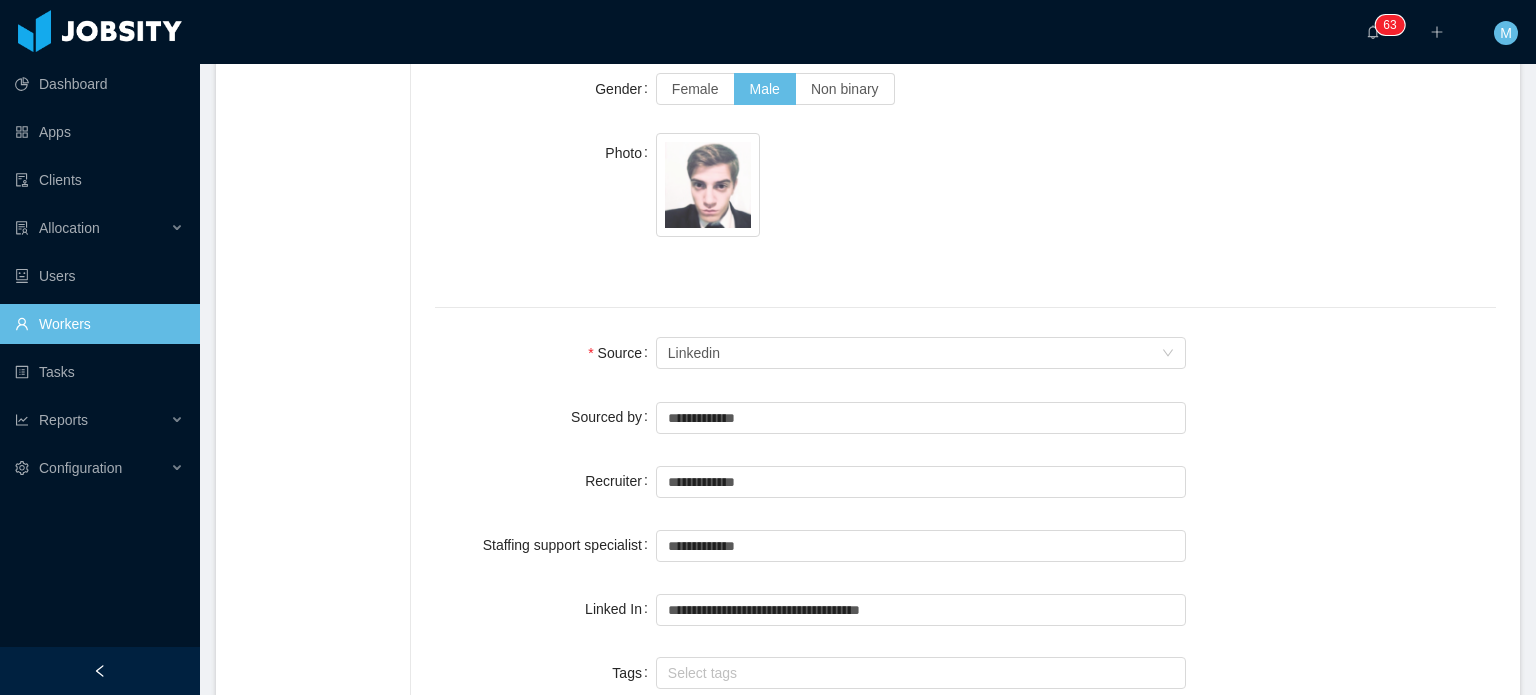 scroll, scrollTop: 1207, scrollLeft: 0, axis: vertical 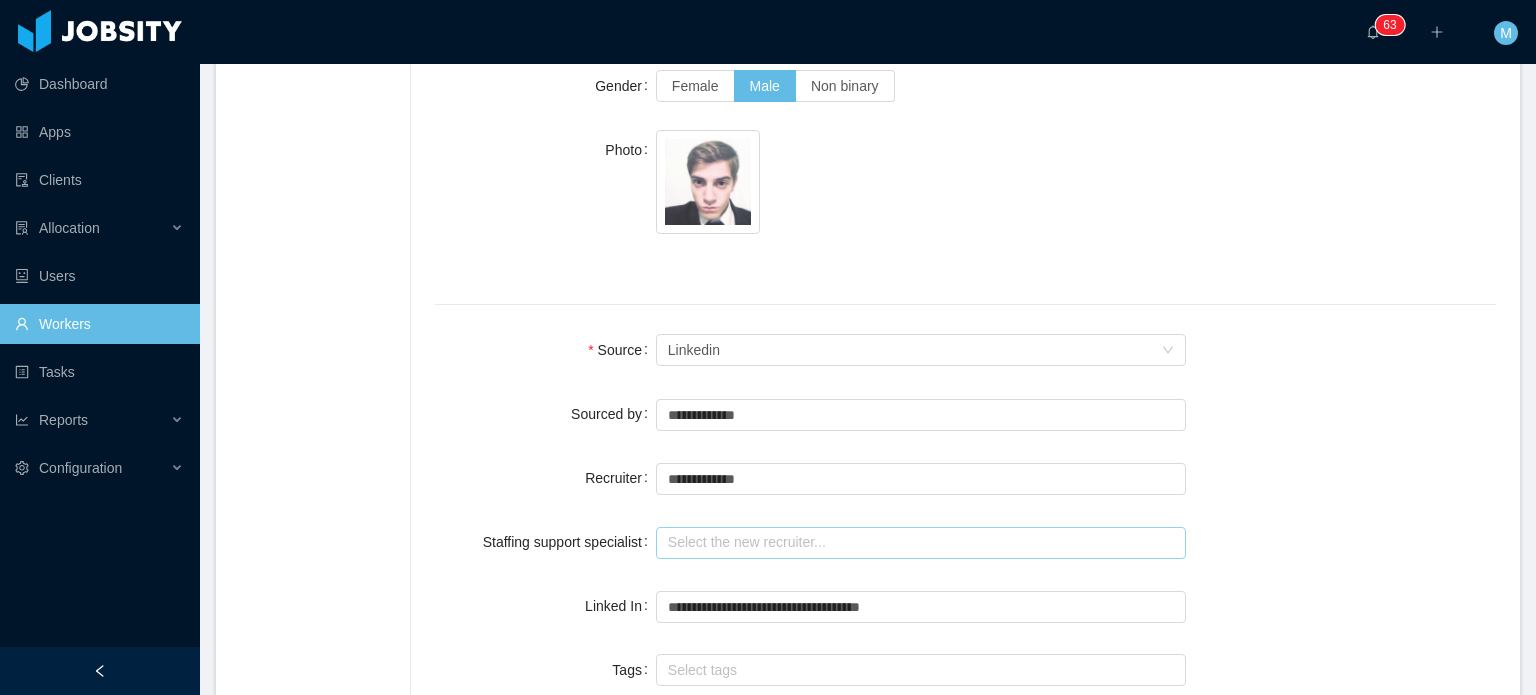 click at bounding box center [921, 543] 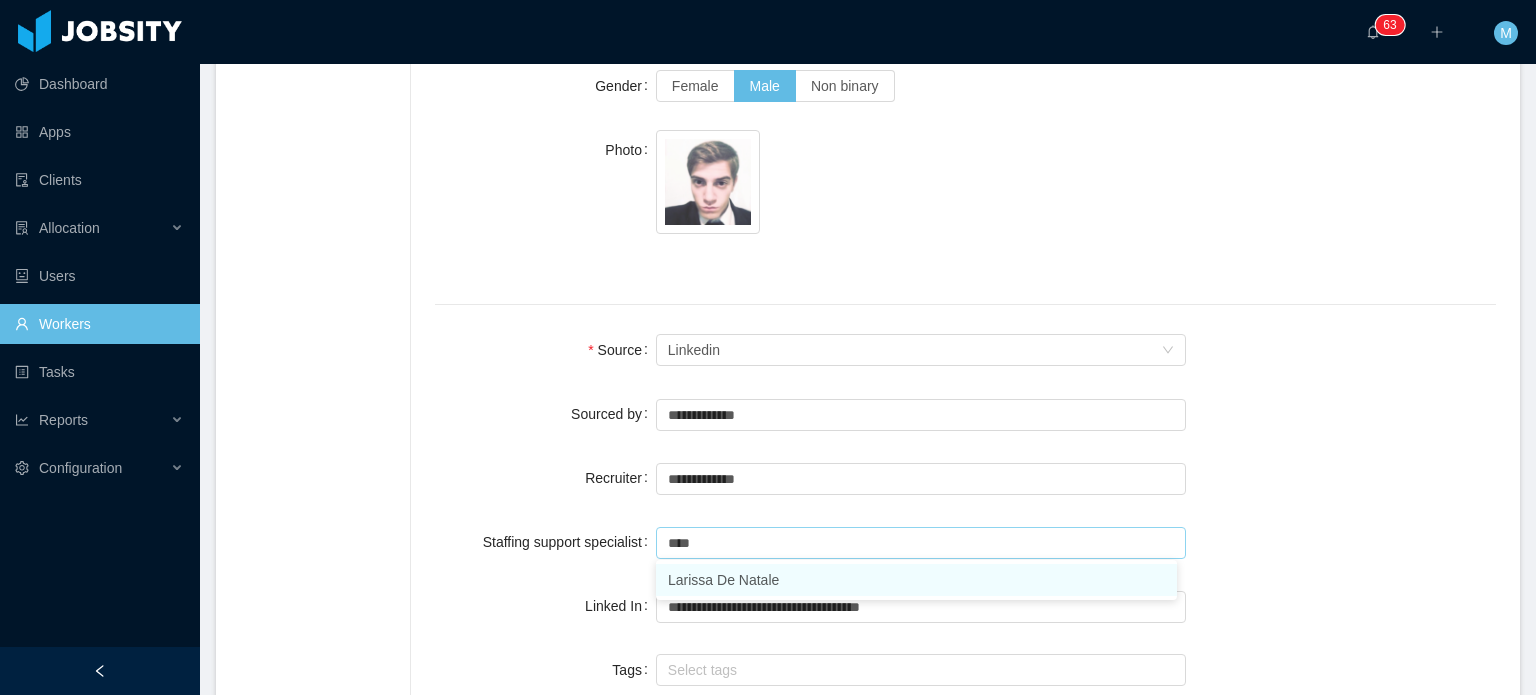 click on "Larissa De Natale" at bounding box center [916, 580] 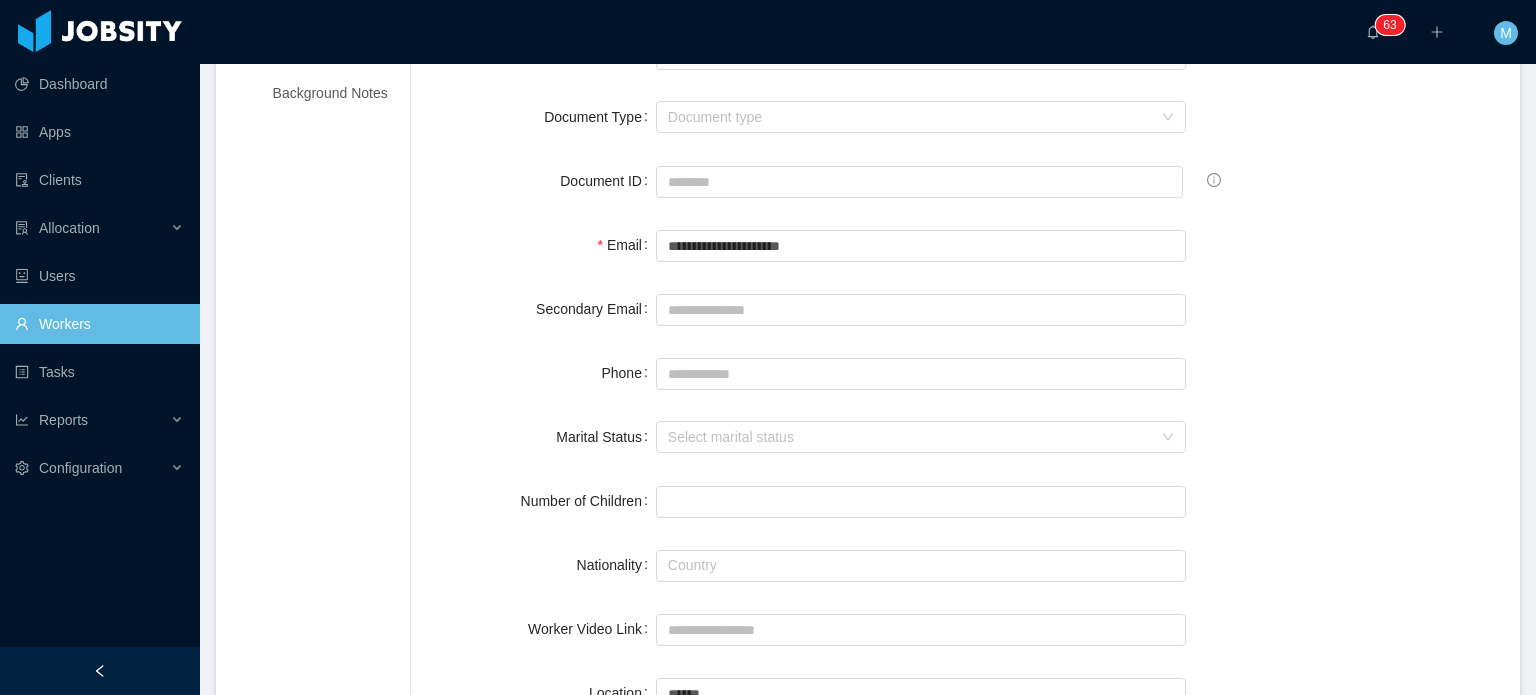scroll, scrollTop: 0, scrollLeft: 0, axis: both 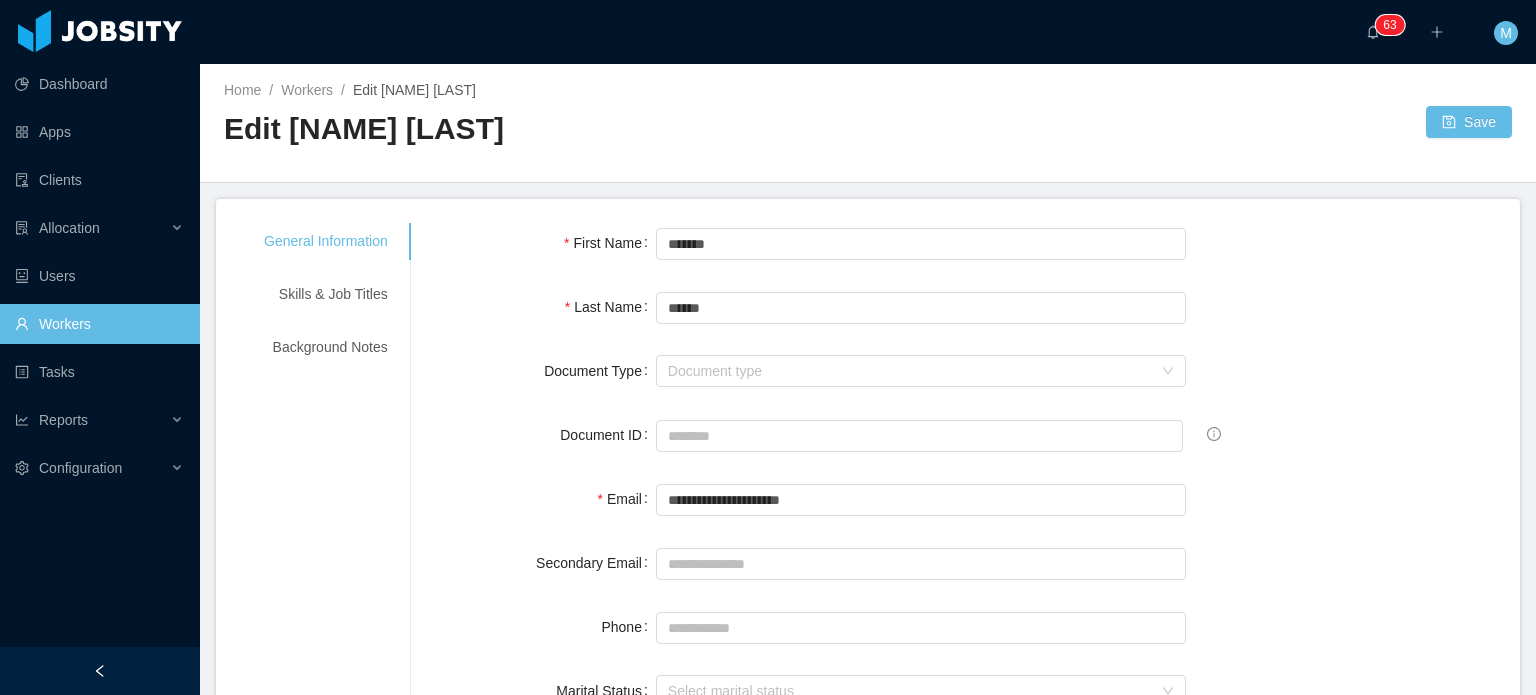 type on "**********" 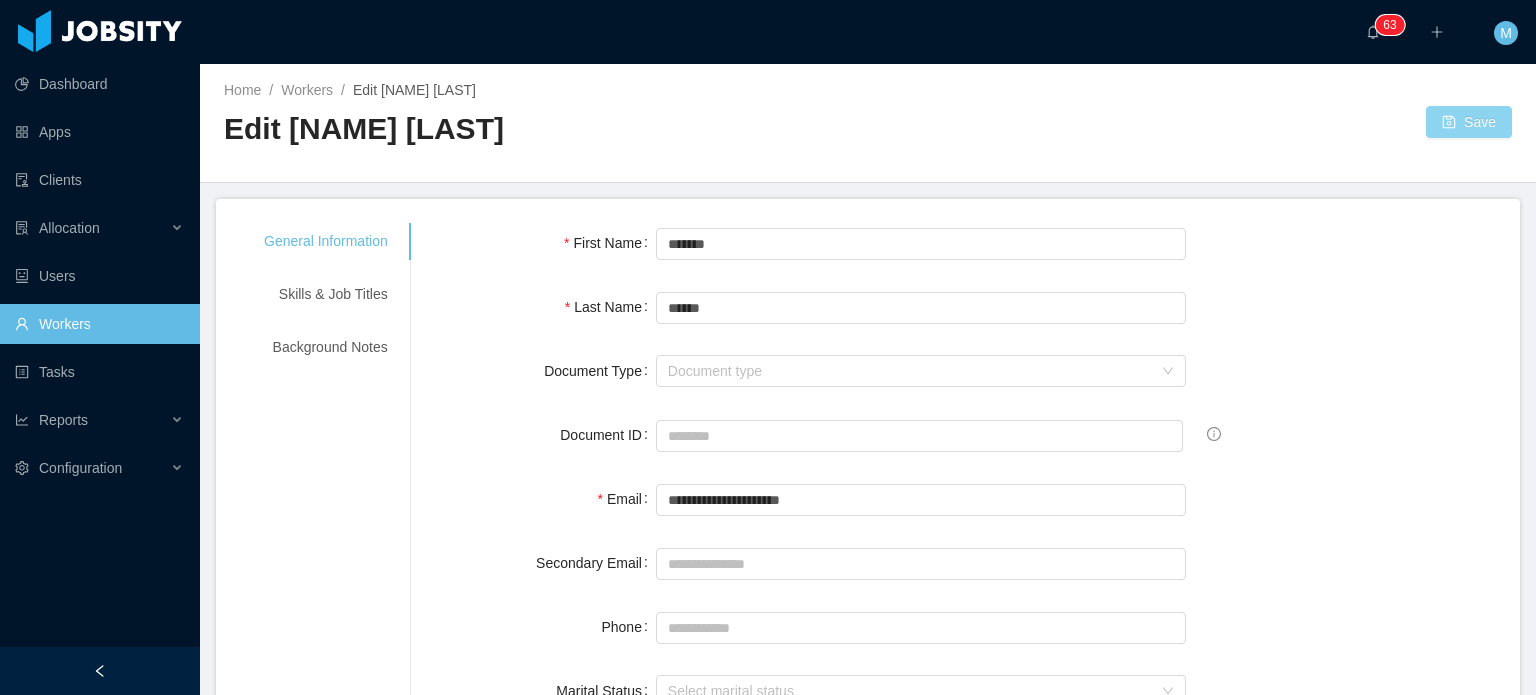 click on "Save" at bounding box center [1469, 122] 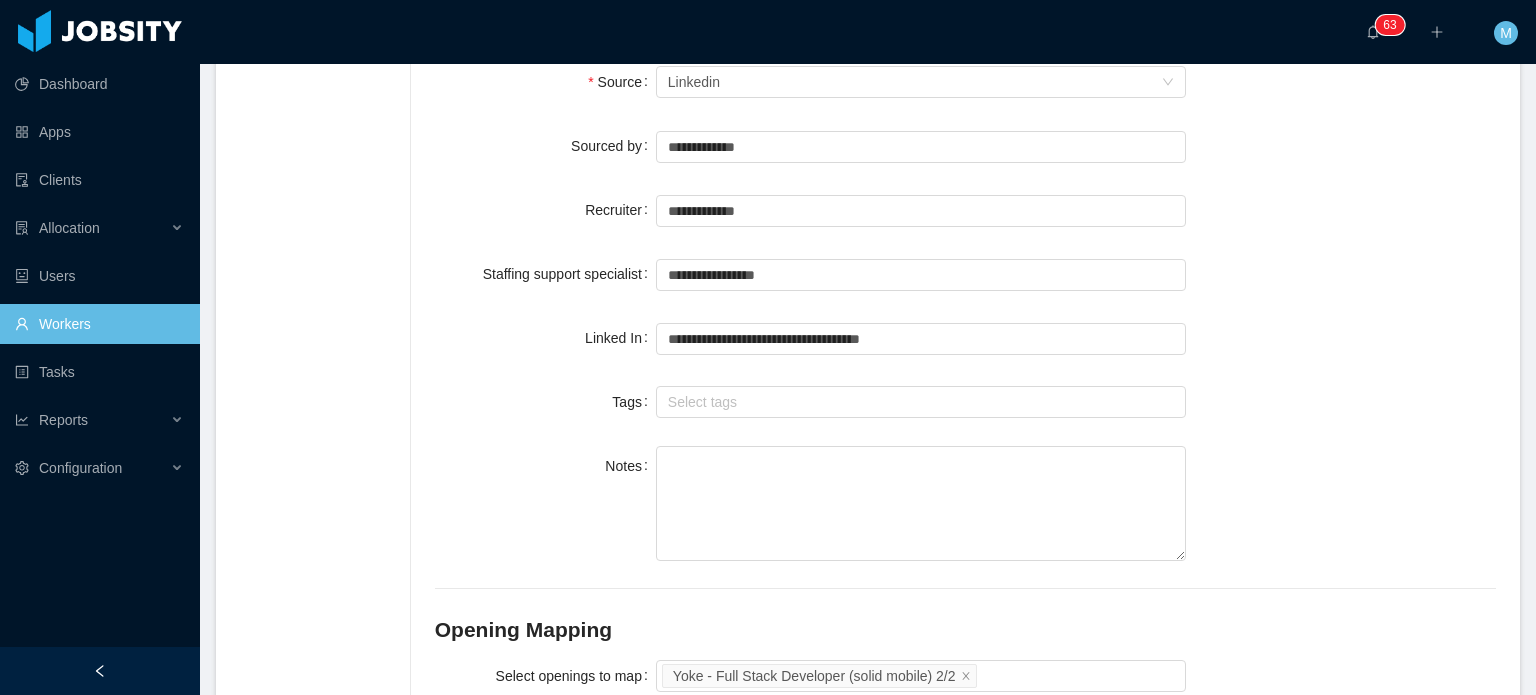scroll, scrollTop: 1607, scrollLeft: 0, axis: vertical 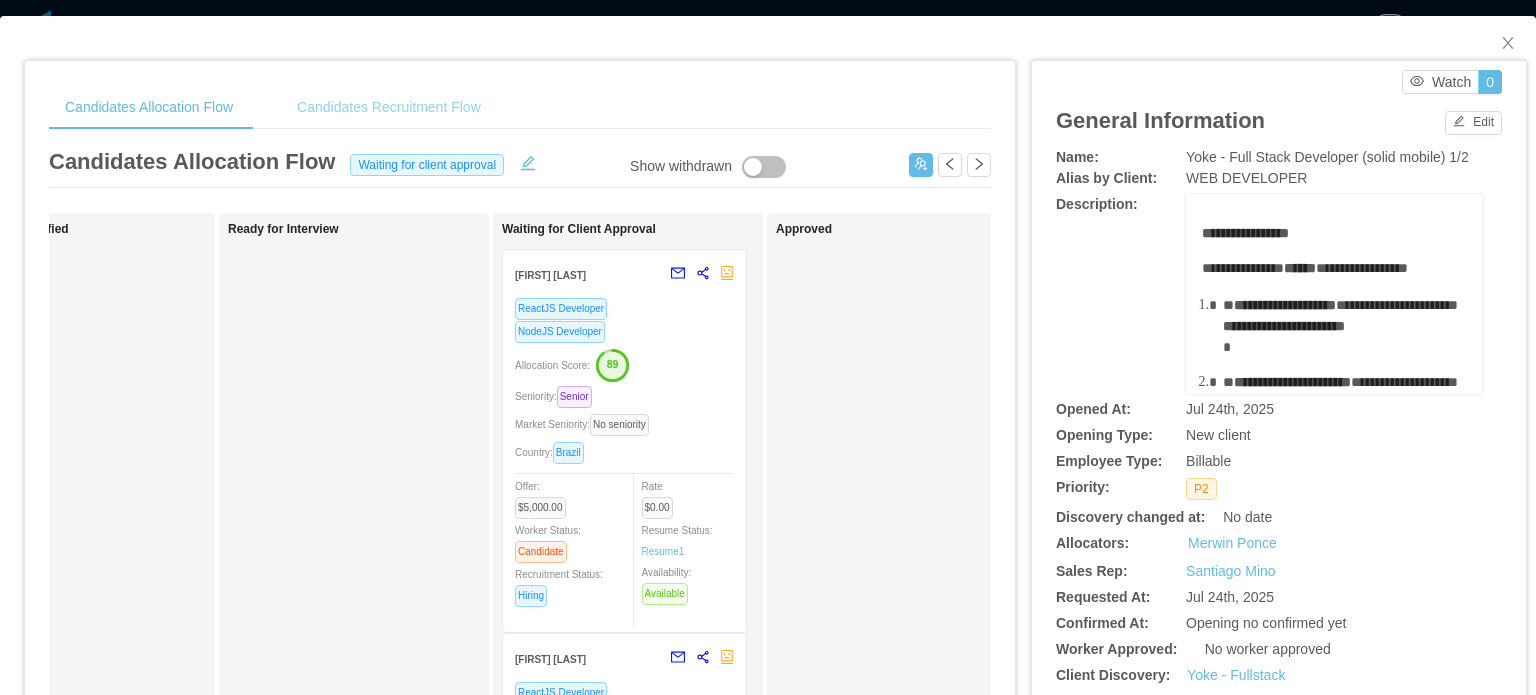 click on "Candidates Recruitment Flow" at bounding box center [389, 107] 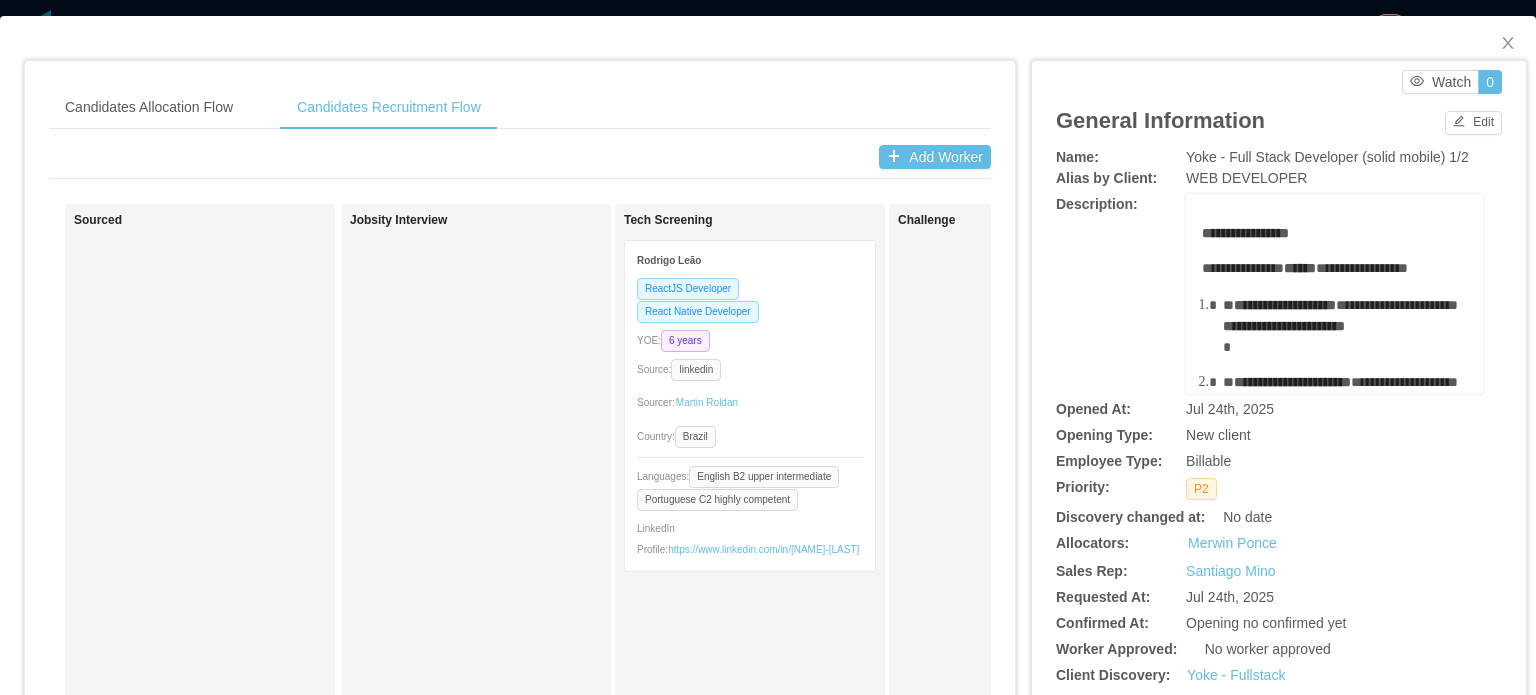 scroll, scrollTop: 64, scrollLeft: 0, axis: vertical 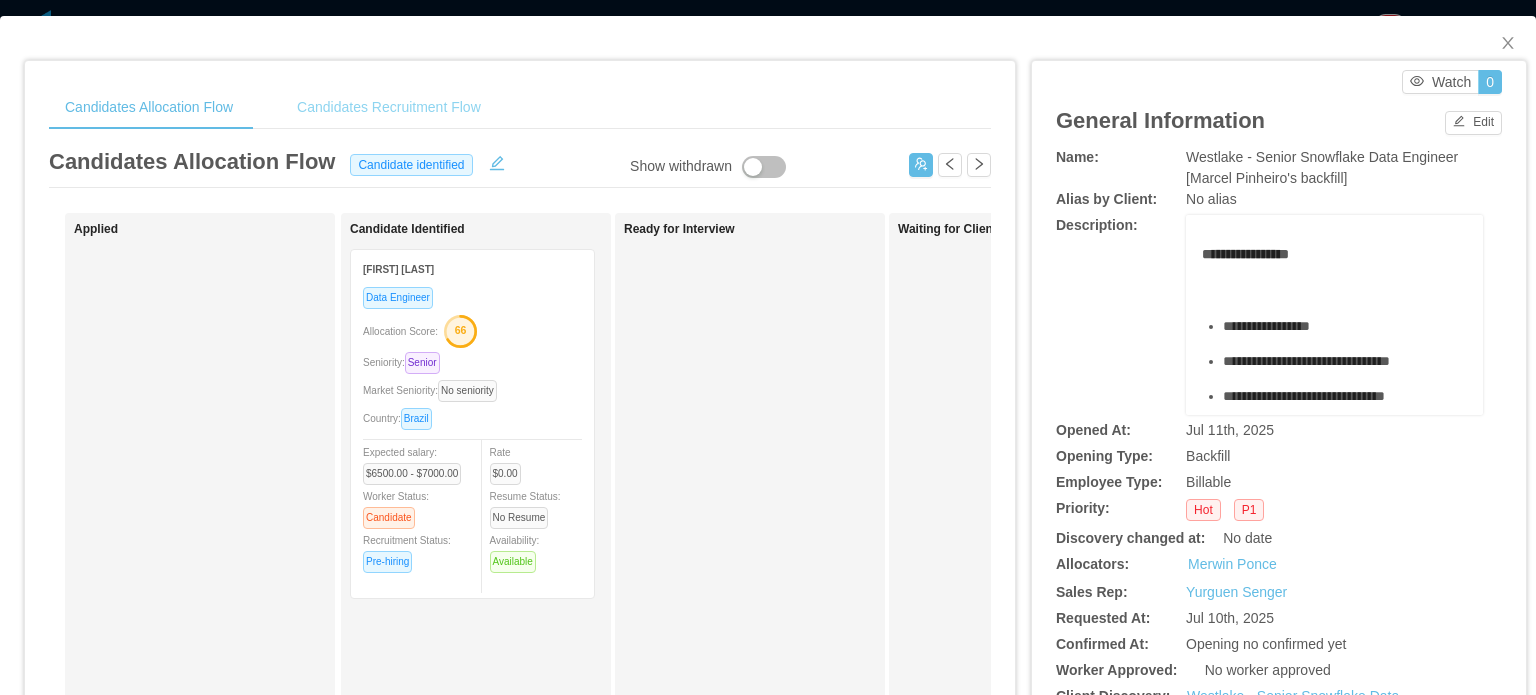 click on "Candidates Recruitment Flow" at bounding box center (389, 107) 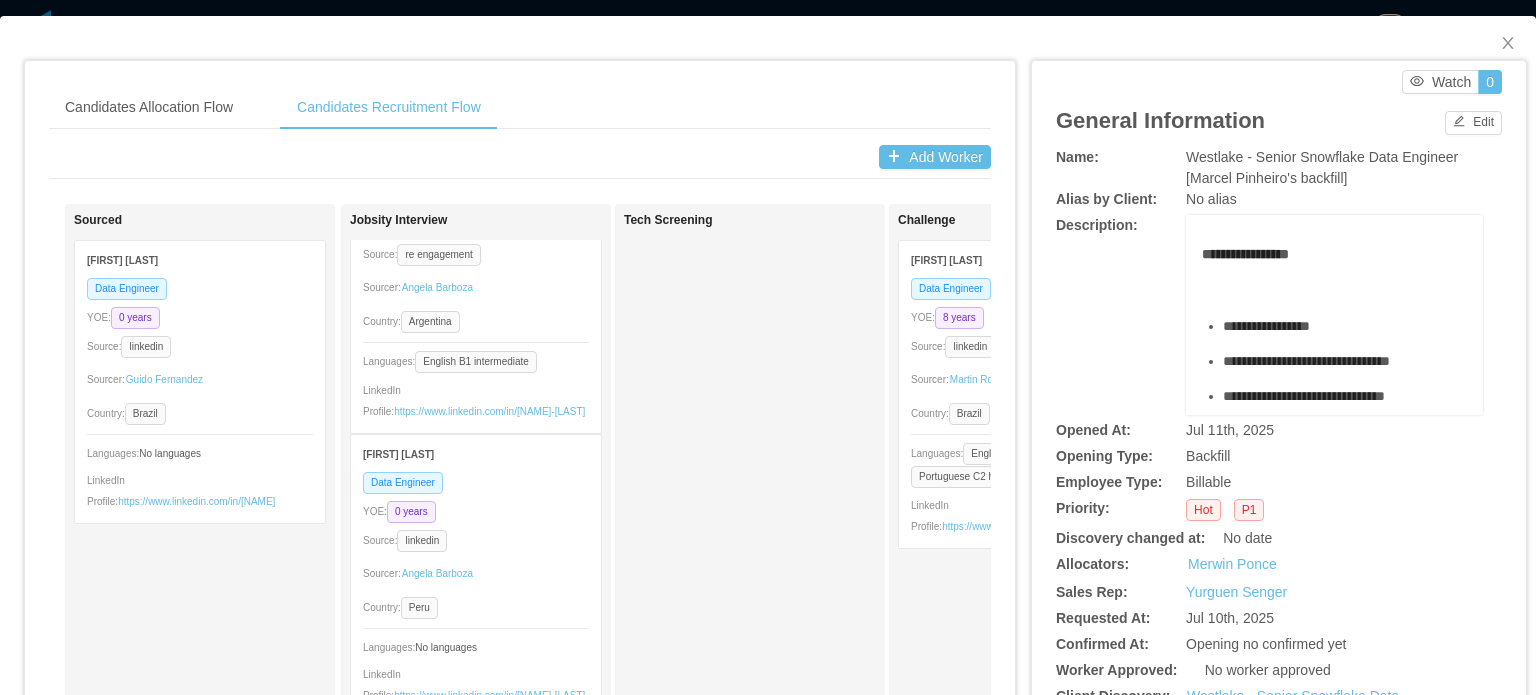 scroll, scrollTop: 0, scrollLeft: 0, axis: both 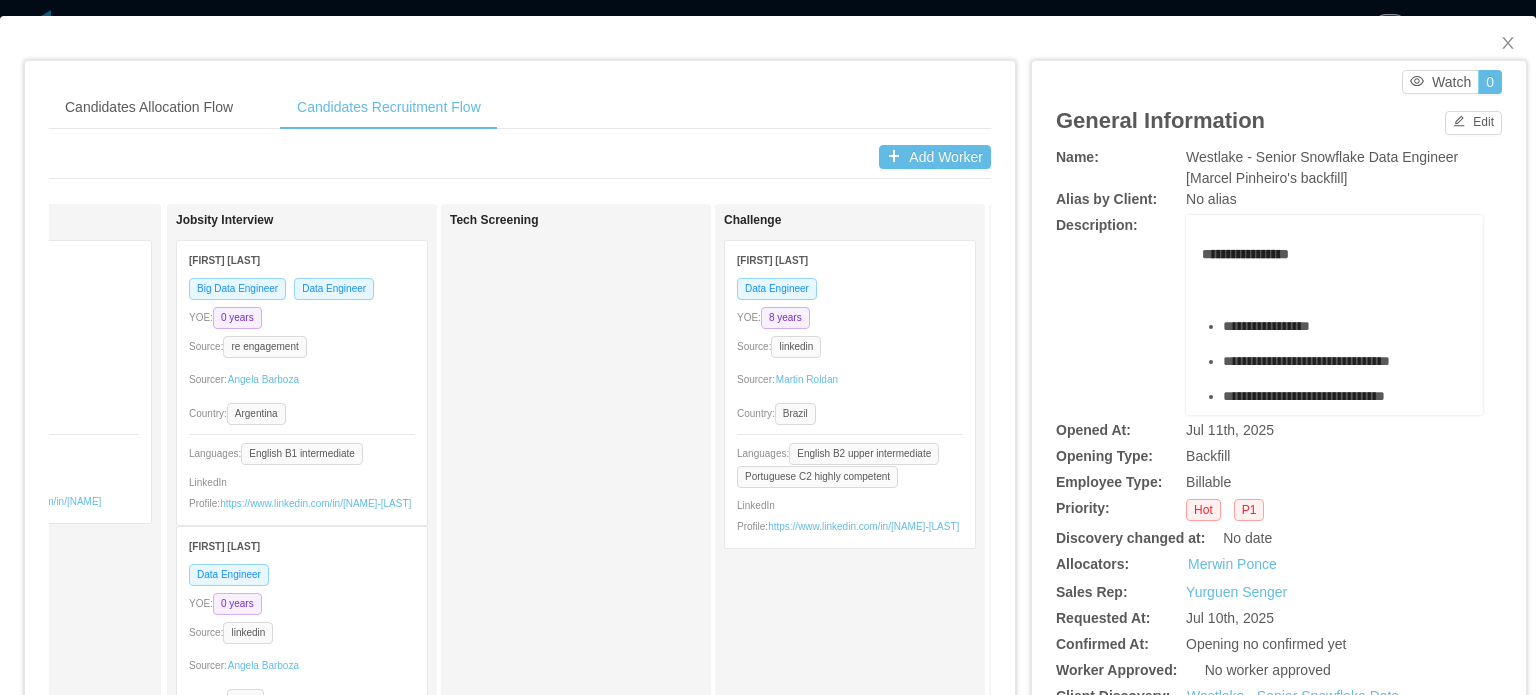 click on "Source:   linkedin" at bounding box center [850, 346] 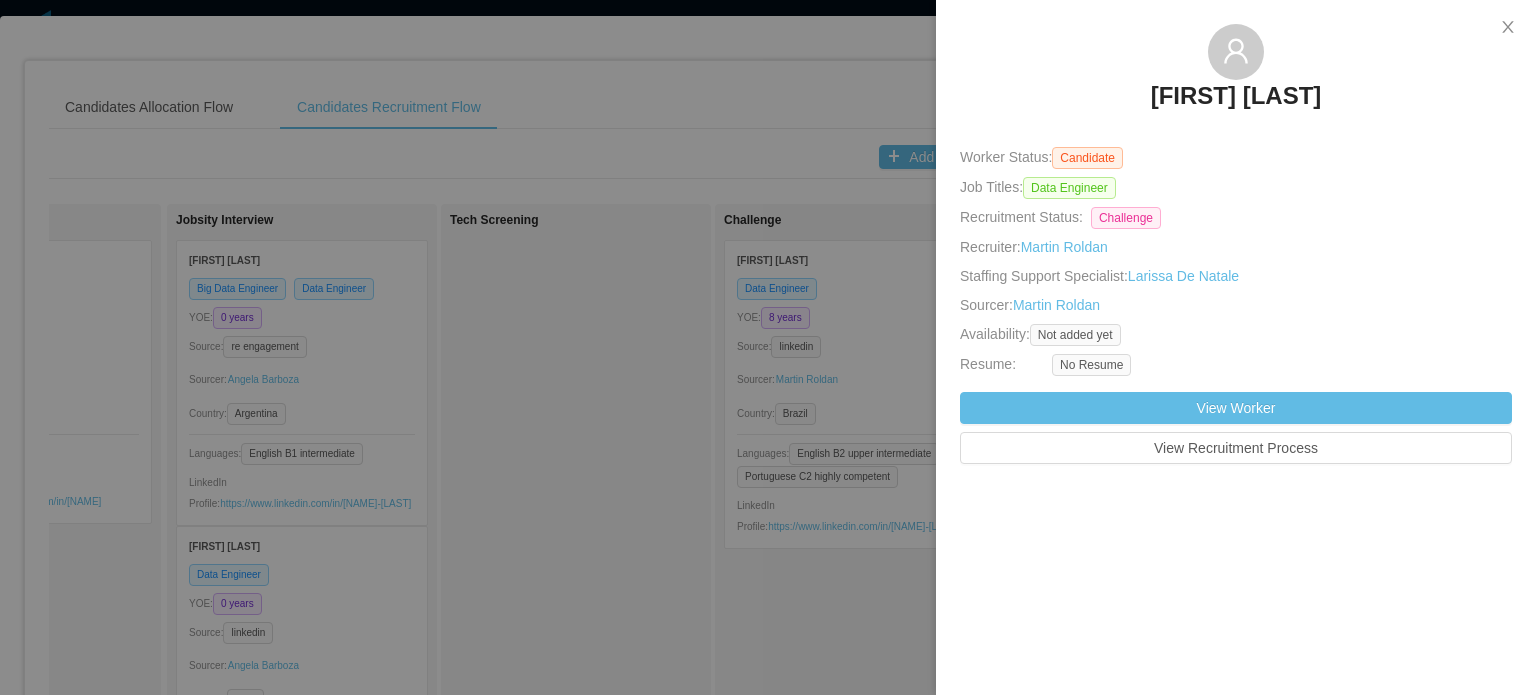 click at bounding box center (768, 347) 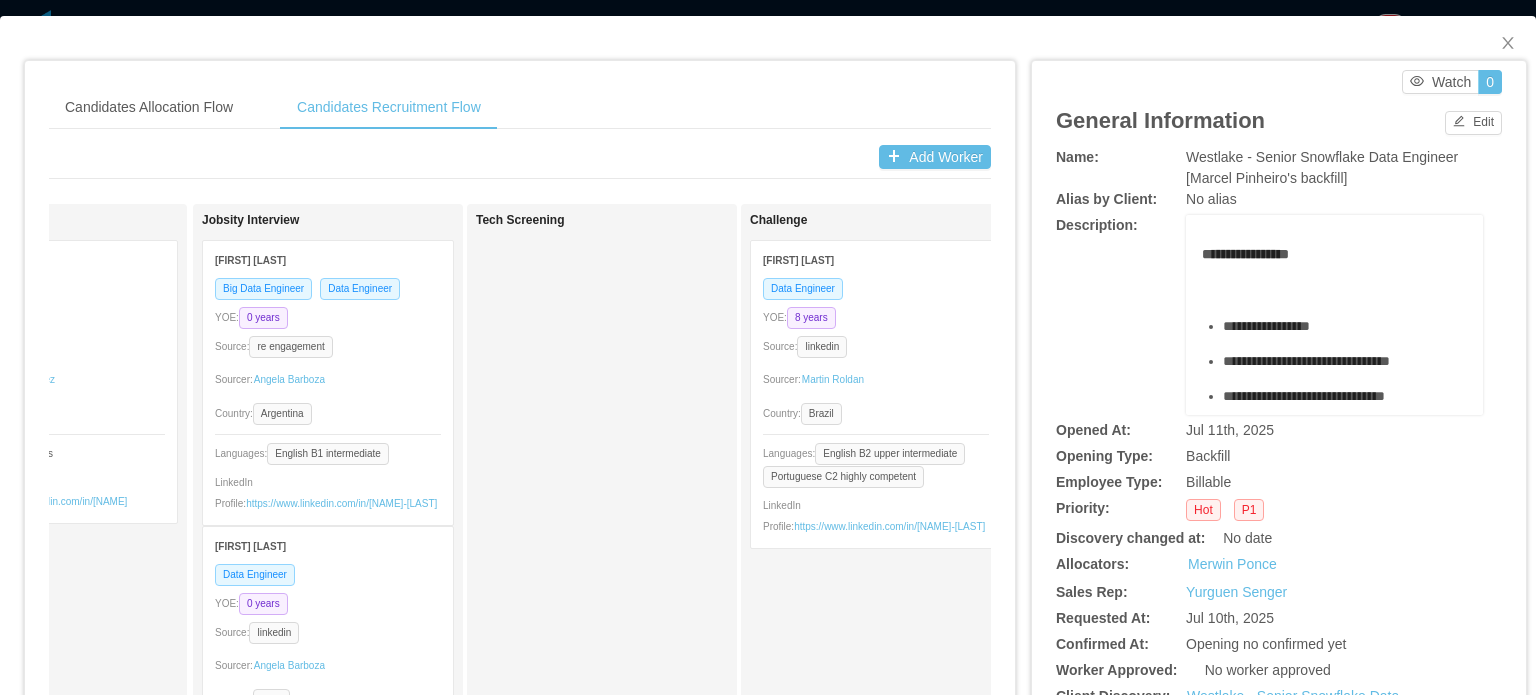 scroll, scrollTop: 0, scrollLeft: 147, axis: horizontal 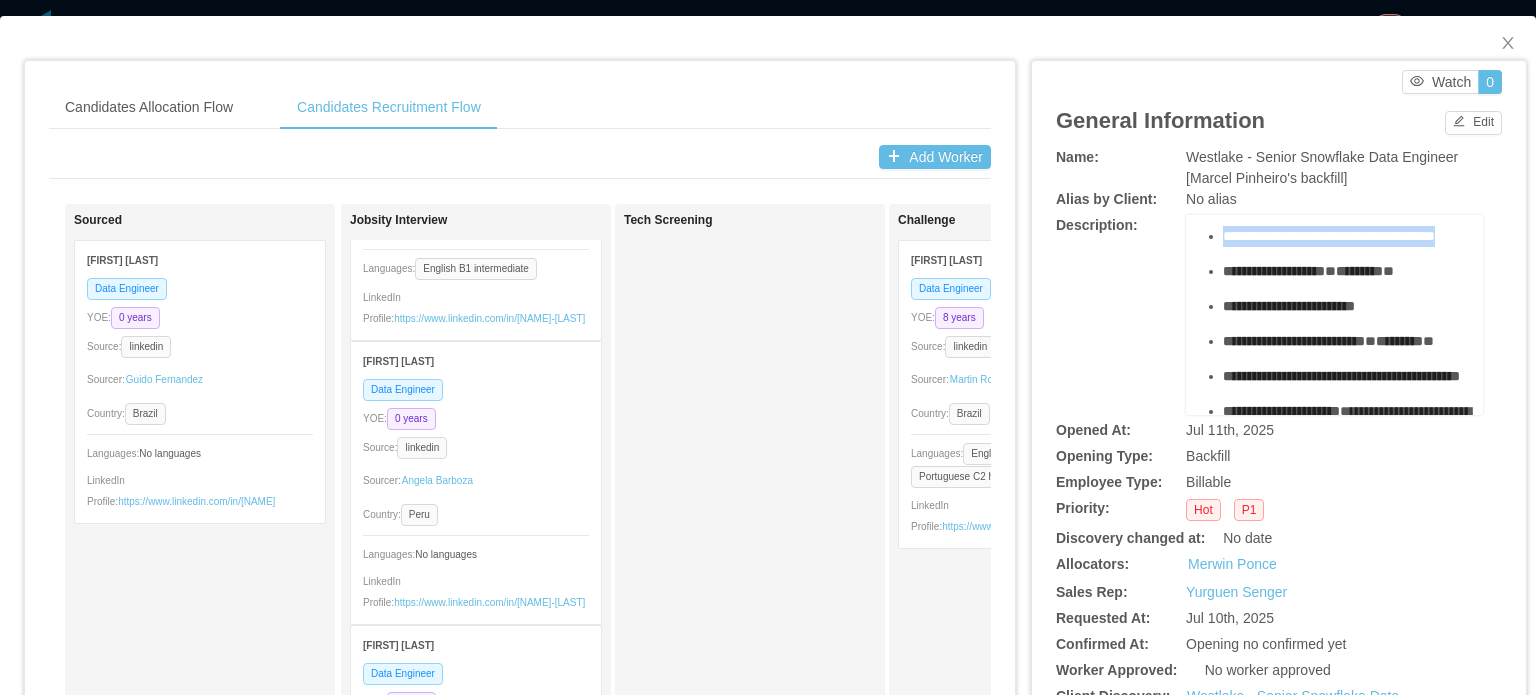 drag, startPoint x: 1245, startPoint y: 270, endPoint x: 1211, endPoint y: 255, distance: 37.161808 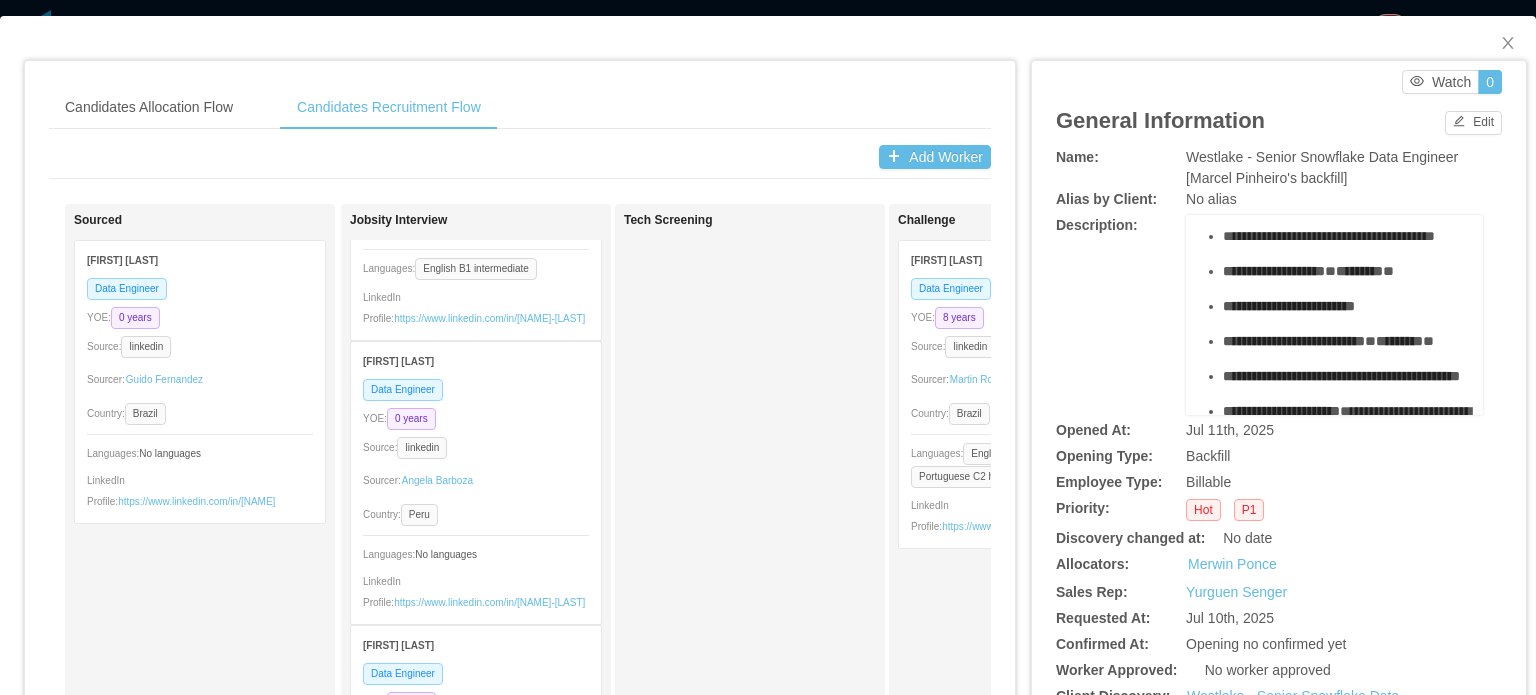 click on "**********" at bounding box center (1279, 494) 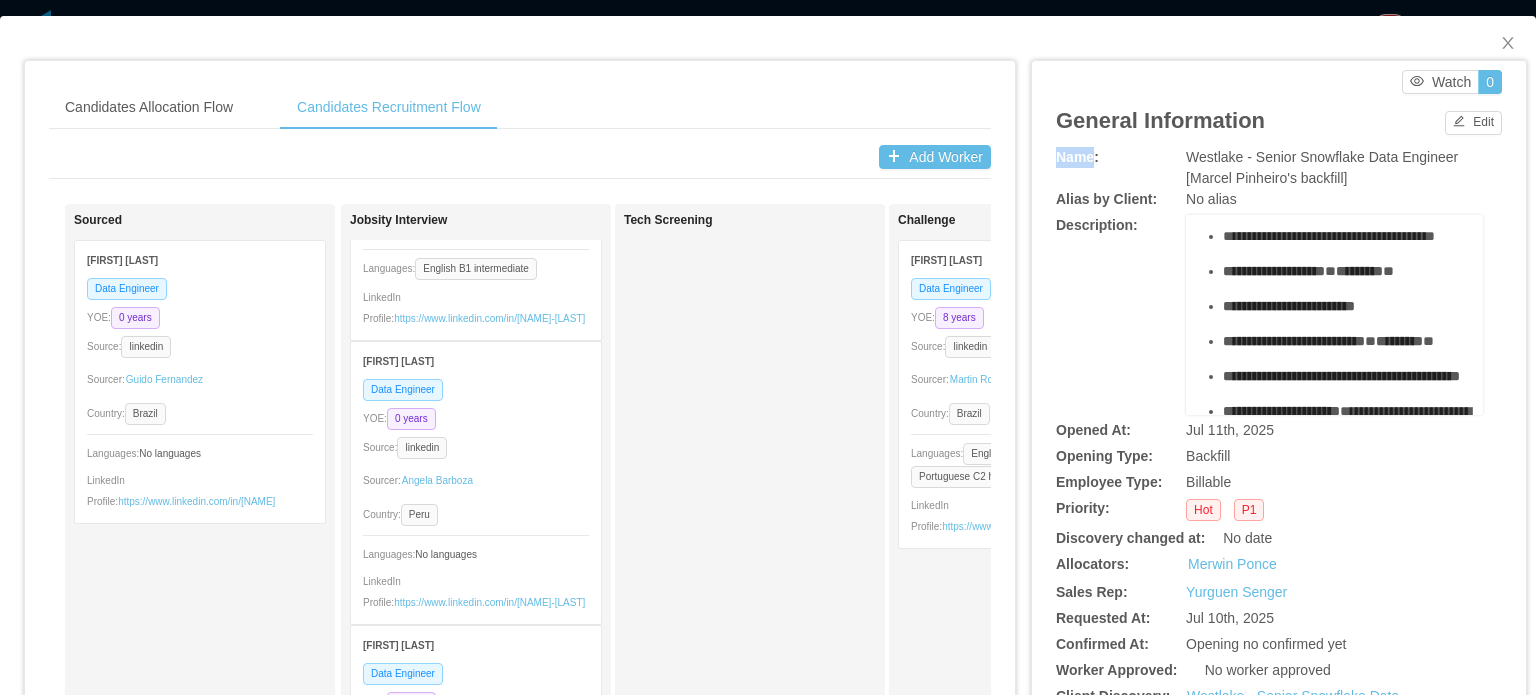 click on "**********" at bounding box center [1279, 494] 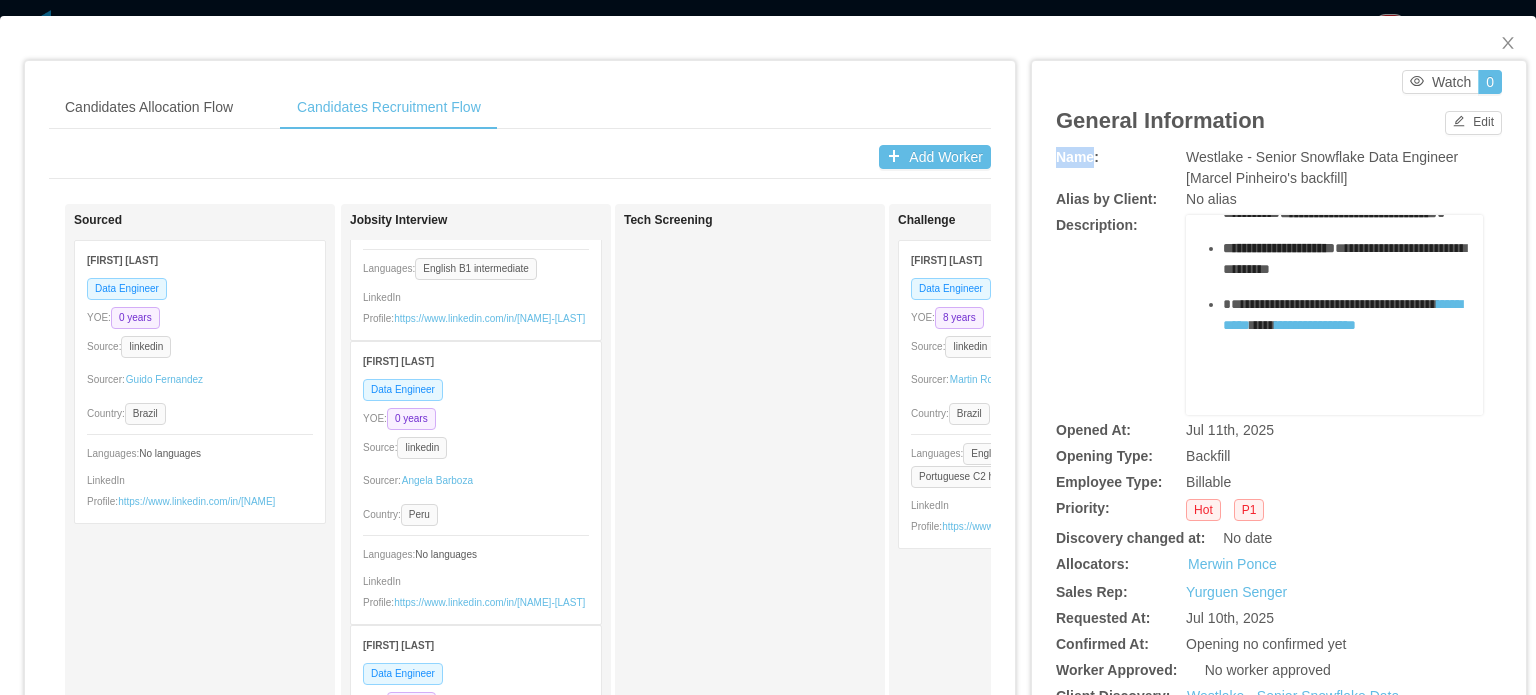 scroll, scrollTop: 0, scrollLeft: 0, axis: both 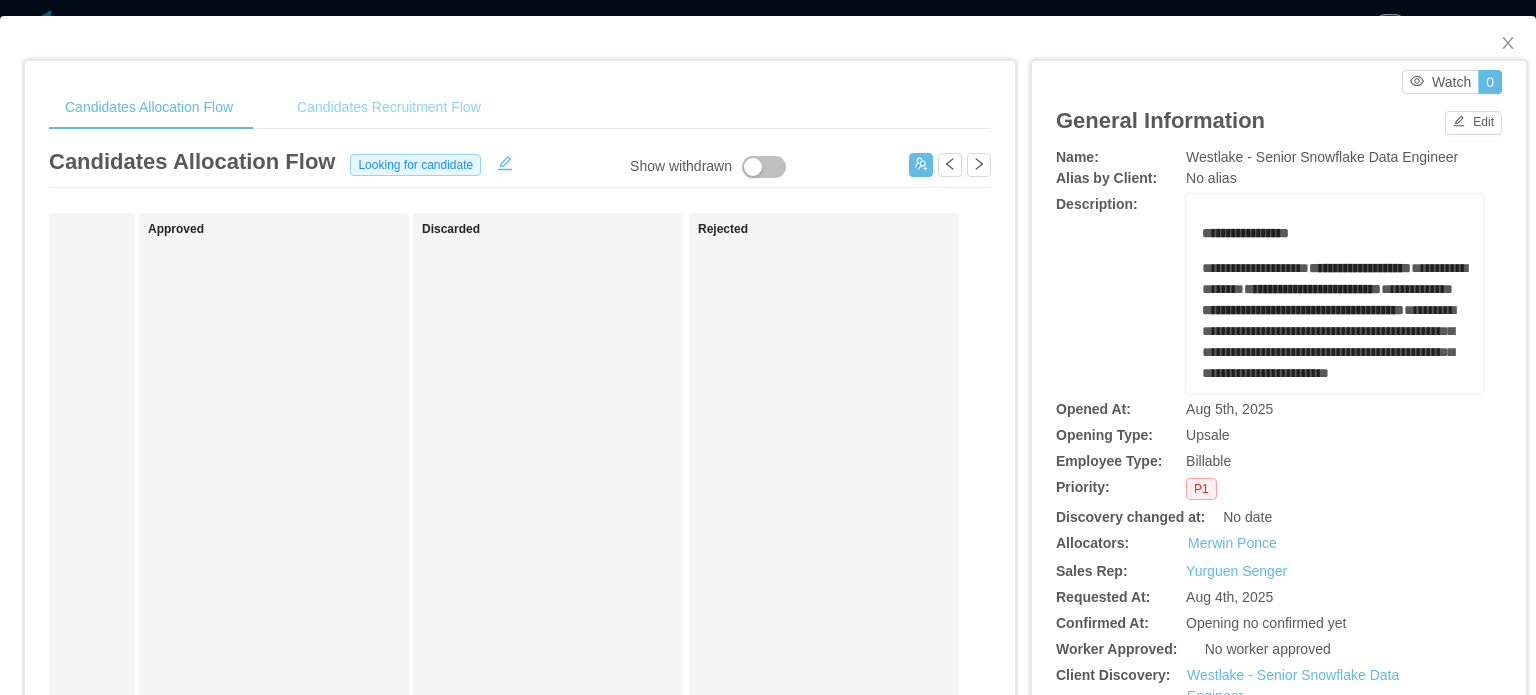 click on "Candidates Recruitment Flow" at bounding box center (389, 107) 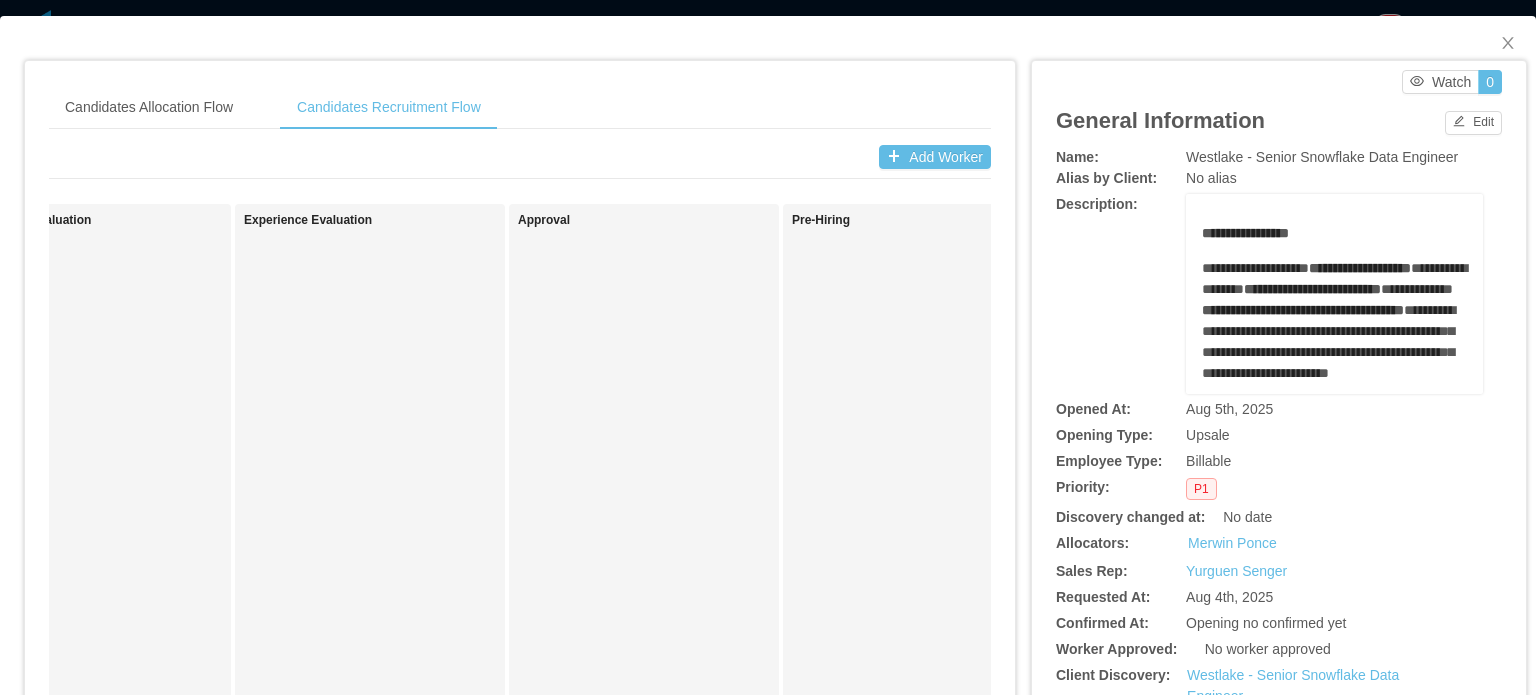 scroll, scrollTop: 0, scrollLeft: 1203, axis: horizontal 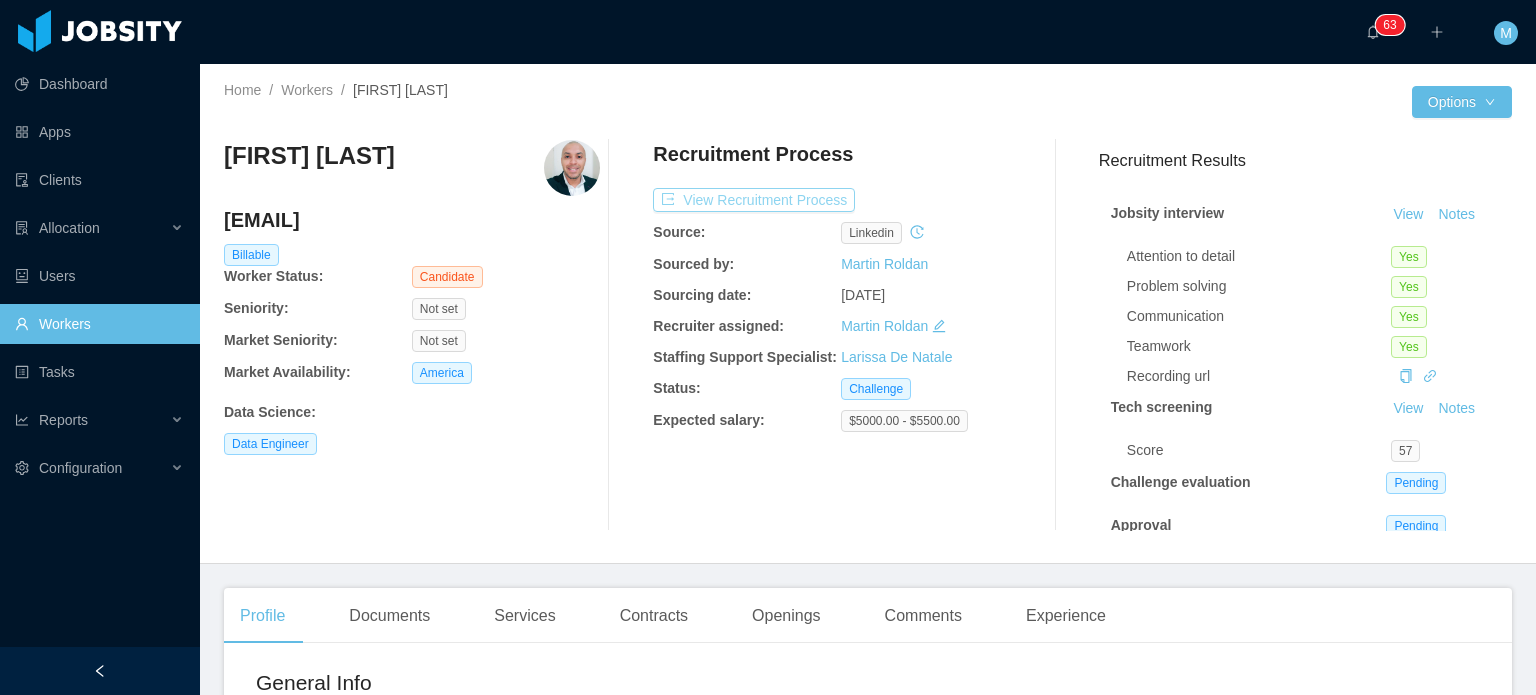 click on "View Recruitment Process" at bounding box center (754, 200) 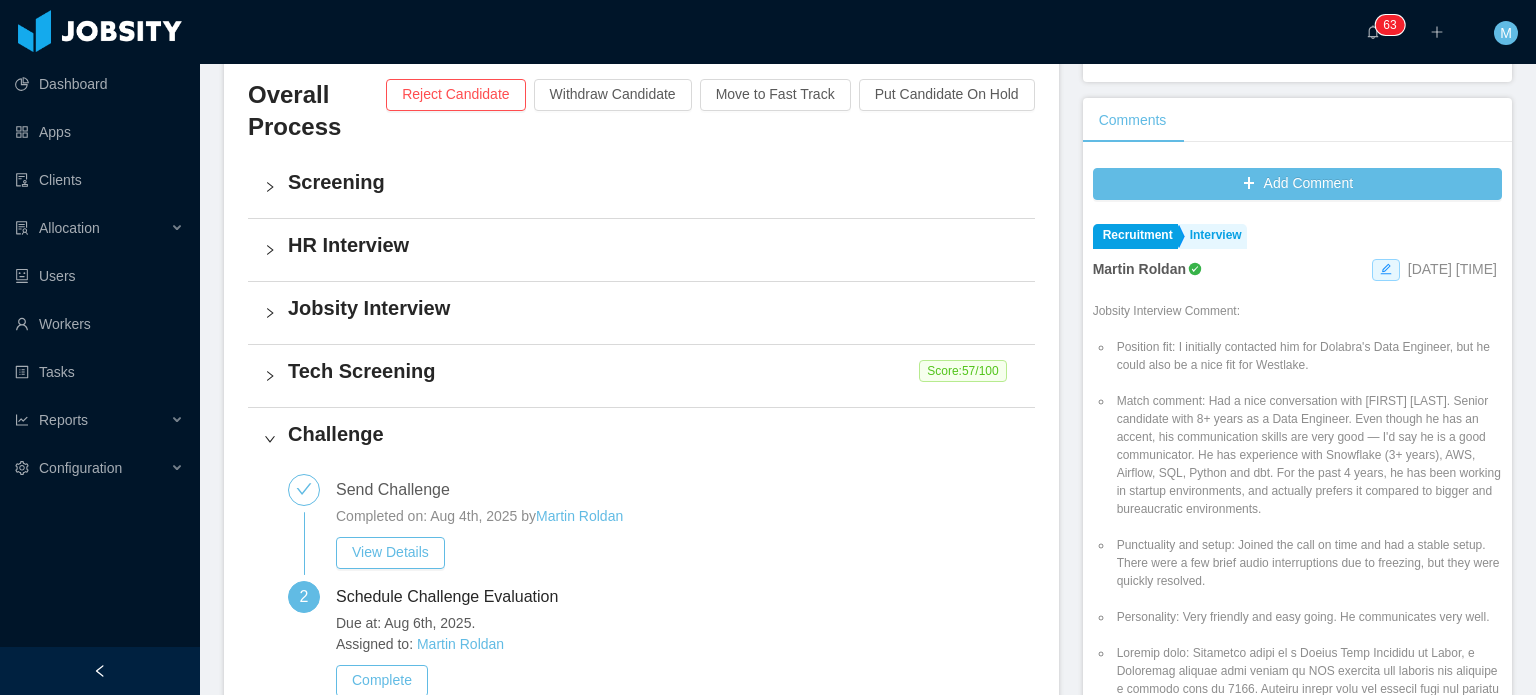 scroll, scrollTop: 0, scrollLeft: 0, axis: both 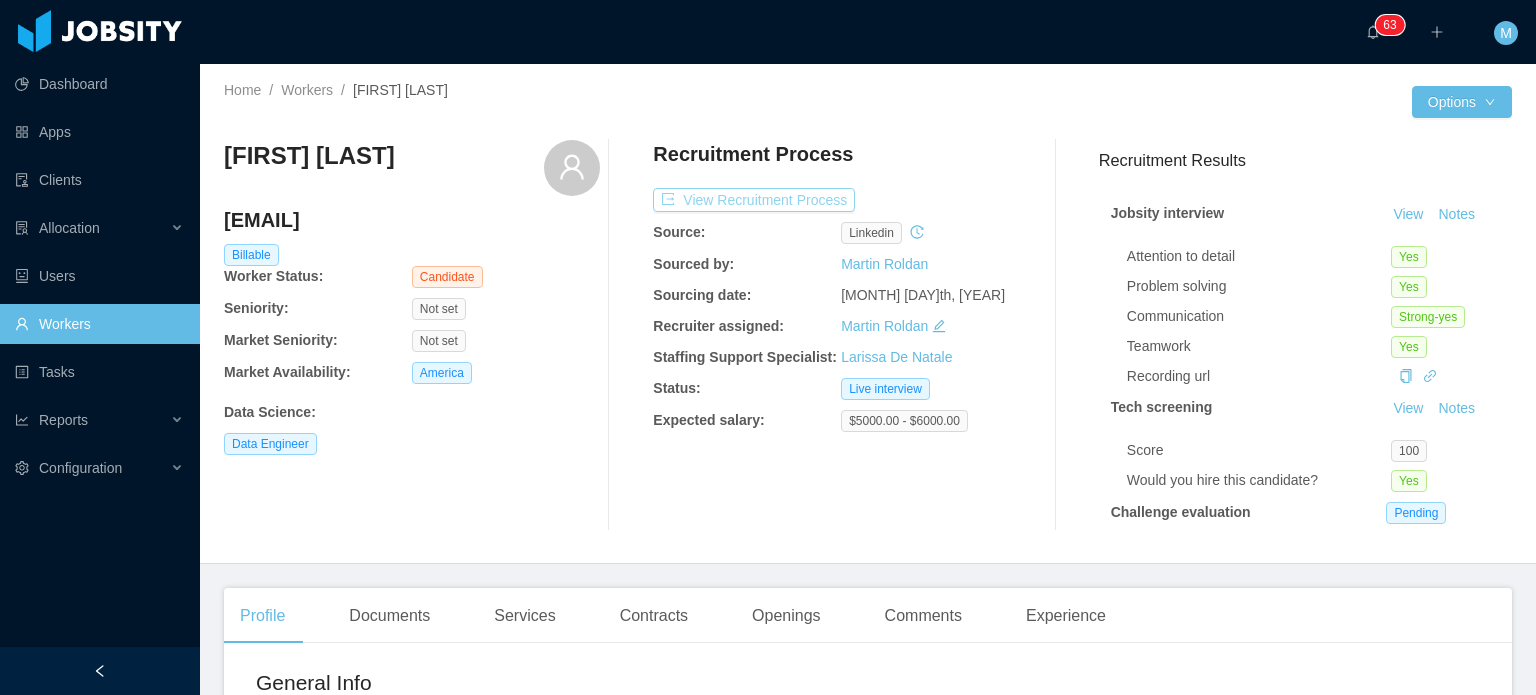 click on "View Recruitment Process" at bounding box center [754, 200] 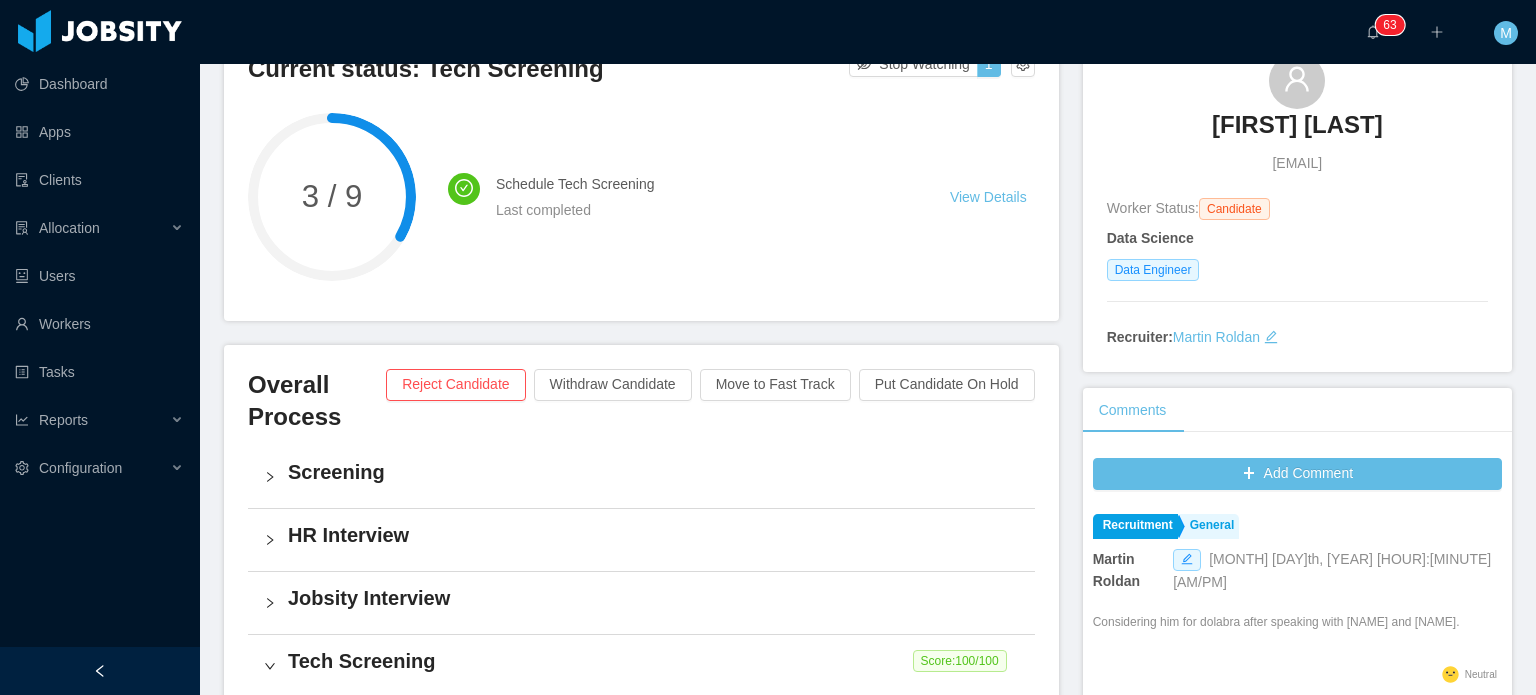scroll, scrollTop: 200, scrollLeft: 0, axis: vertical 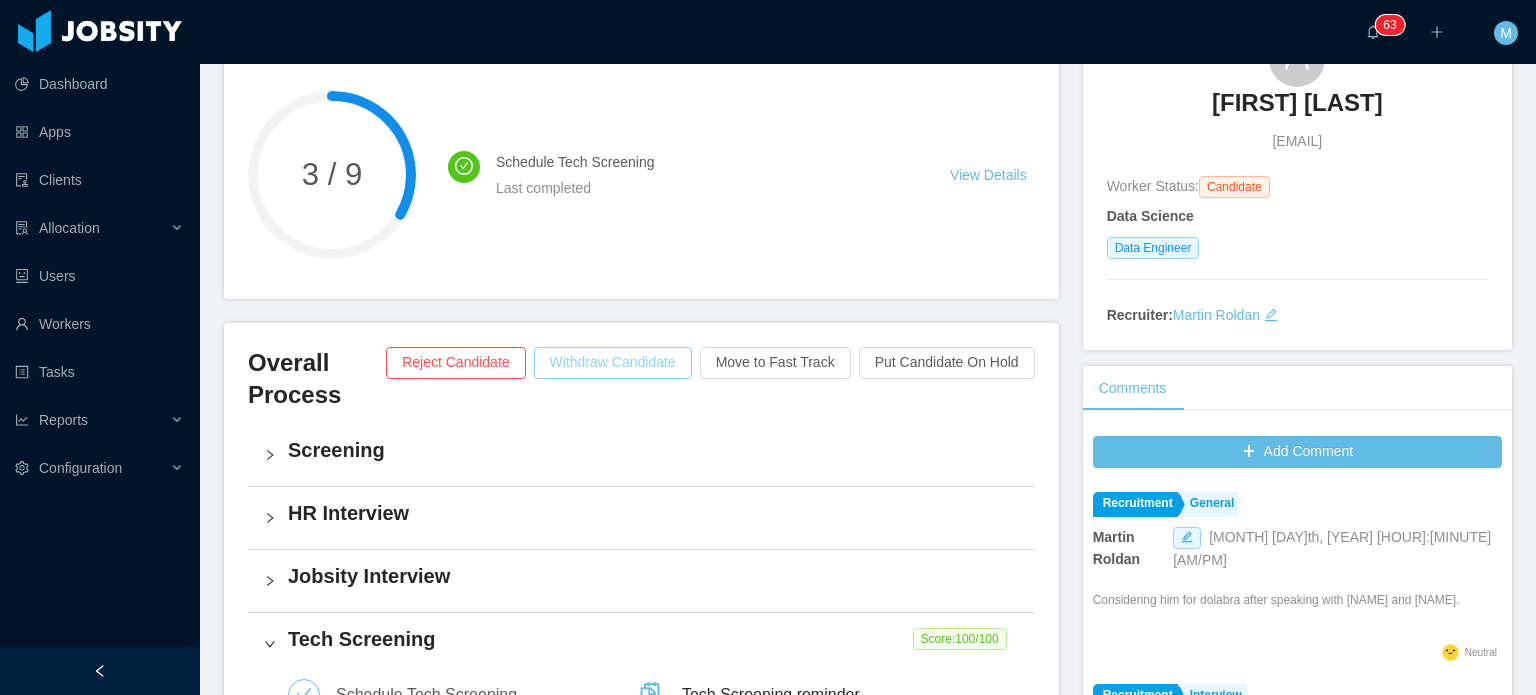 click on "Withdraw Candidate" at bounding box center (613, 363) 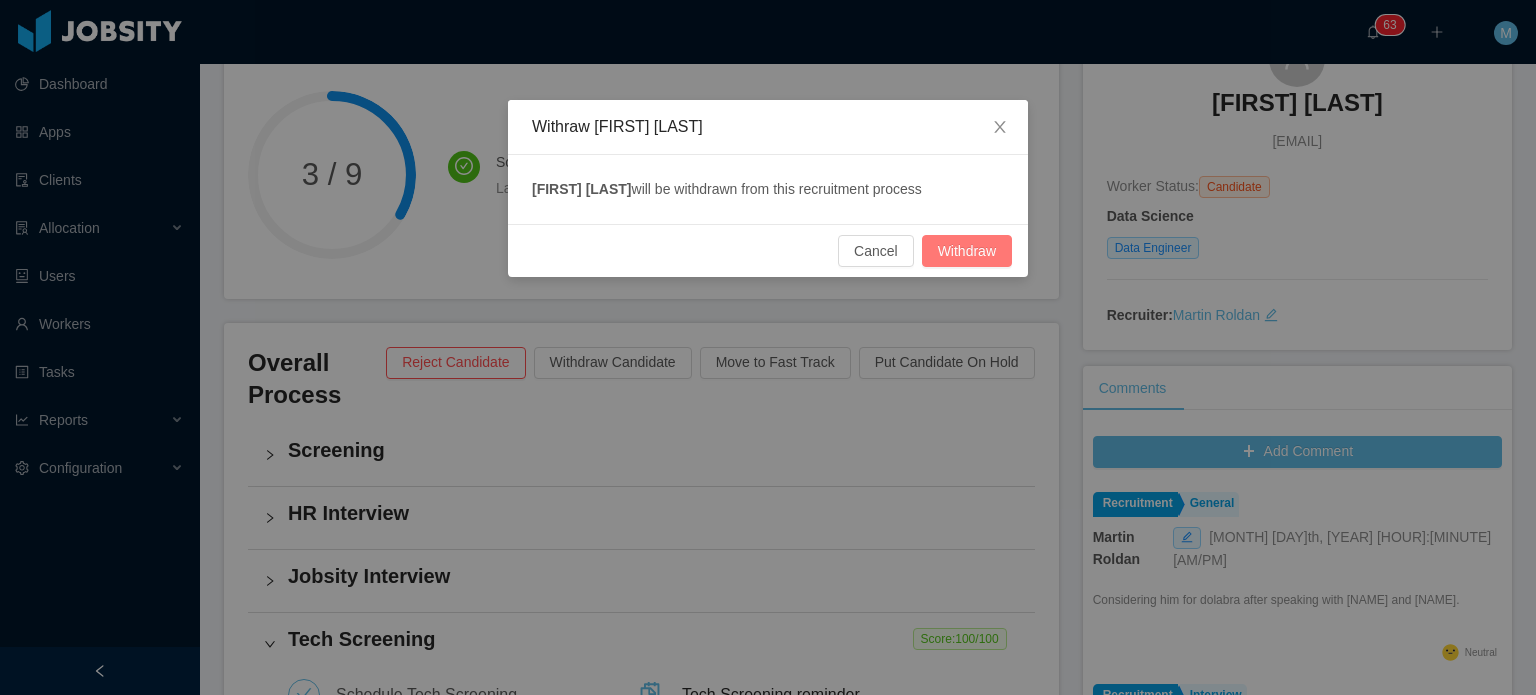 click on "Withdraw" at bounding box center (967, 251) 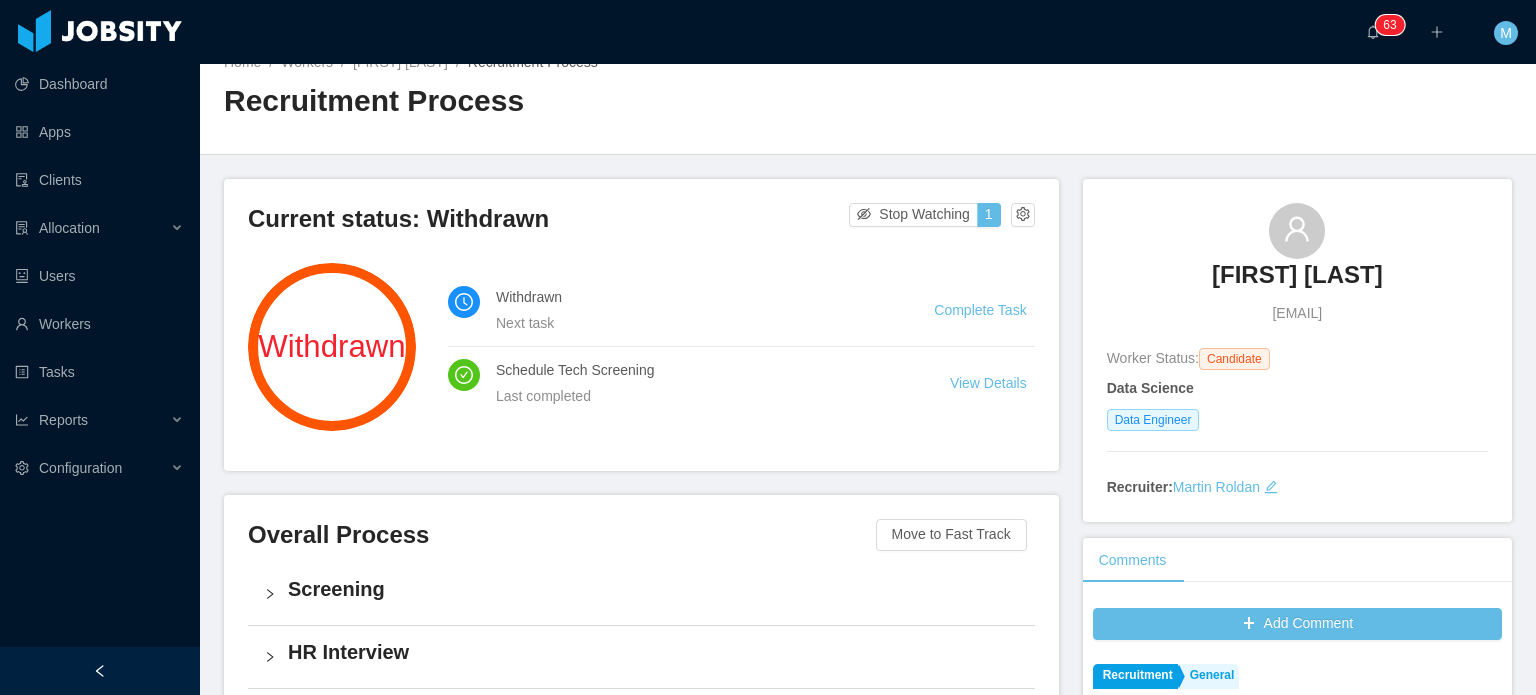 scroll, scrollTop: 0, scrollLeft: 0, axis: both 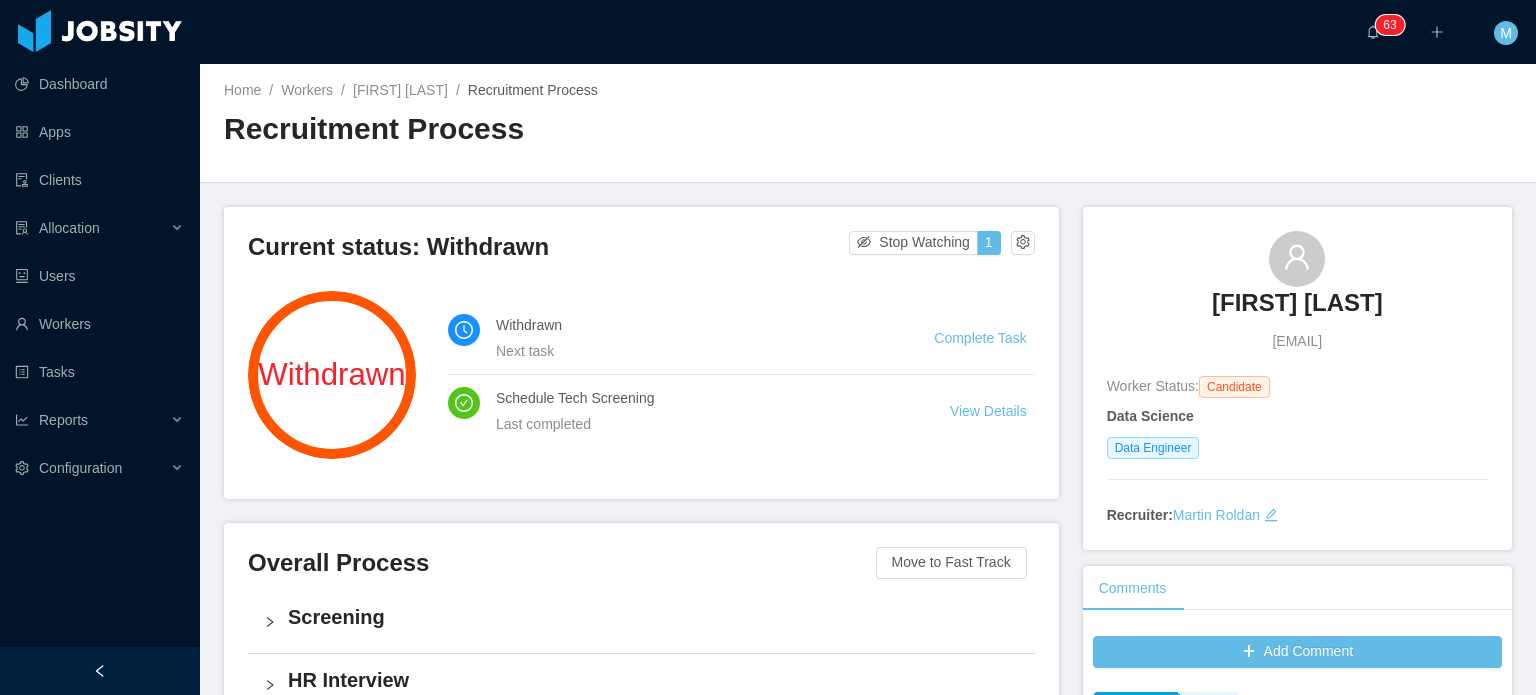 click on "Complete Task" at bounding box center (980, 338) 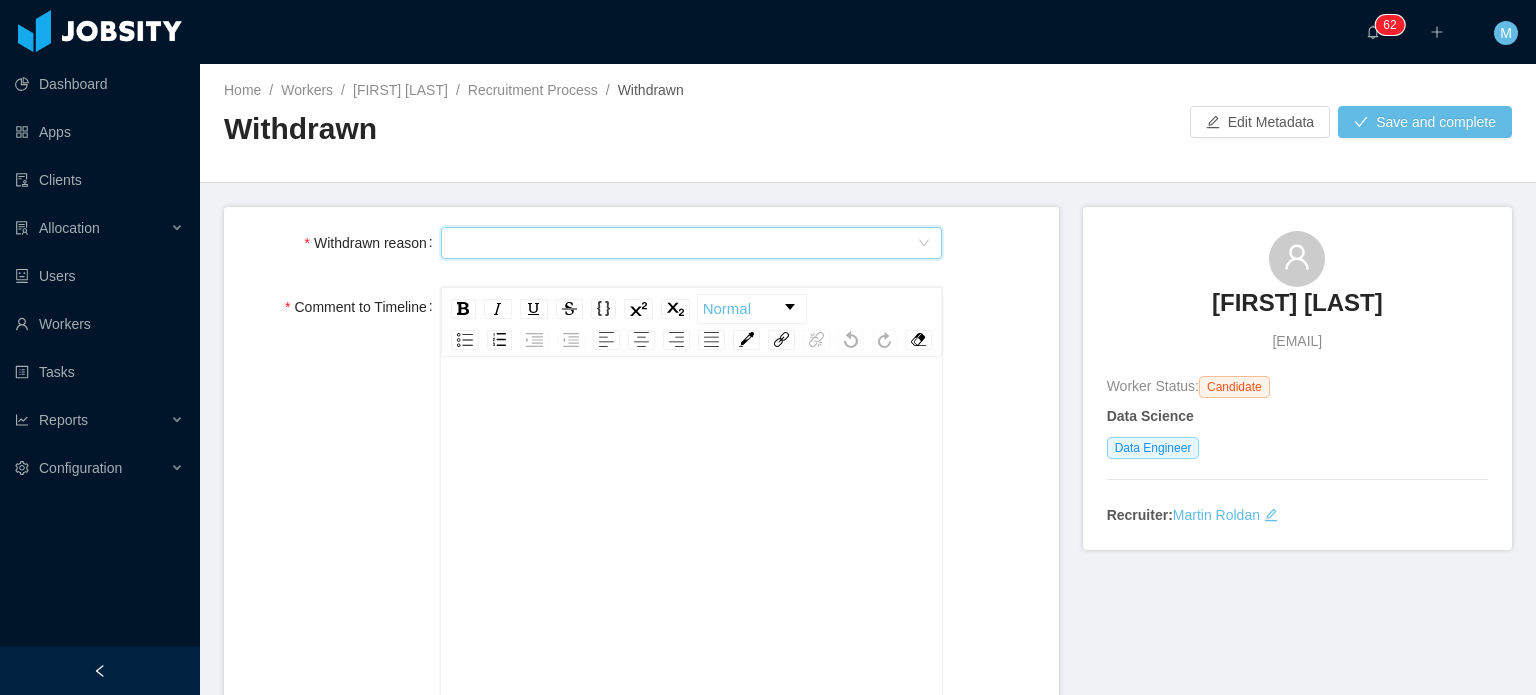 click on "Select Type" at bounding box center [685, 243] 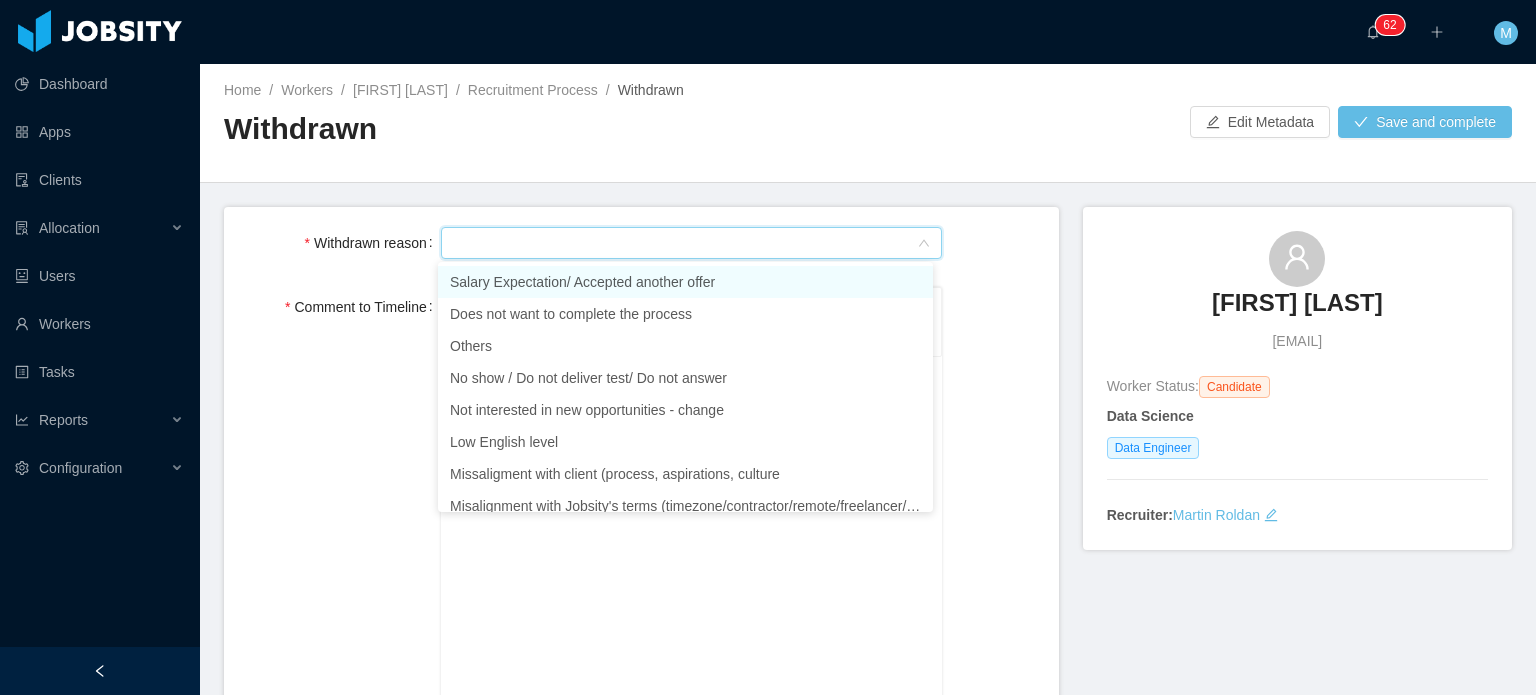 click on "Salary Expectation/ Accepted another offer" at bounding box center [685, 282] 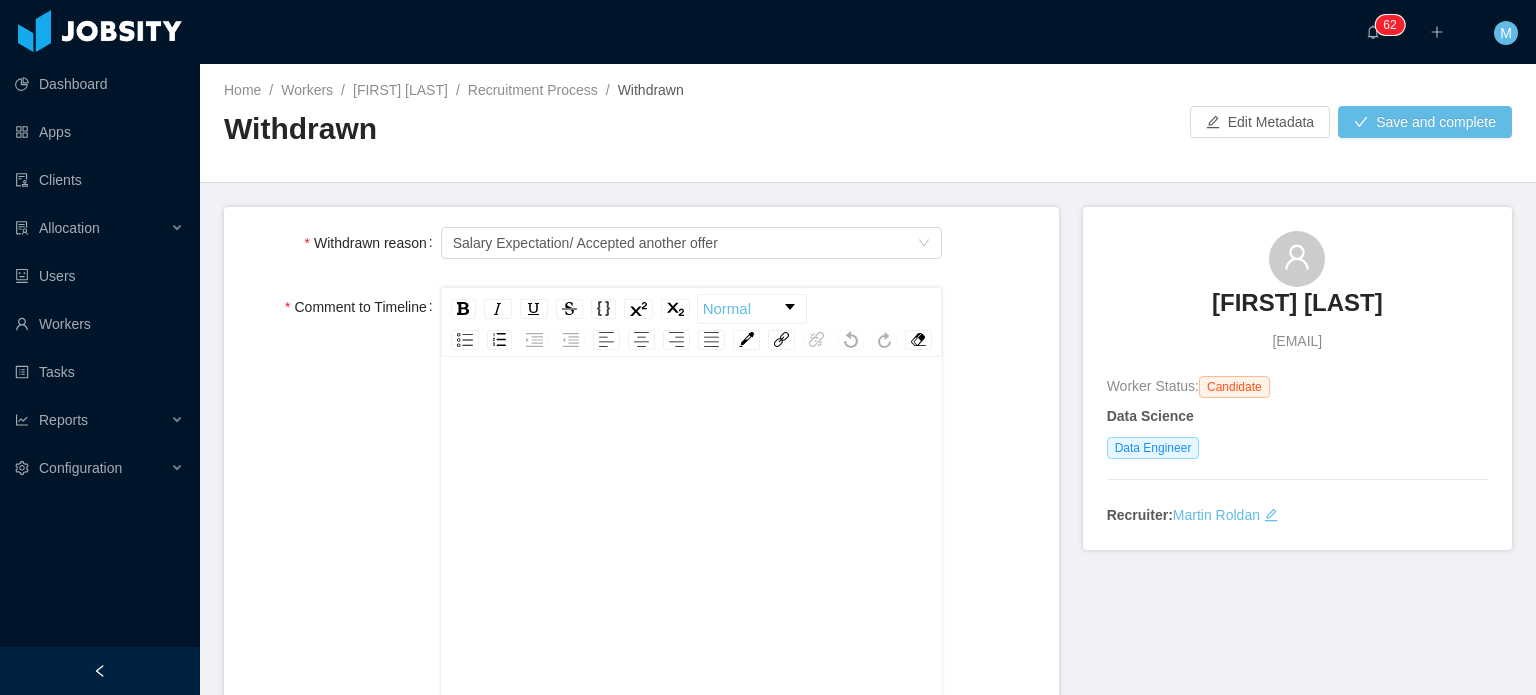 click at bounding box center (692, 537) 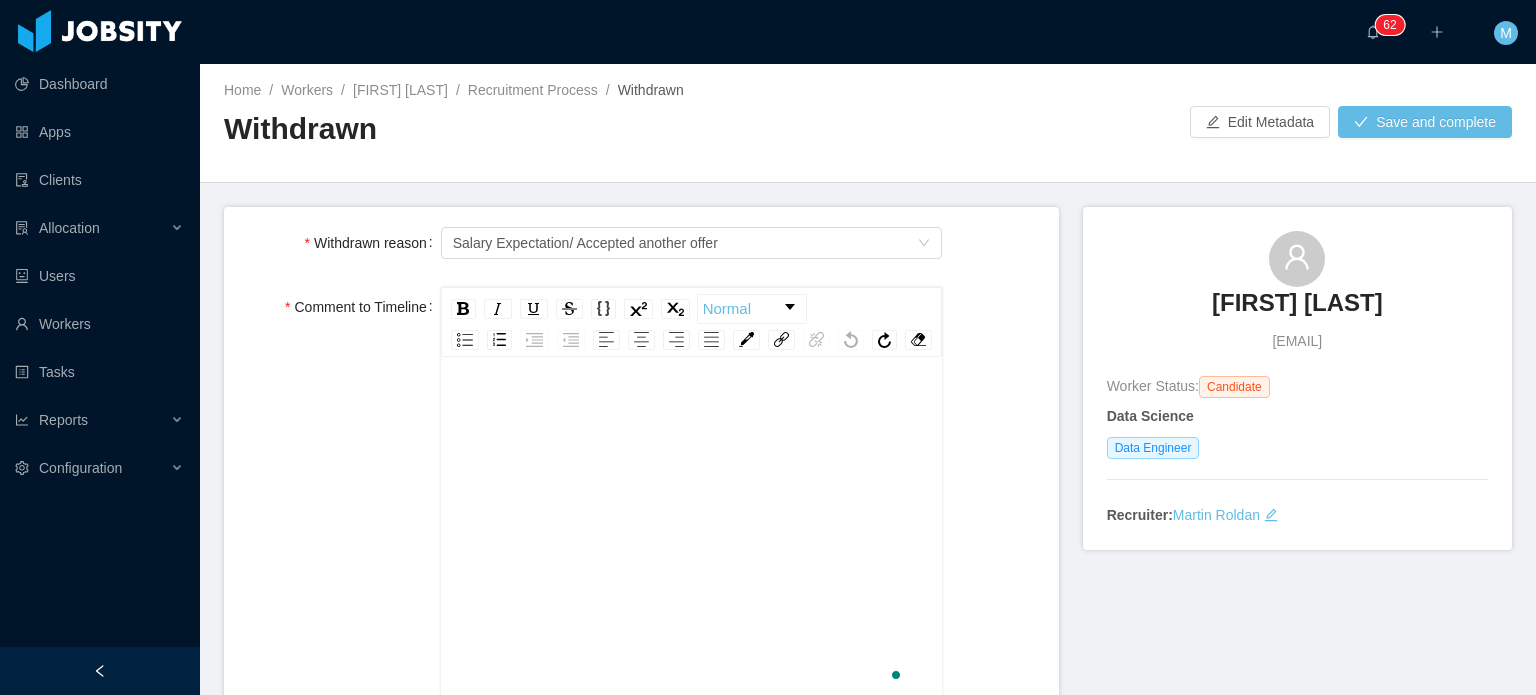 scroll, scrollTop: 320, scrollLeft: 0, axis: vertical 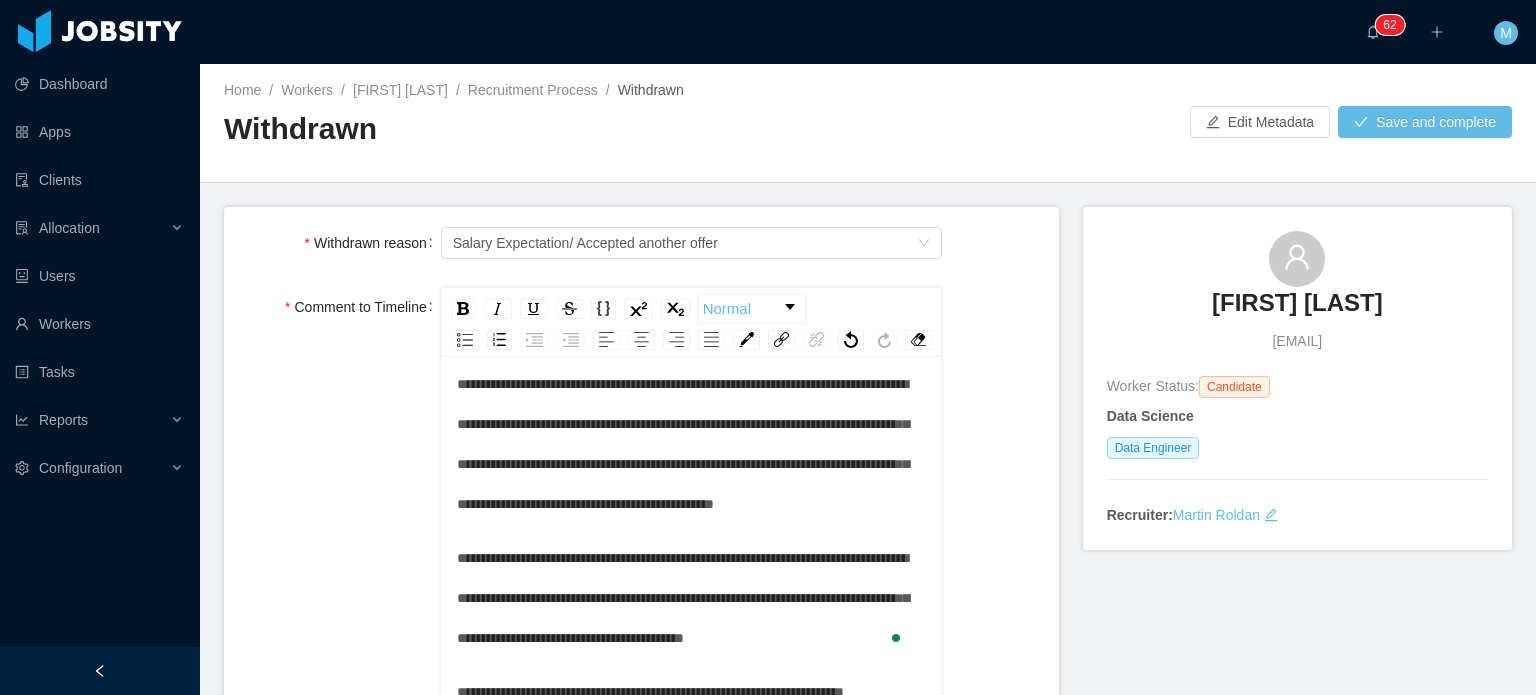 click on "**********" at bounding box center (692, 511) 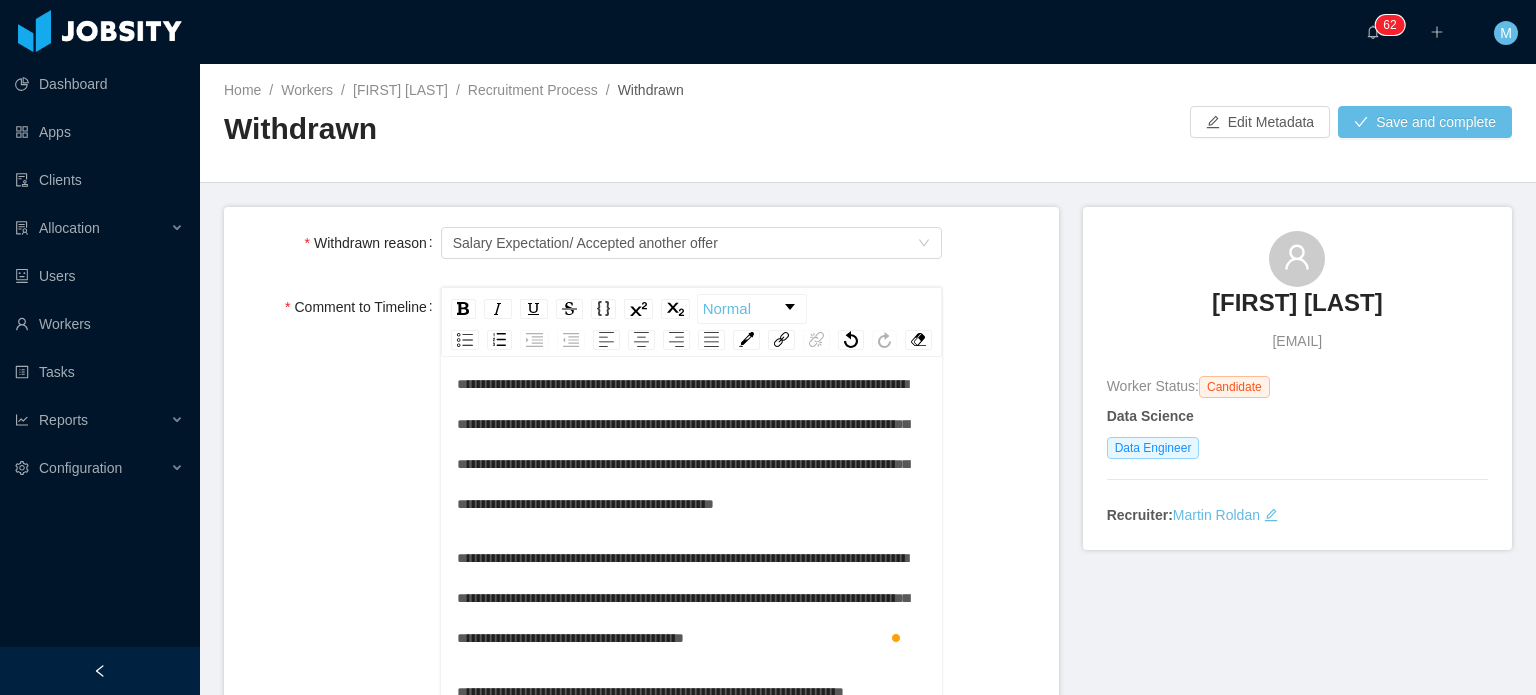 click on "**********" at bounding box center (692, 444) 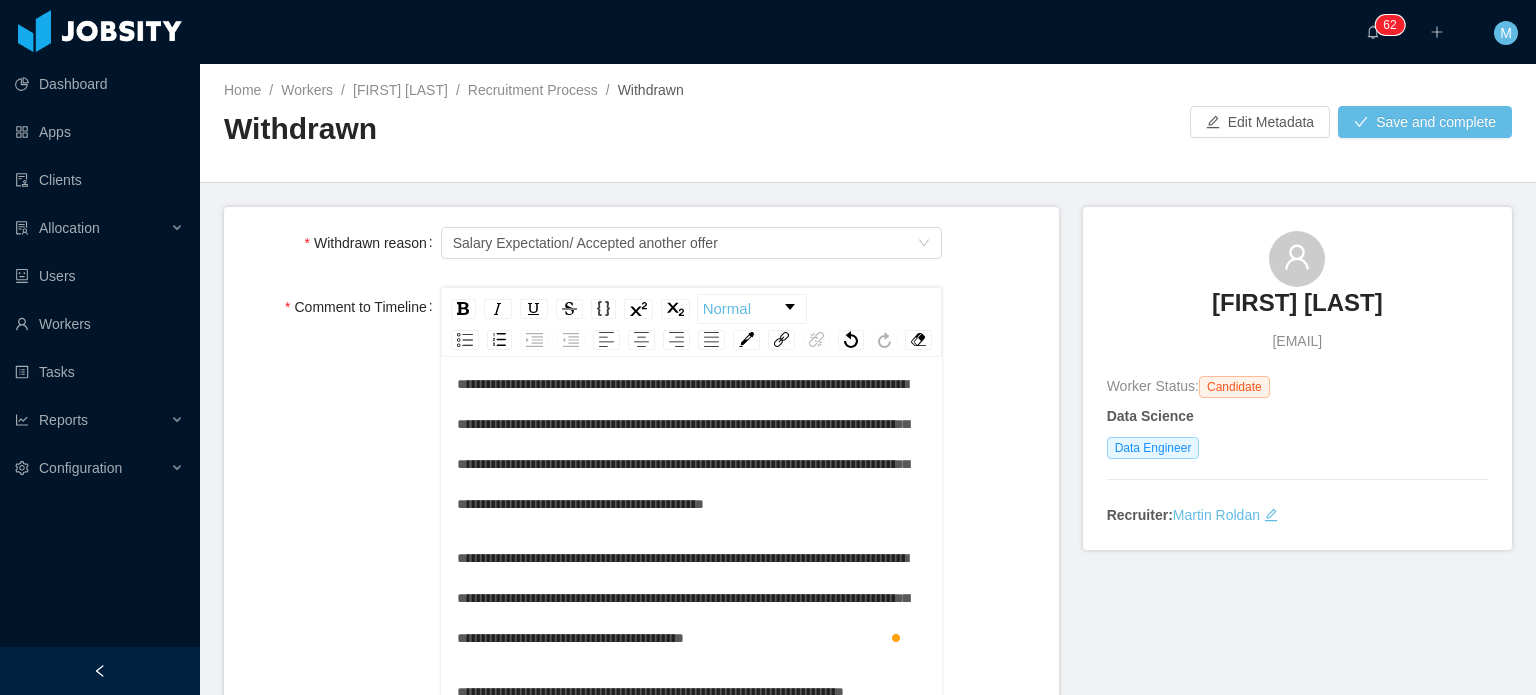 scroll, scrollTop: 280, scrollLeft: 0, axis: vertical 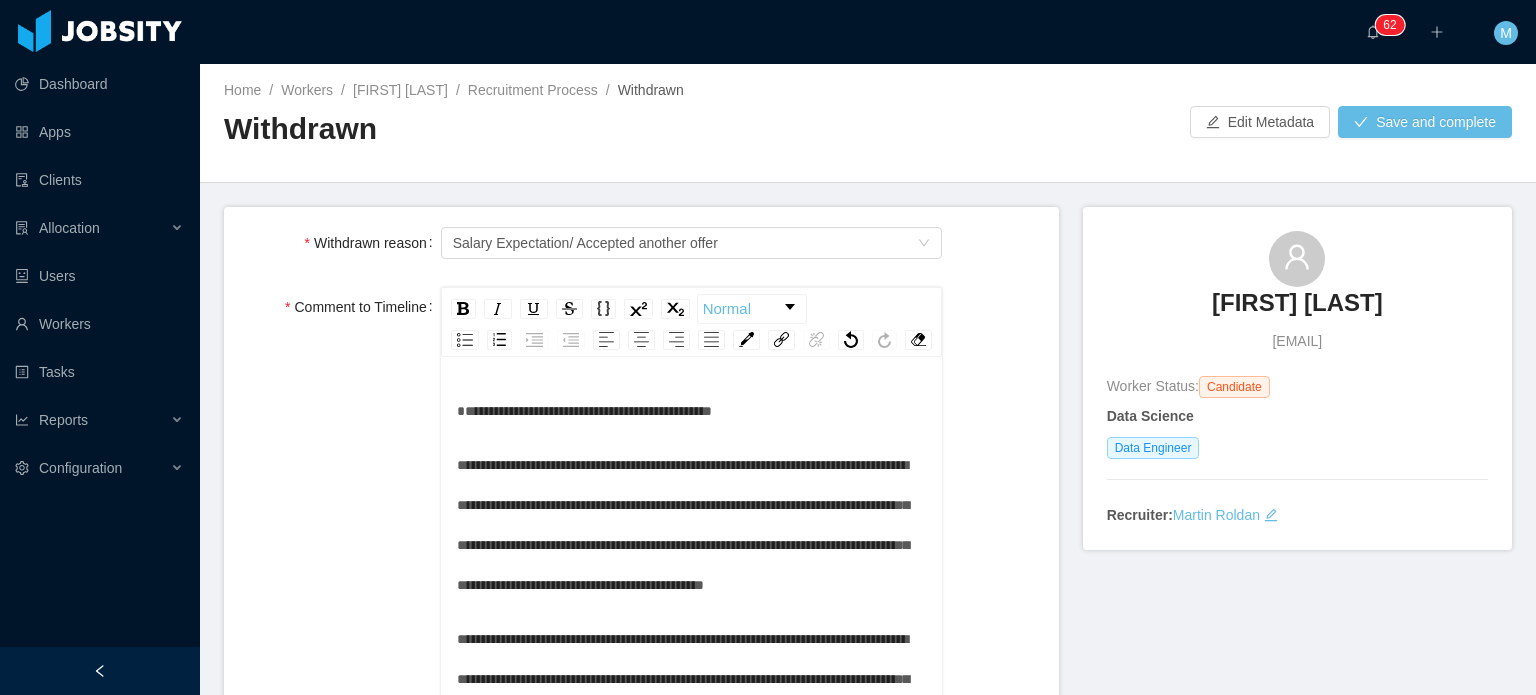 click on "**********" at bounding box center [692, 592] 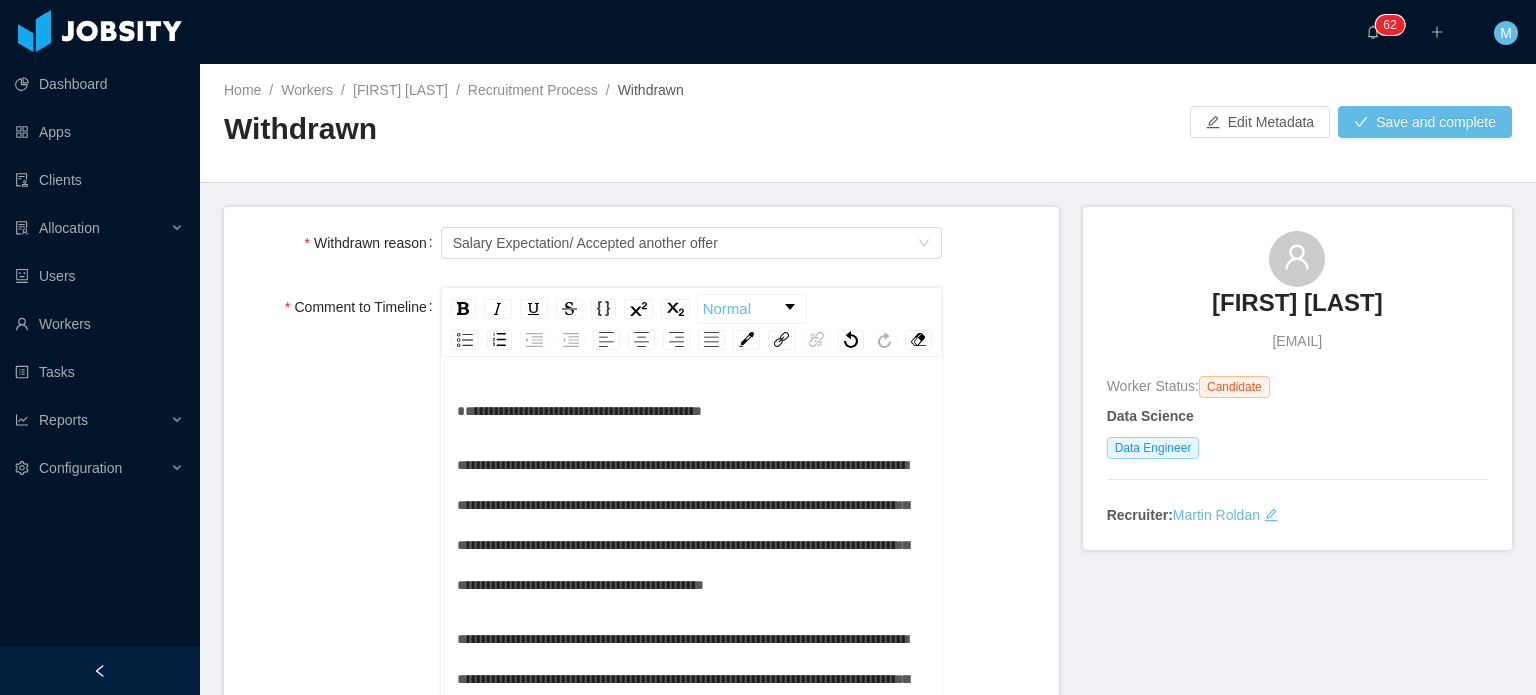click on "**********" at bounding box center [692, 411] 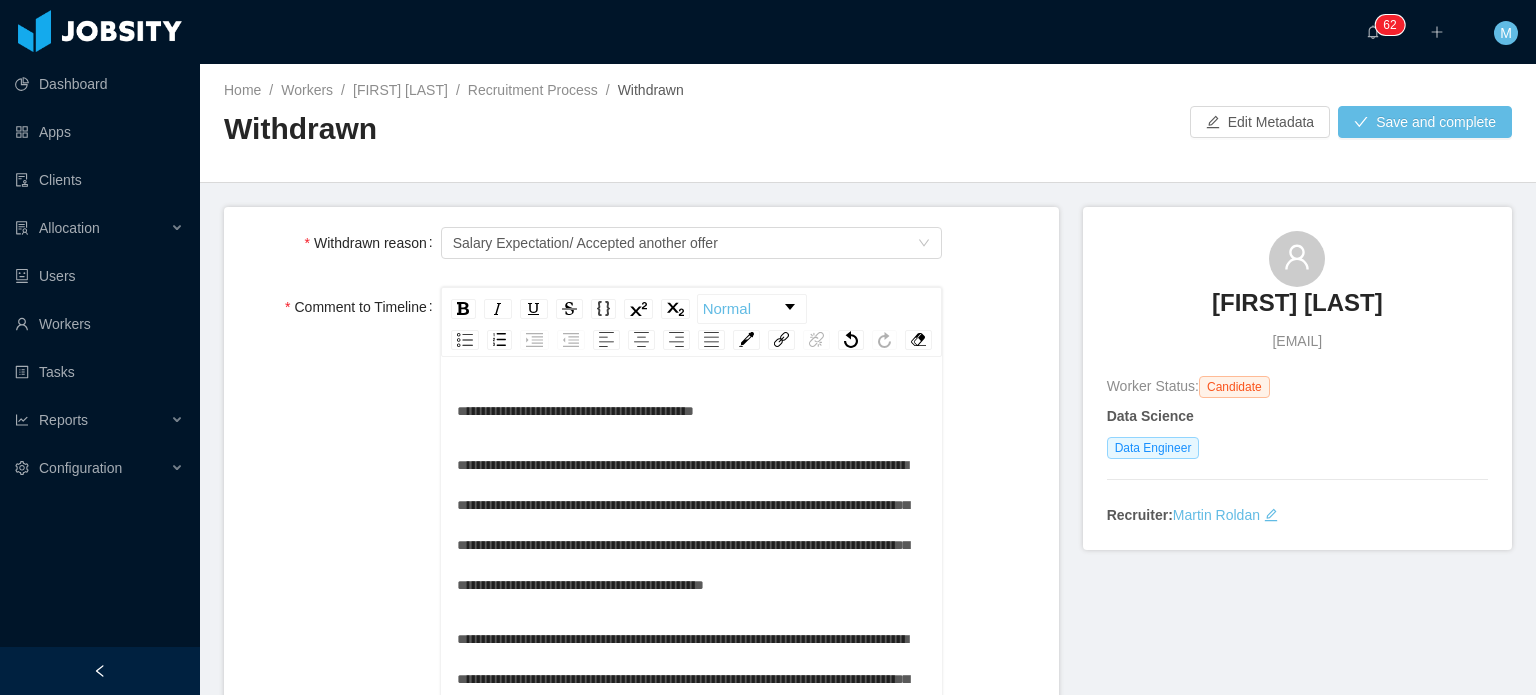 scroll, scrollTop: 201, scrollLeft: 0, axis: vertical 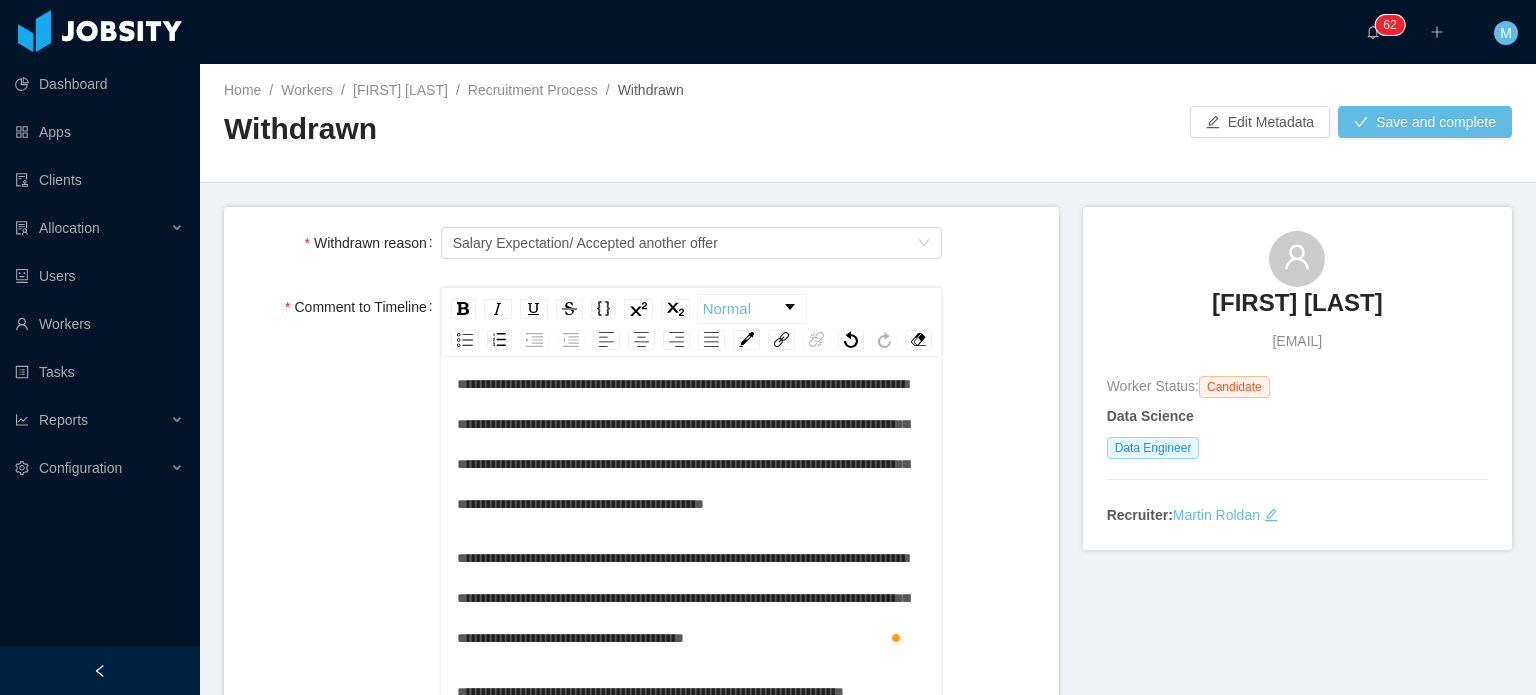 click on "**********" at bounding box center (692, 598) 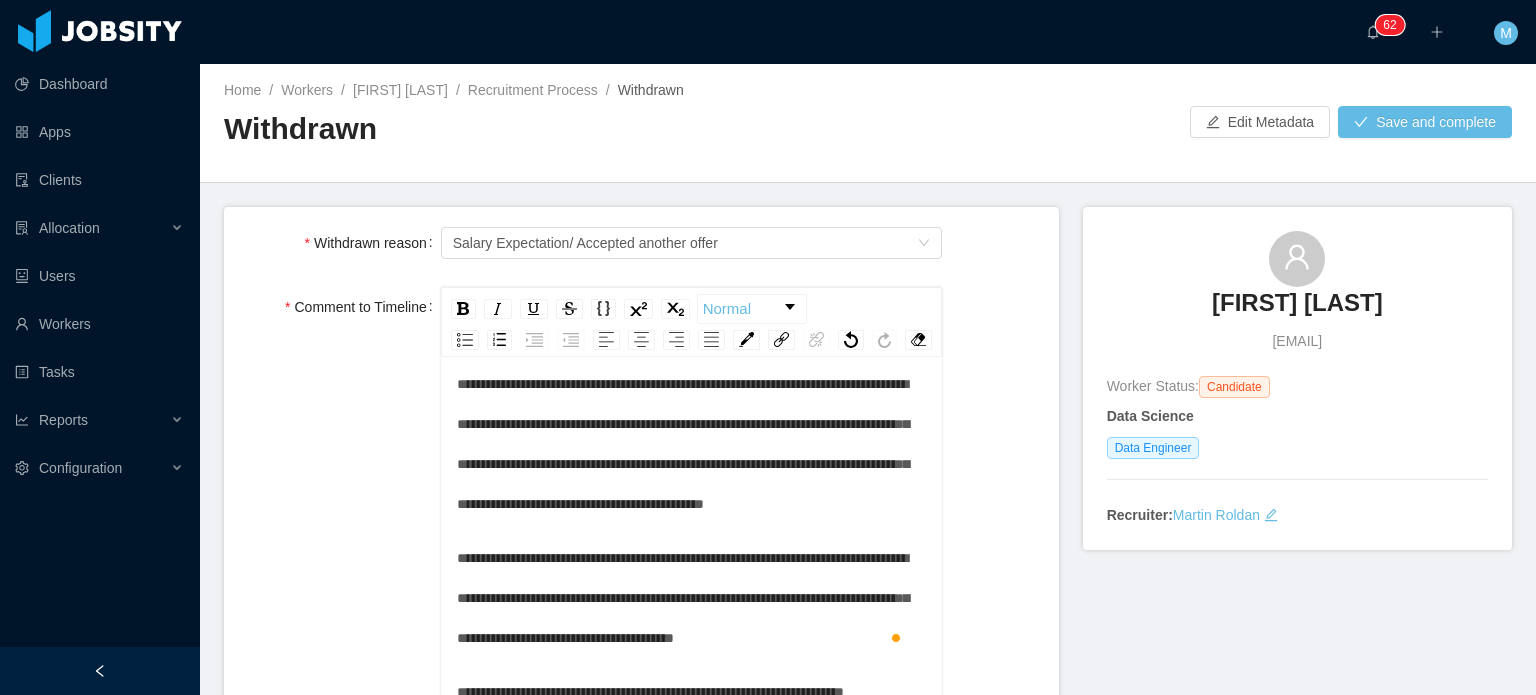 click on "**********" at bounding box center [650, 692] 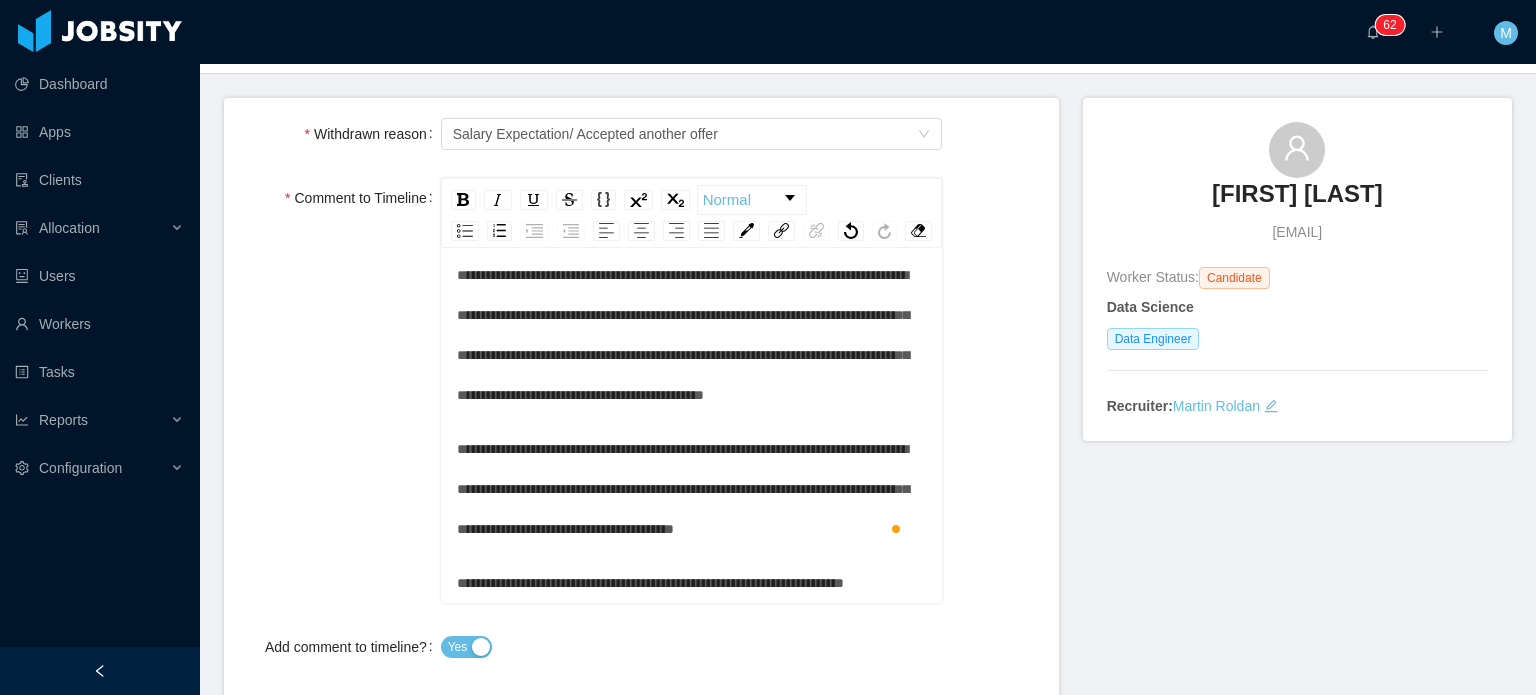 scroll, scrollTop: 106, scrollLeft: 0, axis: vertical 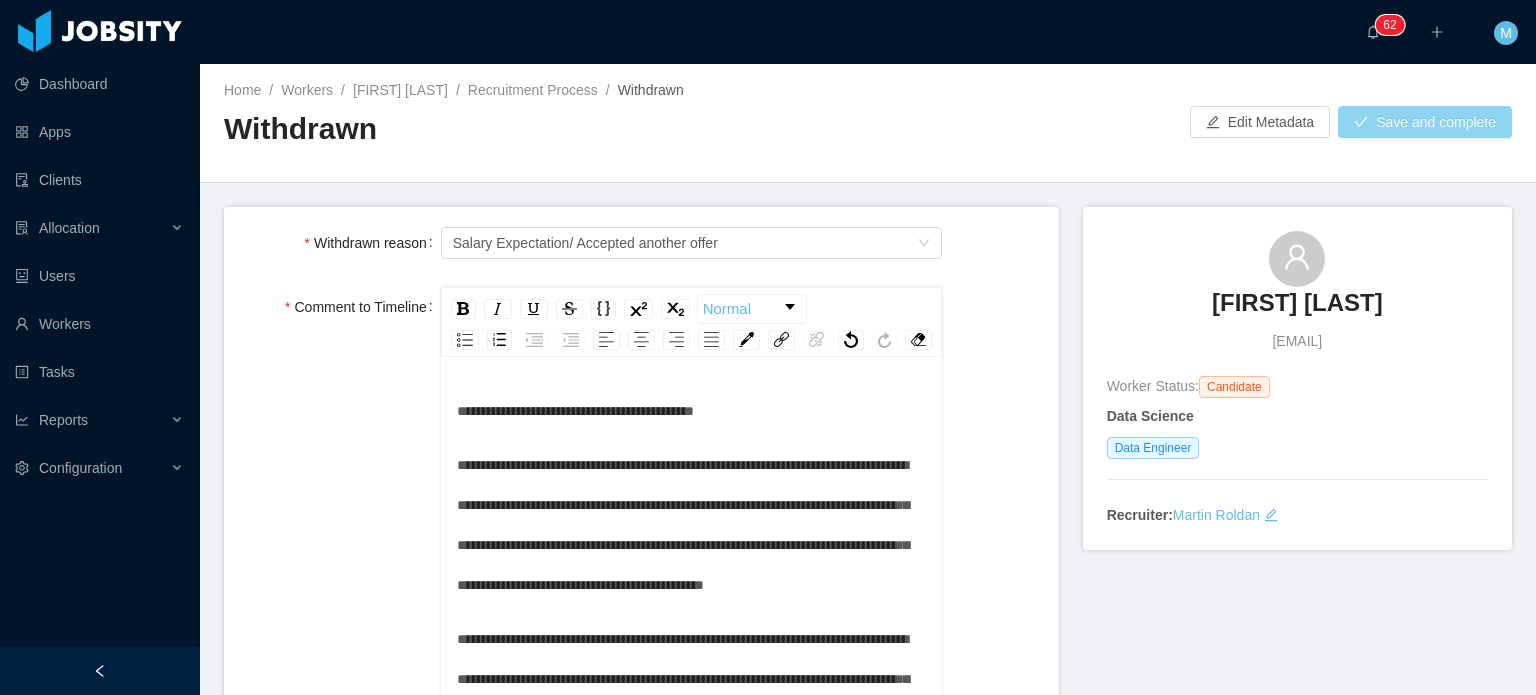 click on "Save and complete" at bounding box center [1425, 122] 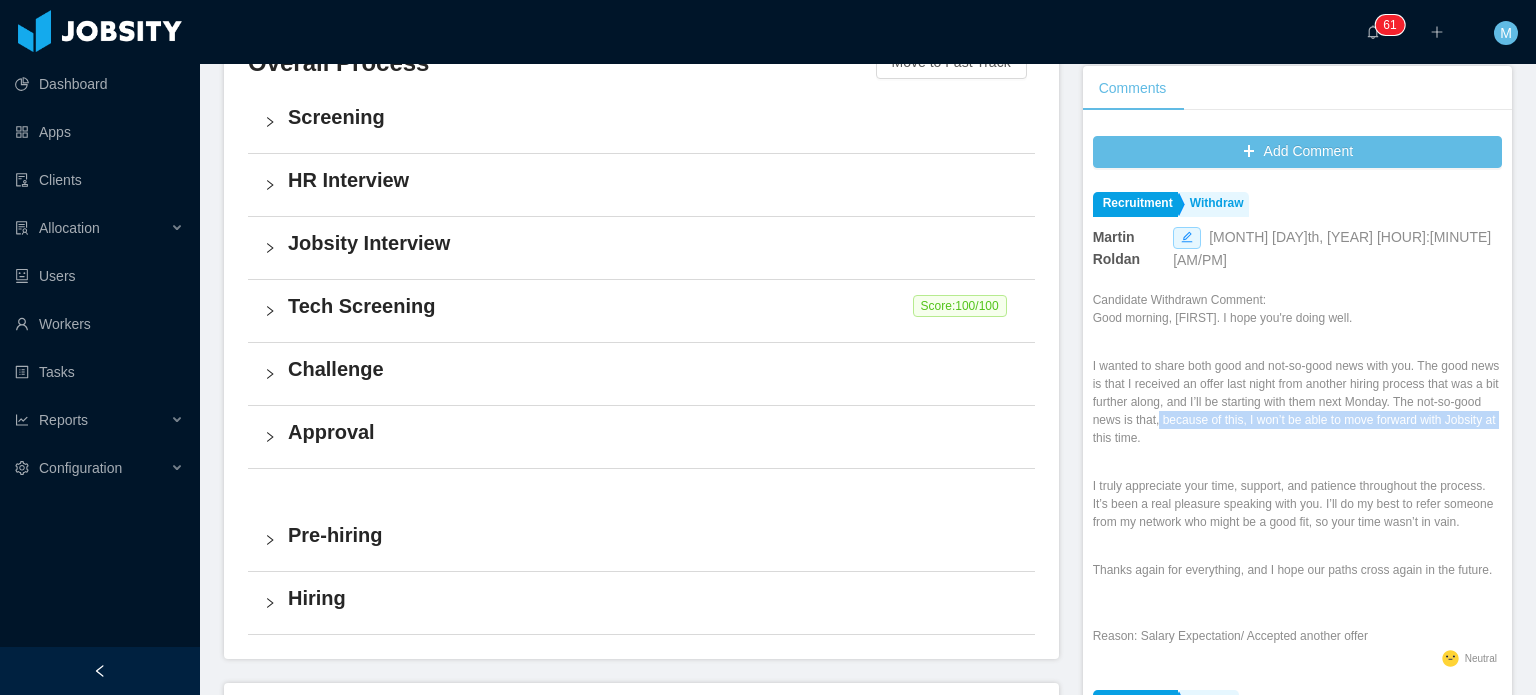 click on "I wanted to share both good and not-so-good news with you. The good news is that I received an offer last night from another hiring process that was a bit further along, and I’ll be starting with them next Monday. The not-so-good news is that, because of this, I won’t be able to move forward with Jobsity at this time." at bounding box center (1297, 402) 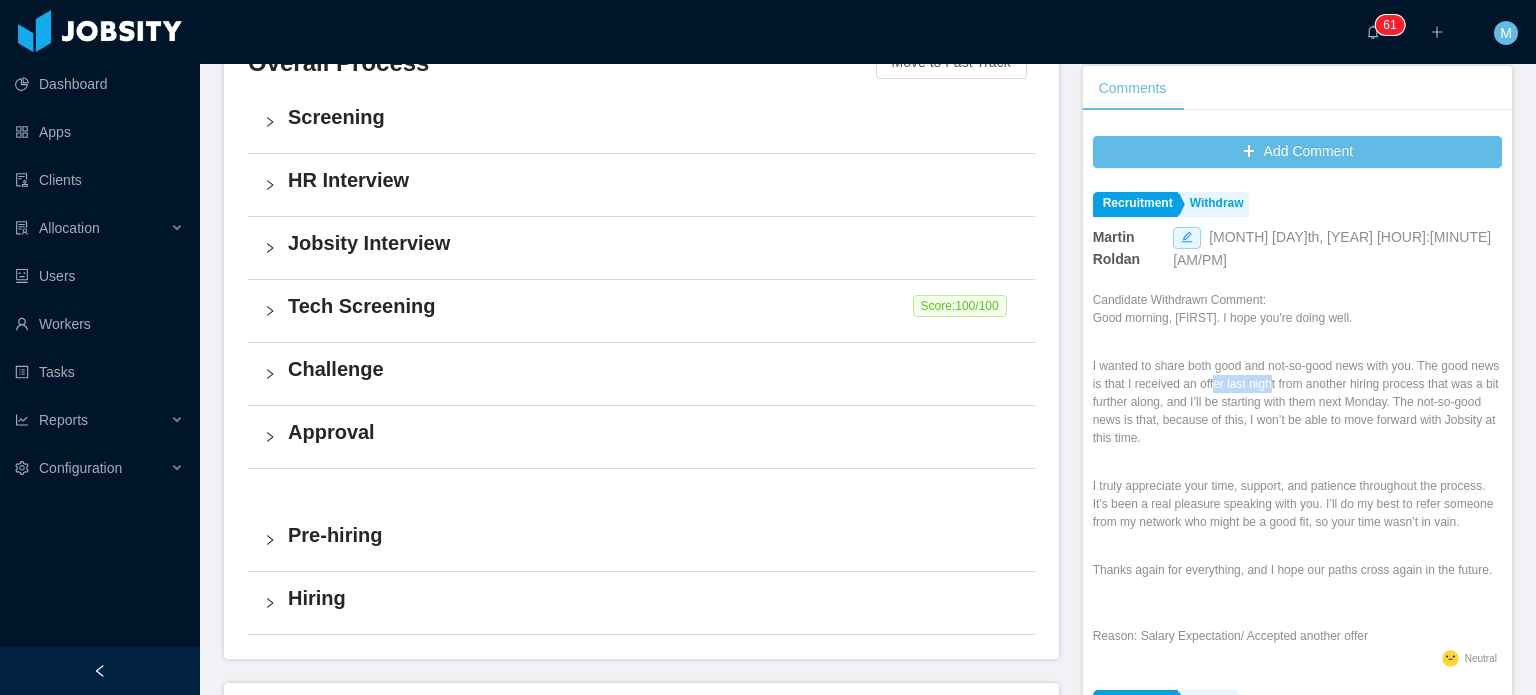 click on "I wanted to share both good and not-so-good news with you. The good news is that I received an offer last night from another hiring process that was a bit further along, and I’ll be starting with them next Monday. The not-so-good news is that, because of this, I won’t be able to move forward with Jobsity at this time." at bounding box center [1297, 402] 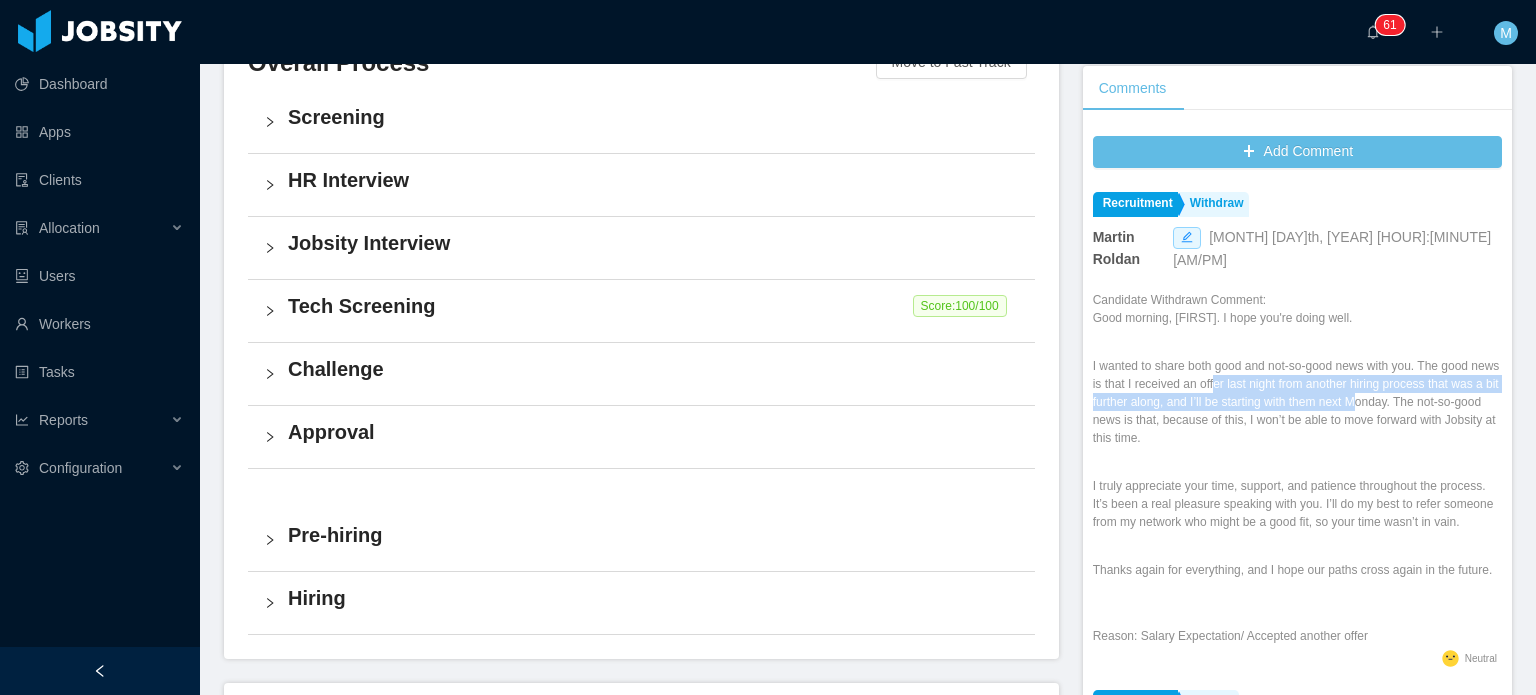 click on "I wanted to share both good and not-so-good news with you. The good news is that I received an offer last night from another hiring process that was a bit further along, and I’ll be starting with them next Monday. The not-so-good news is that, because of this, I won’t be able to move forward with Jobsity at this time." at bounding box center [1297, 402] 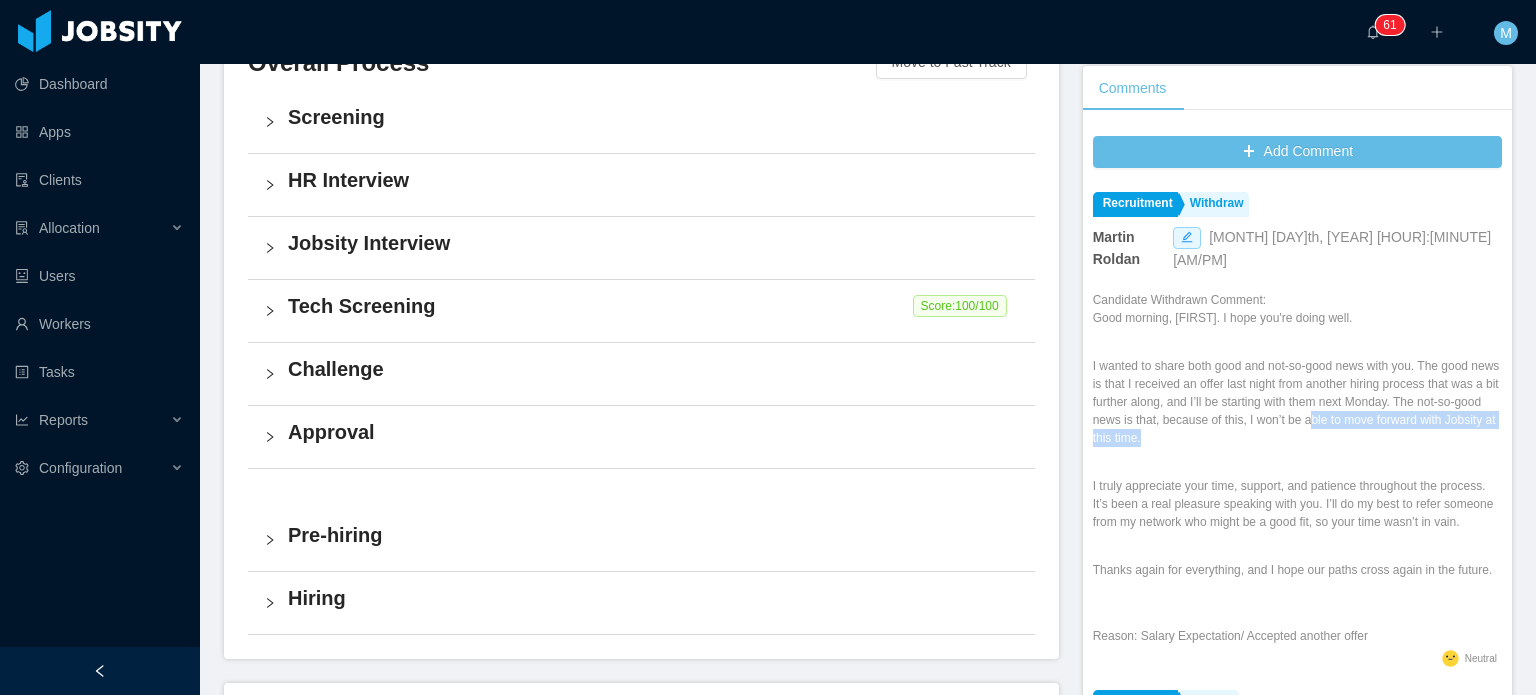 drag, startPoint x: 1369, startPoint y: 392, endPoint x: 1369, endPoint y: 413, distance: 21 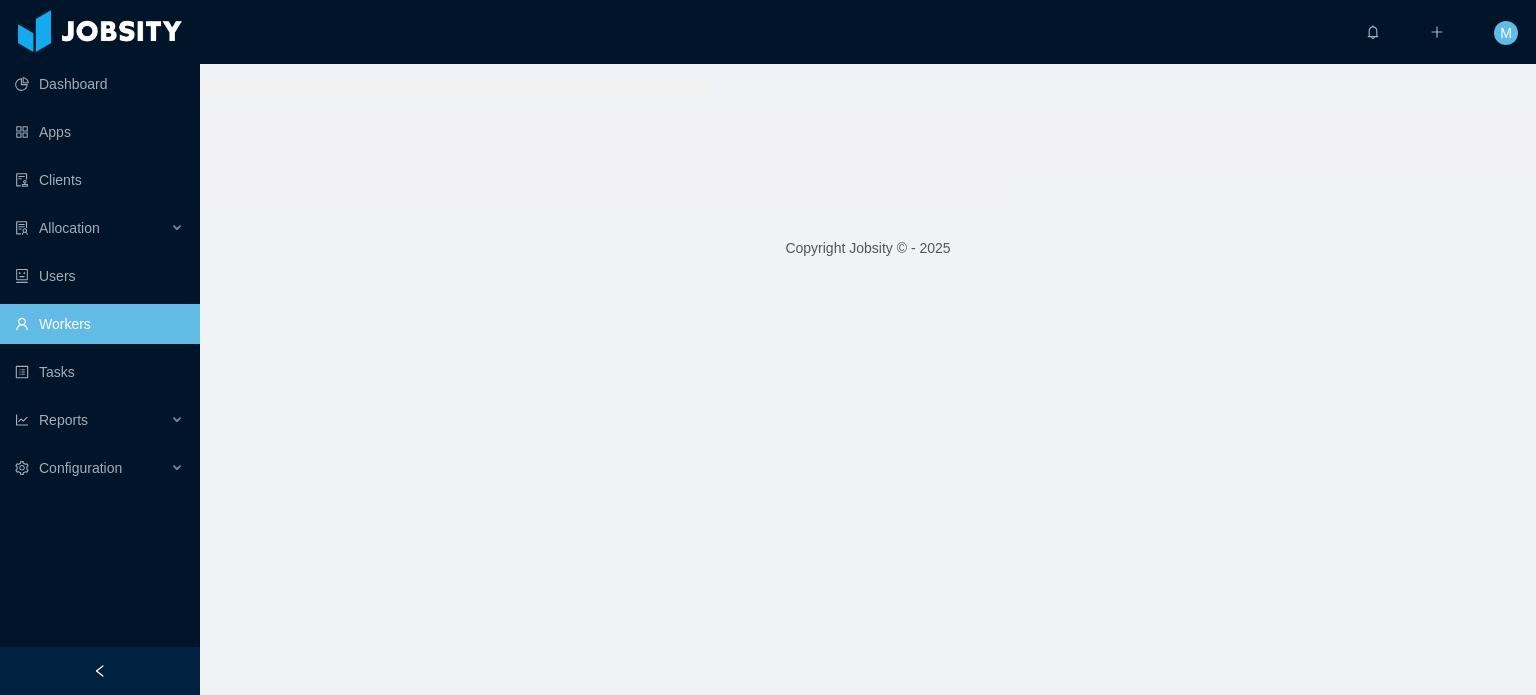 scroll, scrollTop: 0, scrollLeft: 0, axis: both 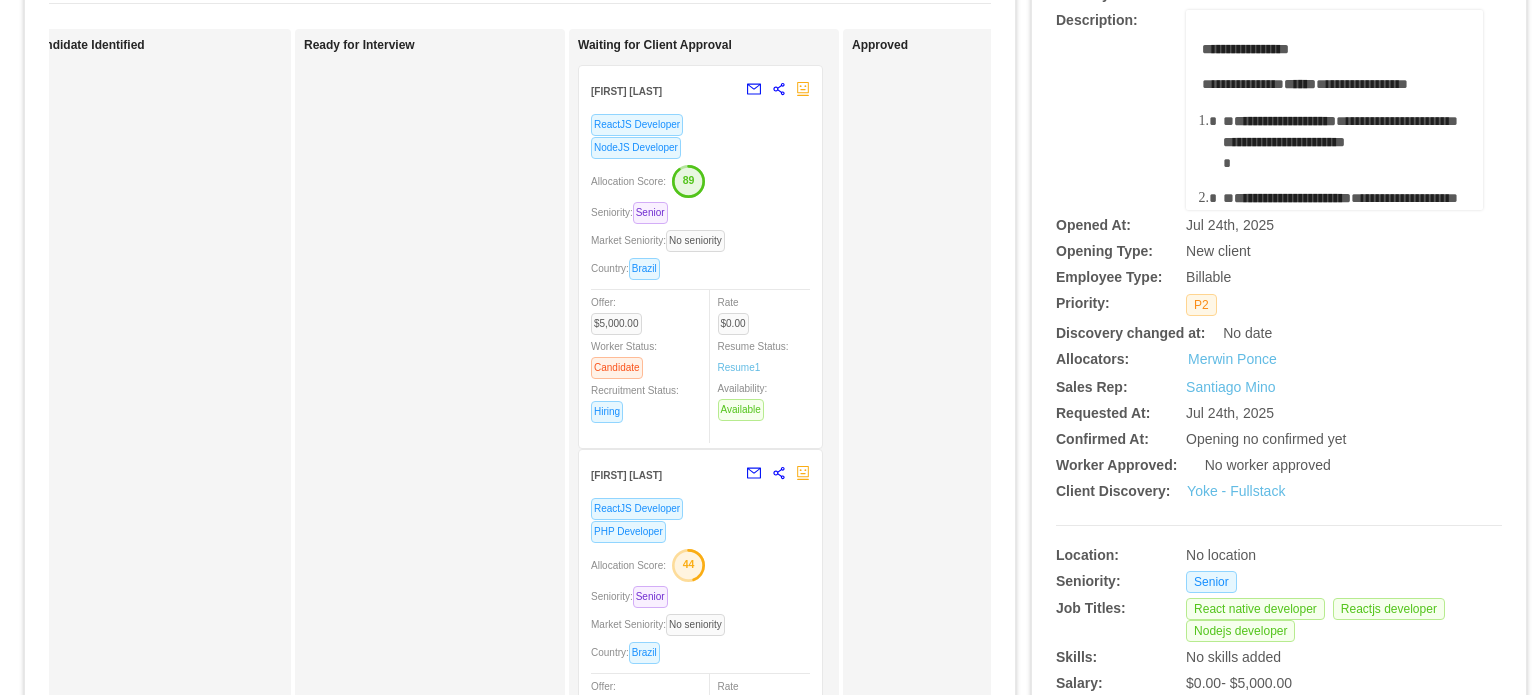 click on "Candidate Identified" at bounding box center [170, 529] 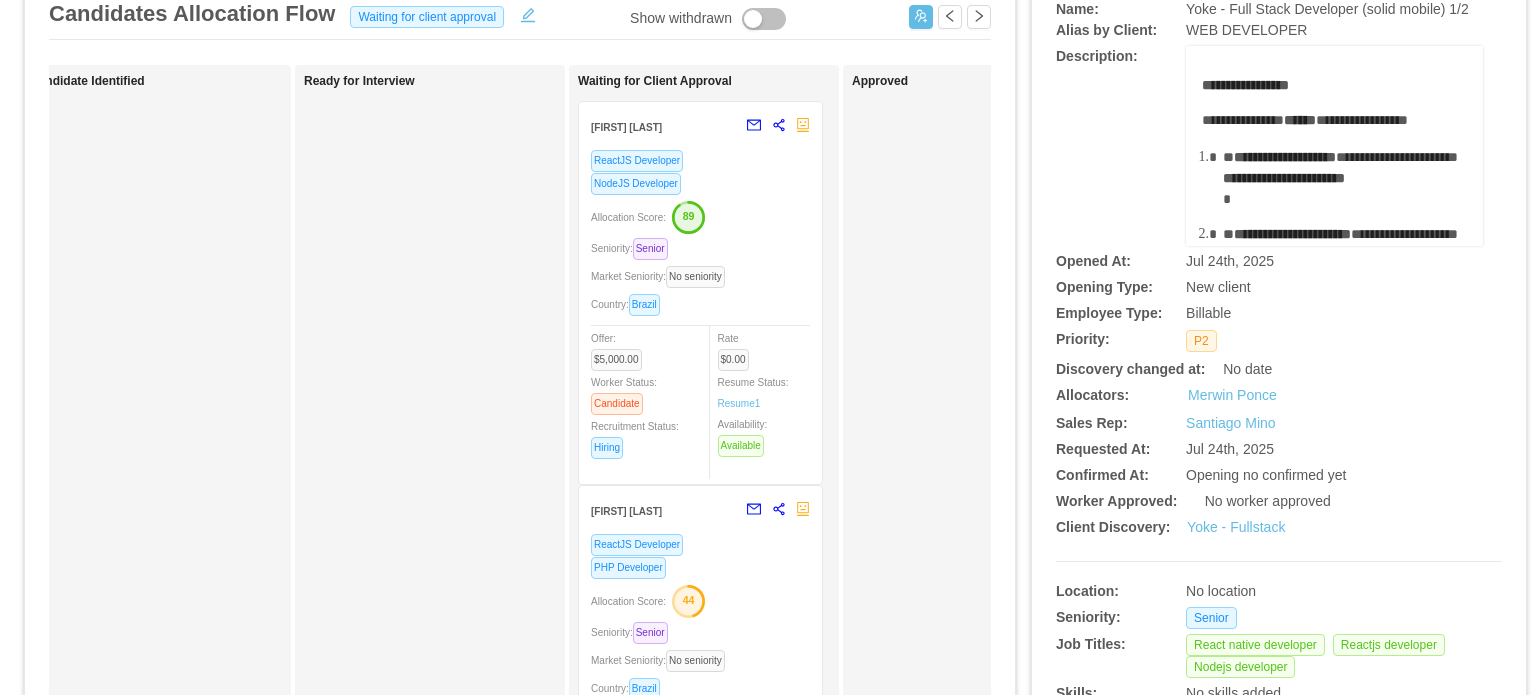 scroll, scrollTop: 0, scrollLeft: 0, axis: both 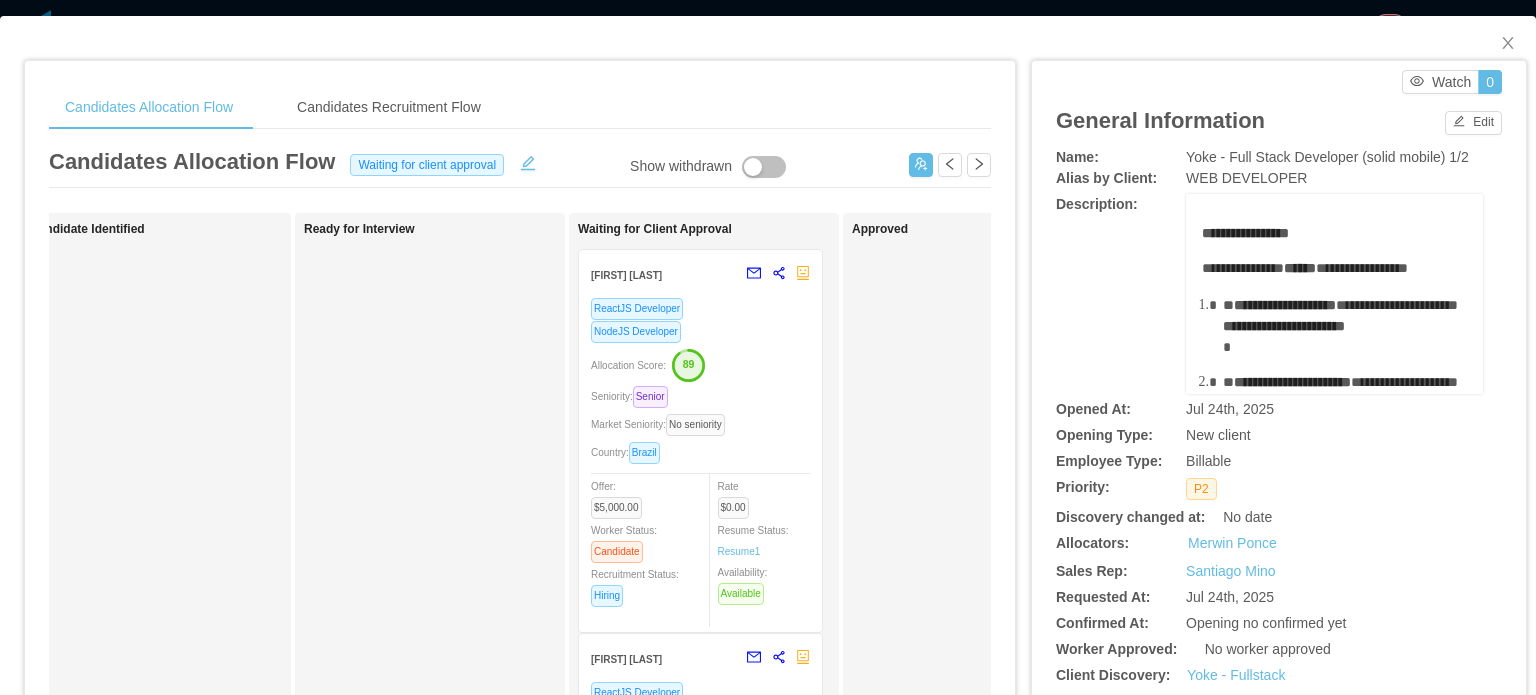 click on "Candidates Allocation Flow Candidates Recruitment Flow  Candidates Allocation Flow   Waiting for client approval   Show withdrawn Applied Candidate Identified Ready for Interview Waiting for Client Approval [FIRST] [LAST] ReactJS Developer NodeJS Developer Allocation Score:   89 Seniority:   Senior Market Seniority:   No seniority Country:   [COUNTRY] Offer:  $5,000.00 Worker Status:   Candidate Recruitment Status:   Hiring Rate $0.00 Resume Status:   Resume  1 Availability:     Available [FIRST] [LAST] ReactJS Developer PHP Developer Allocation Score:   44 Seniority:   Senior Market Seniority:   No seniority Country:   [COUNTRY] Offer:  $4,300.00 Worker Status:   Candidate Recruitment Status:   Hiring Rate $0.00 Resume Status:   Resume  1 Availability:     Available Approved Discarded [FIRST] [LAST] ReactJS Developer Allocation Score:   74 Seniority:   Senior Market Seniority:   Lead Country:   [COUNTRY] Former salary:  $2,600.00 Worker Status:   Former employee Recruitment Status:   Hiring" at bounding box center (520, 657) 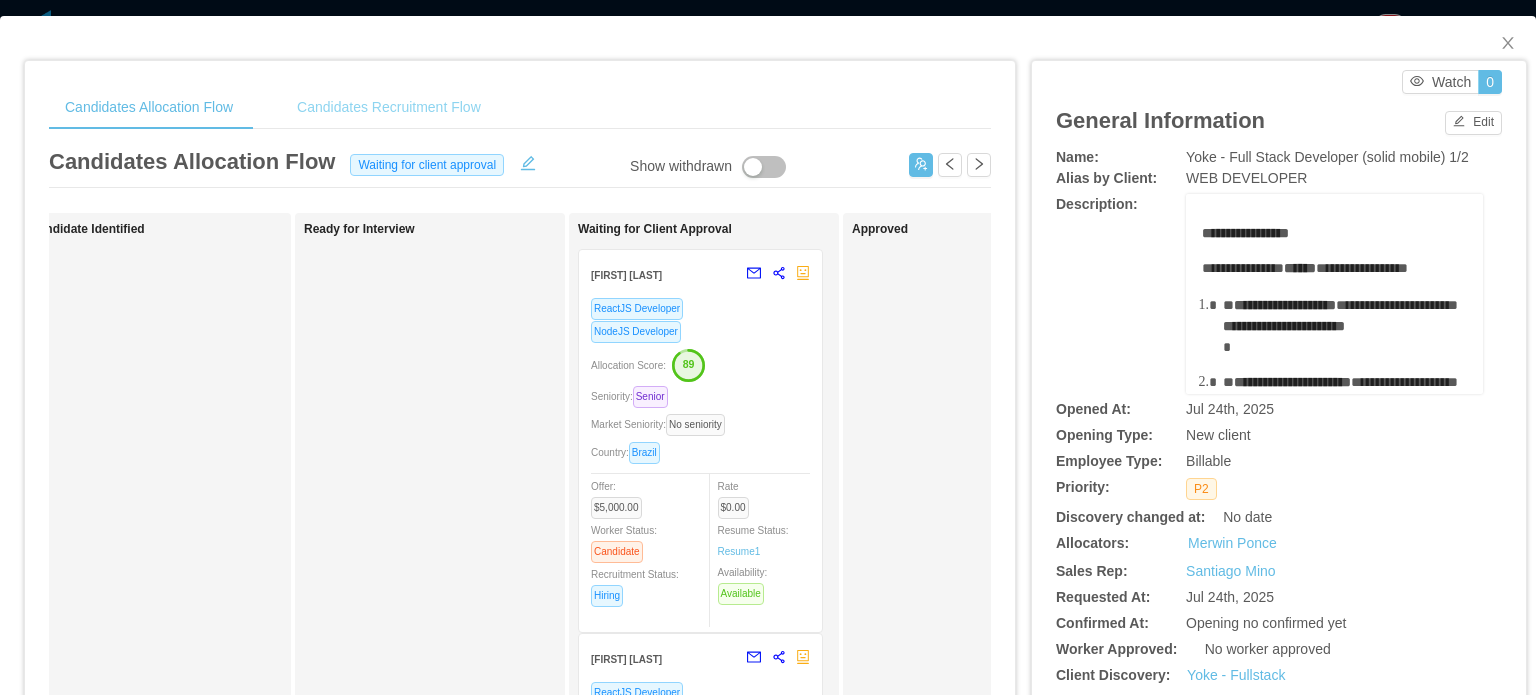 click on "Candidates Recruitment Flow" at bounding box center [389, 107] 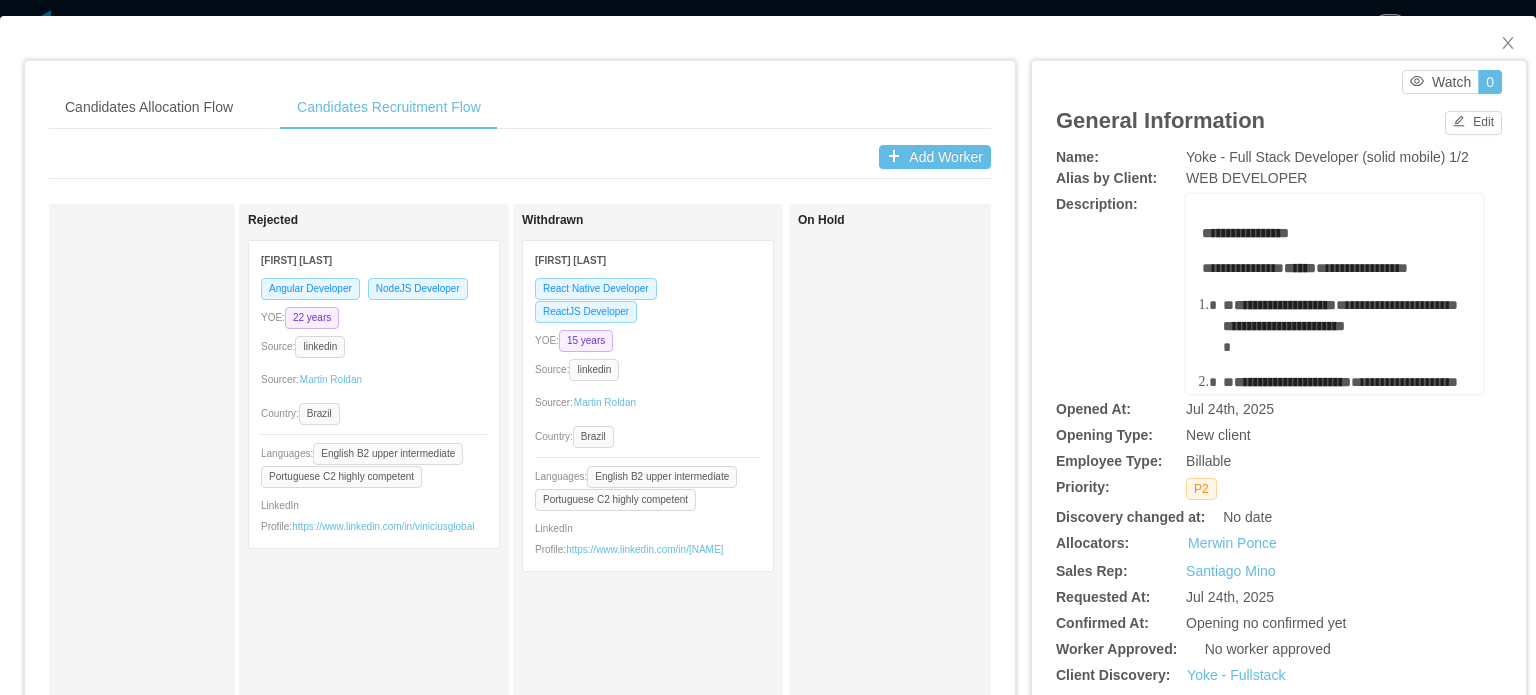 scroll, scrollTop: 0, scrollLeft: 2292, axis: horizontal 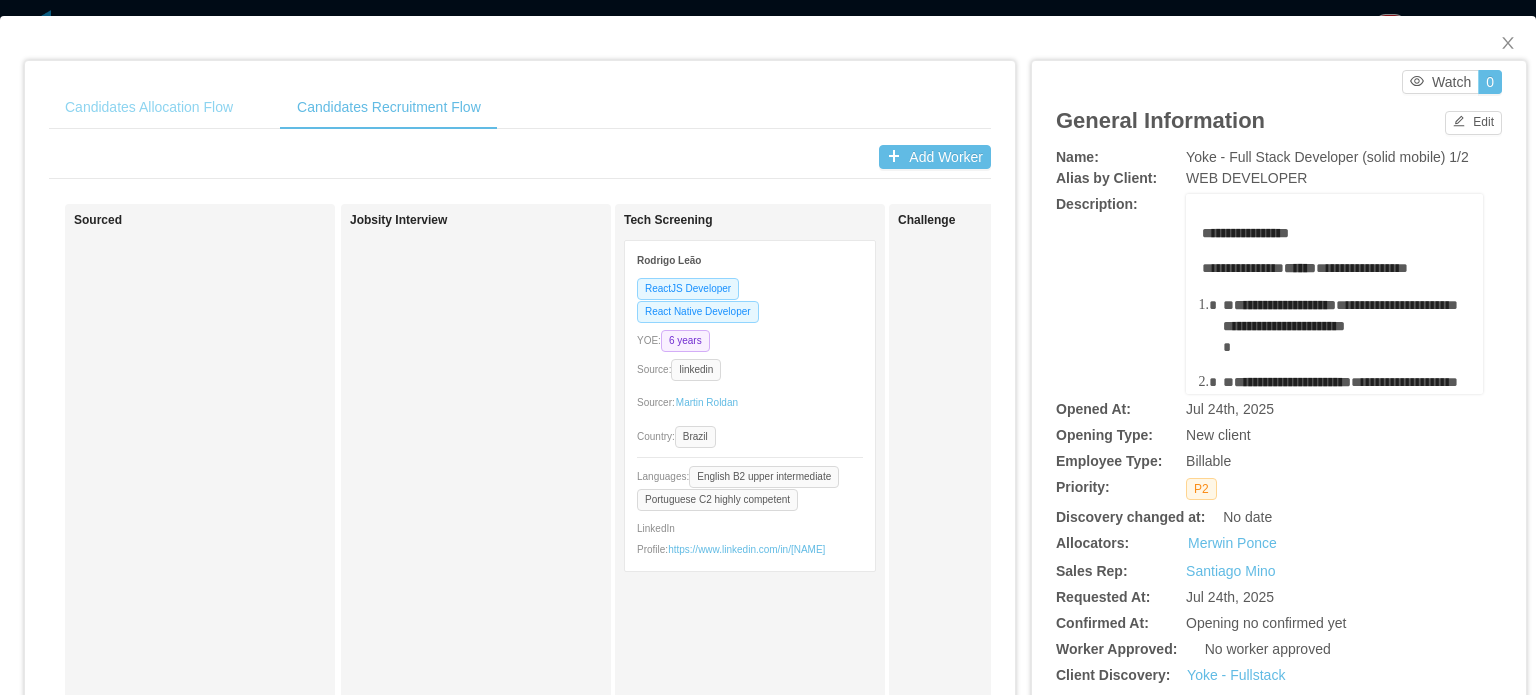 click on "Candidates Allocation Flow" at bounding box center (149, 107) 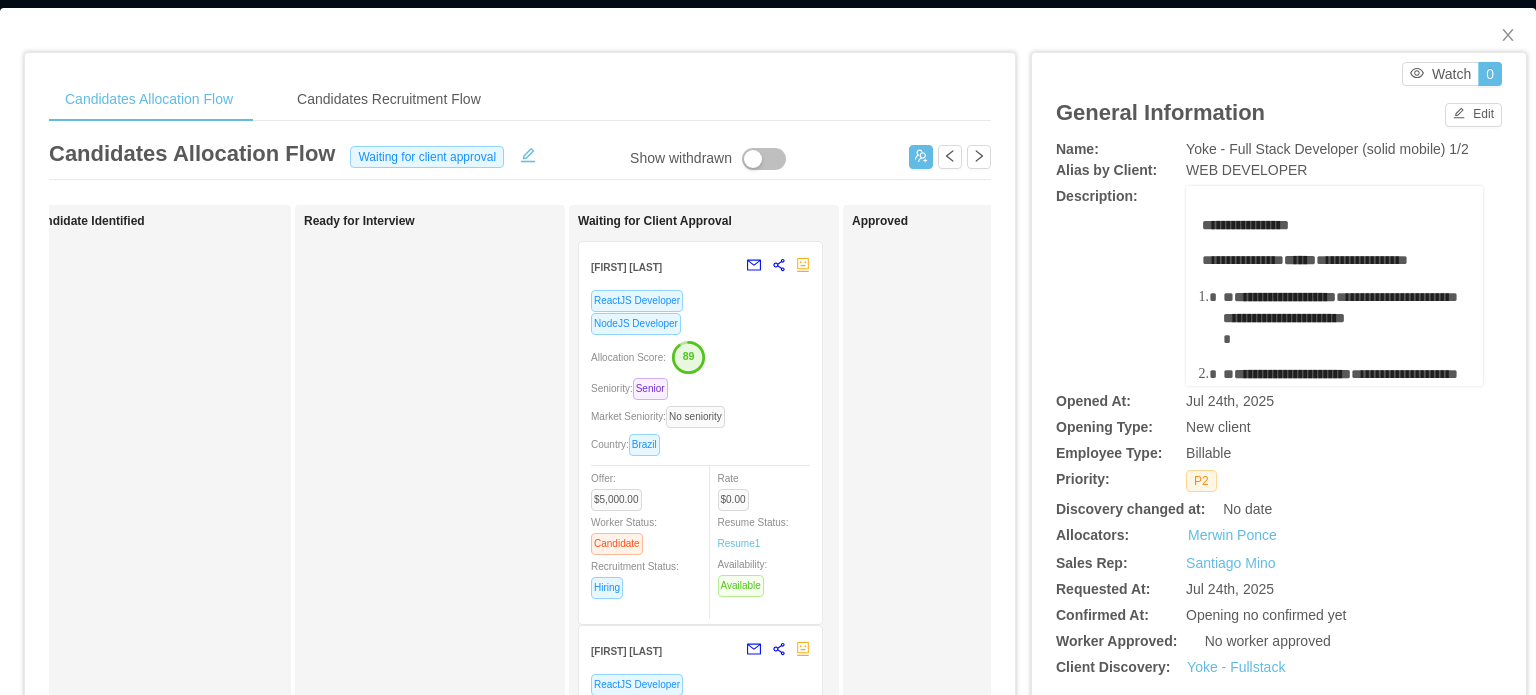 scroll, scrollTop: 0, scrollLeft: 0, axis: both 